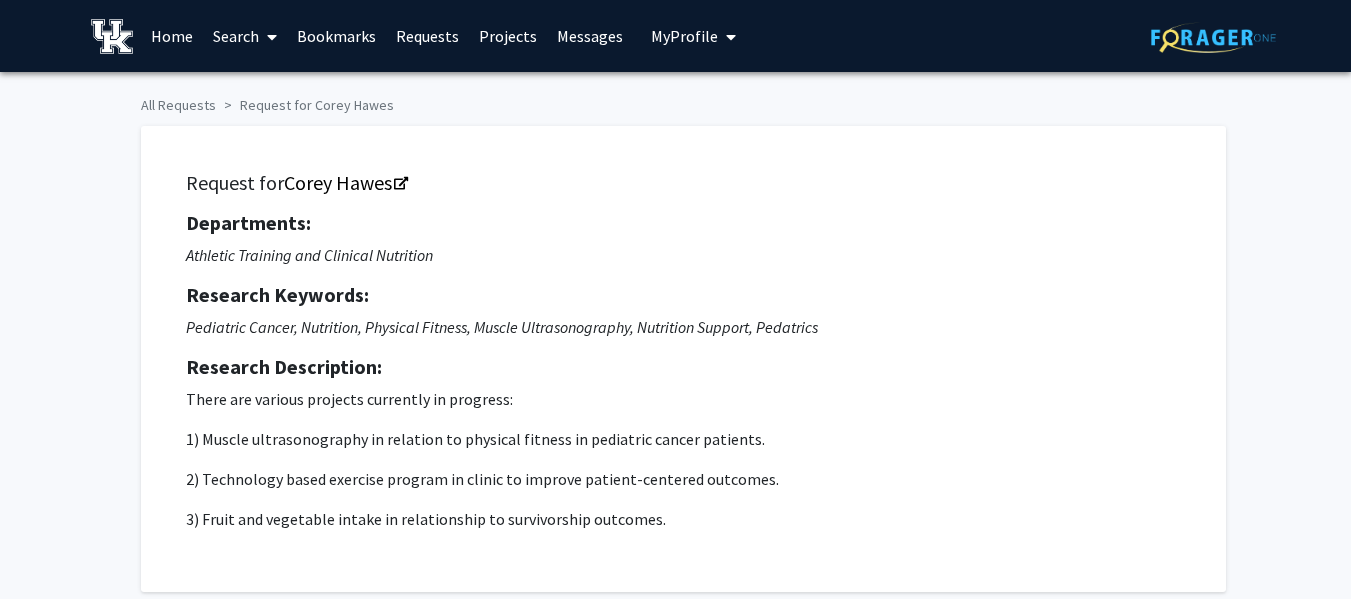 scroll, scrollTop: 784, scrollLeft: 0, axis: vertical 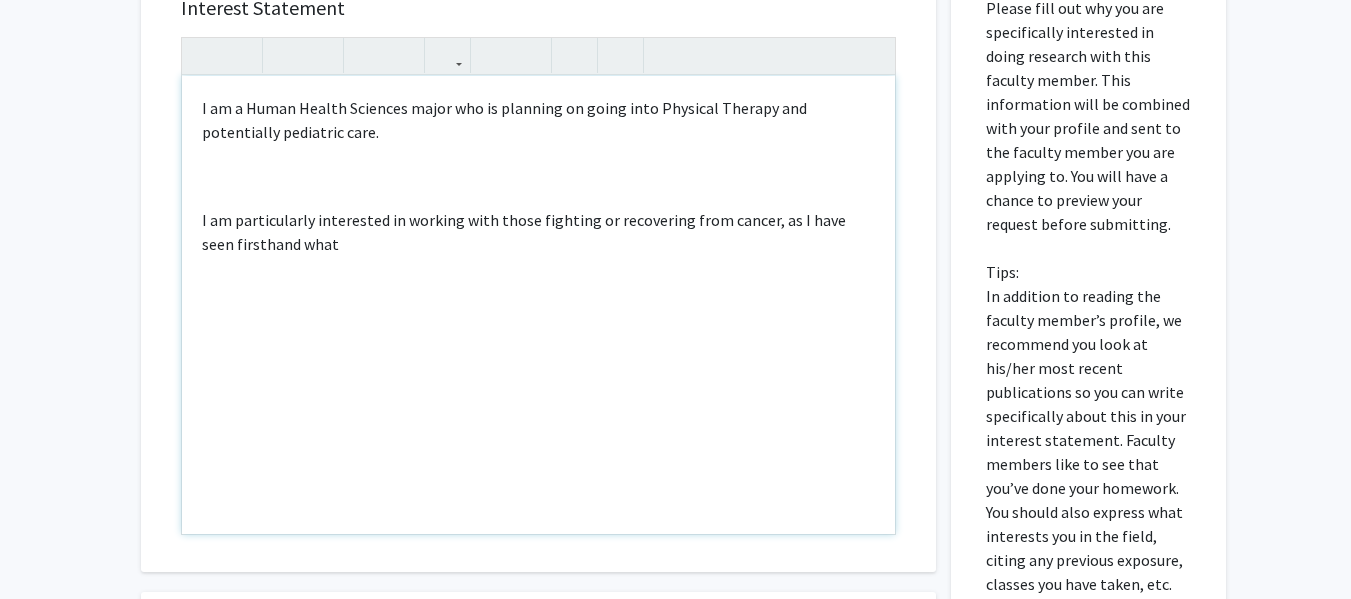 drag, startPoint x: 198, startPoint y: 106, endPoint x: 304, endPoint y: 136, distance: 110.16351 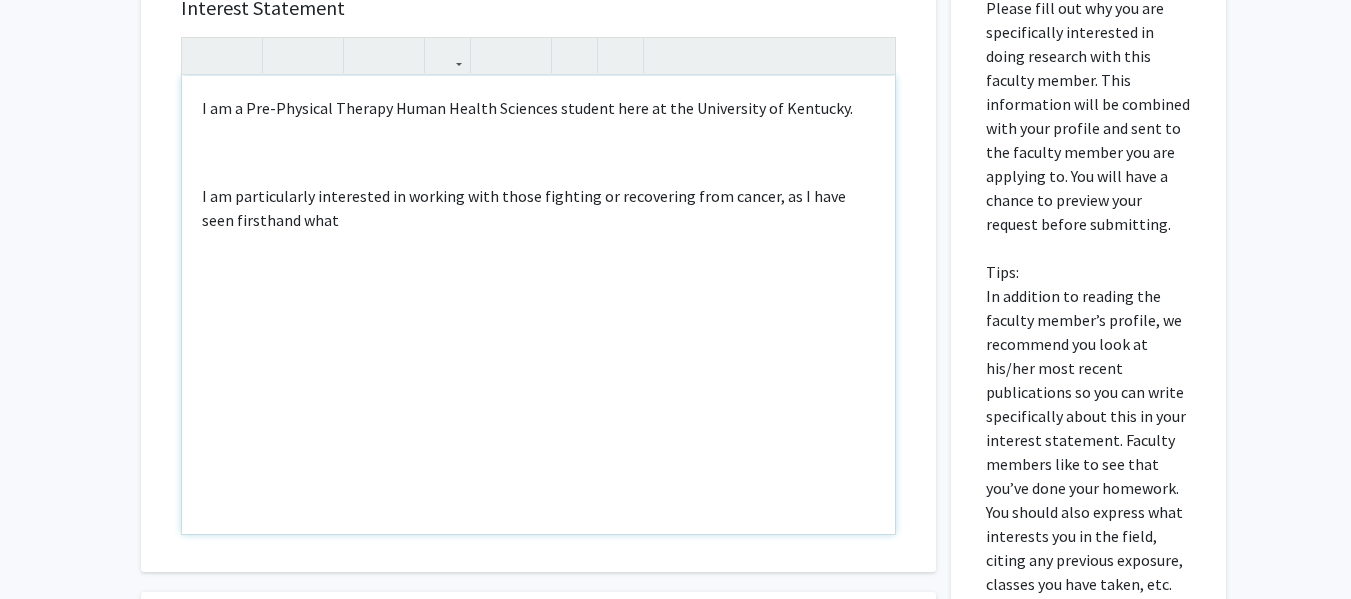 drag, startPoint x: 193, startPoint y: 102, endPoint x: 329, endPoint y: 235, distance: 190.22356 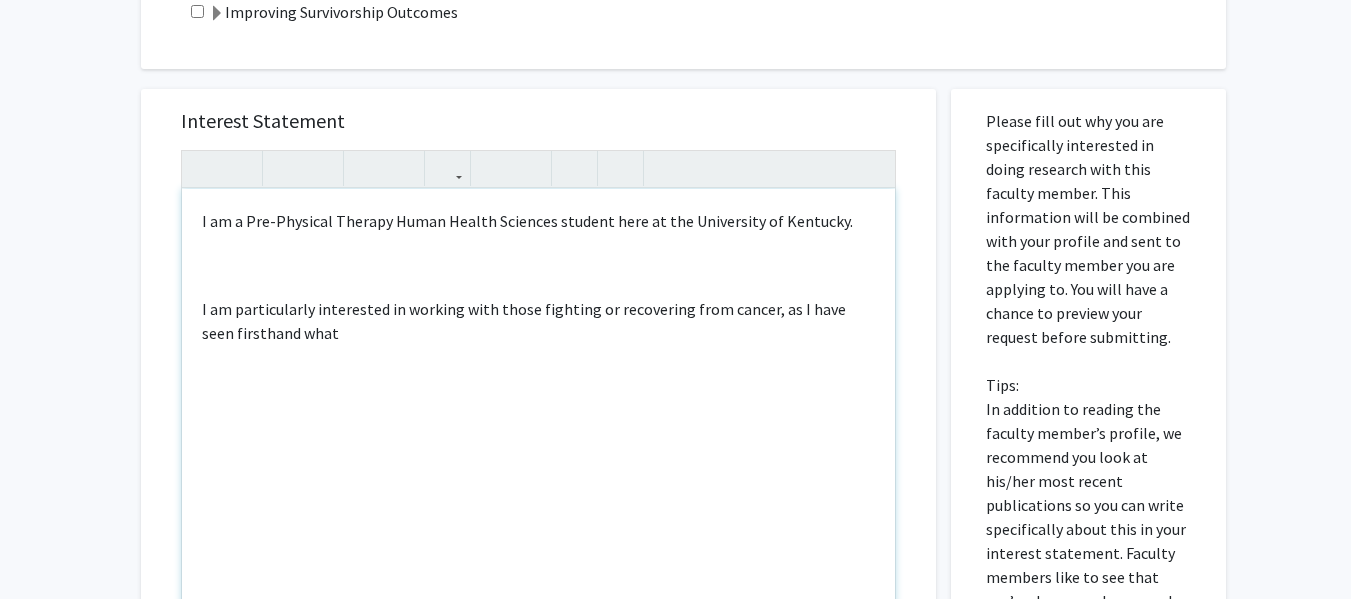 scroll, scrollTop: 776, scrollLeft: 0, axis: vertical 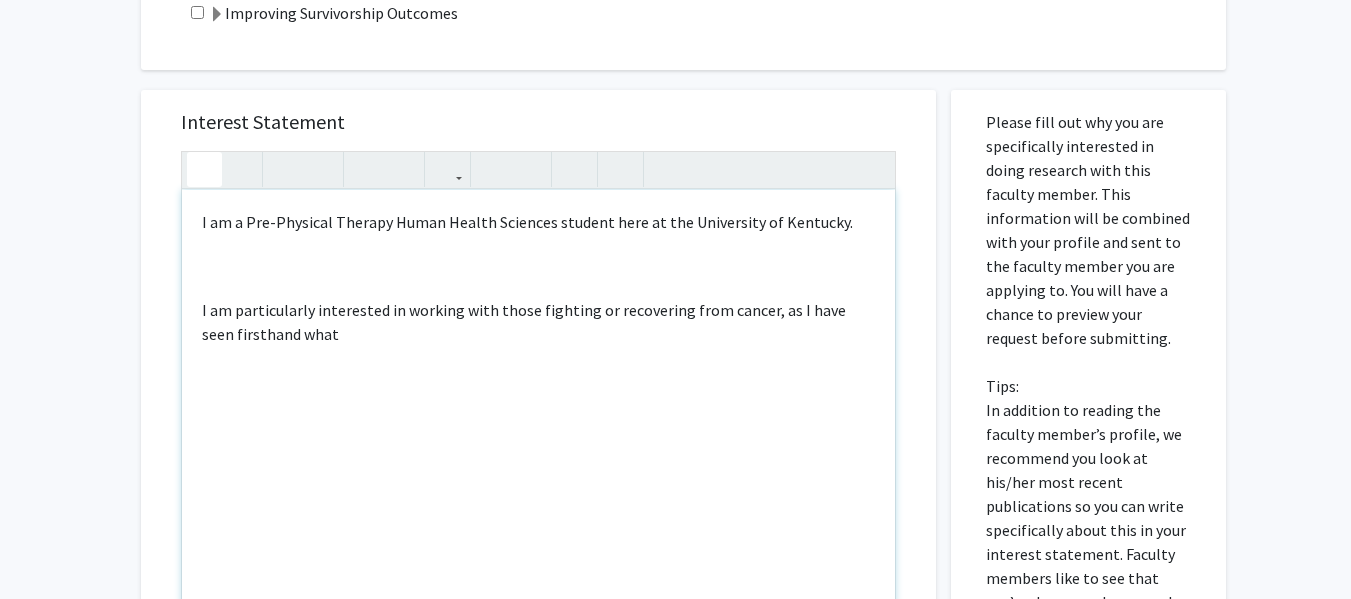 click 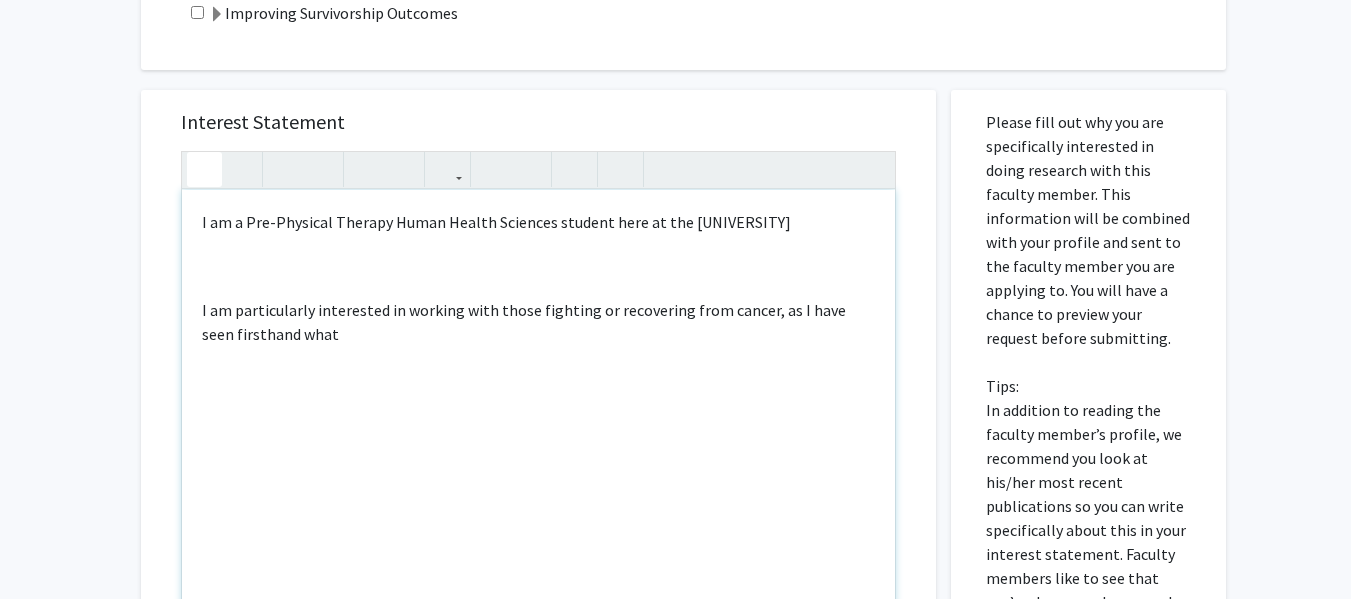 click 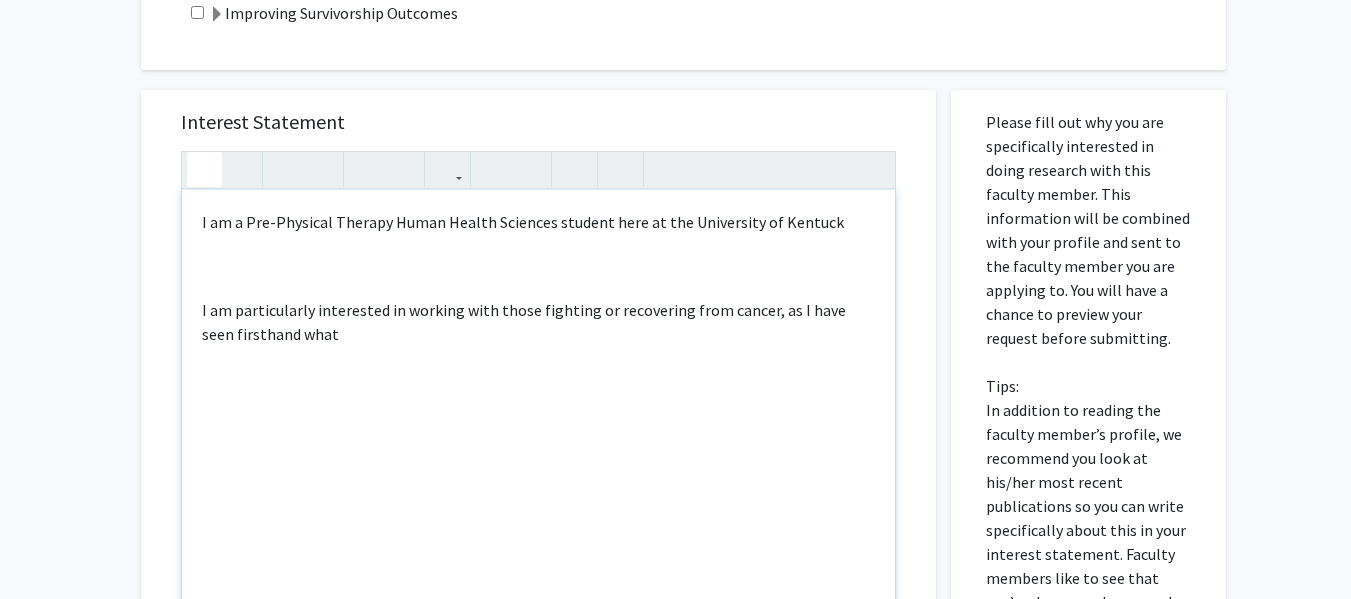 click 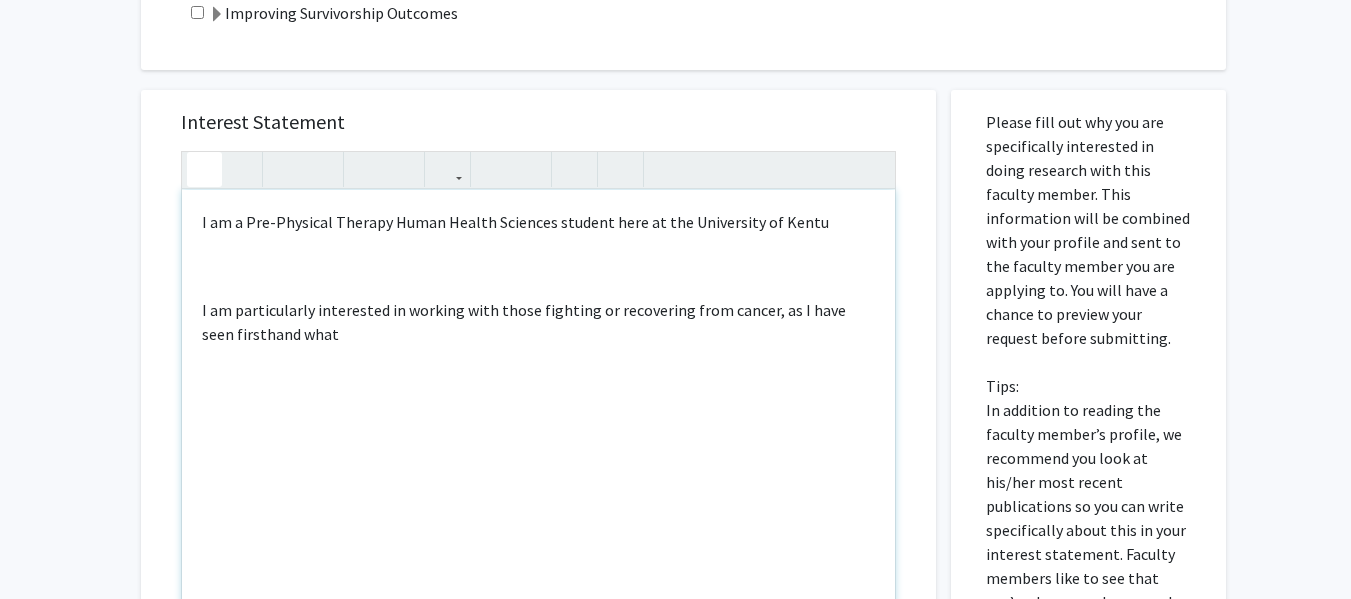 click 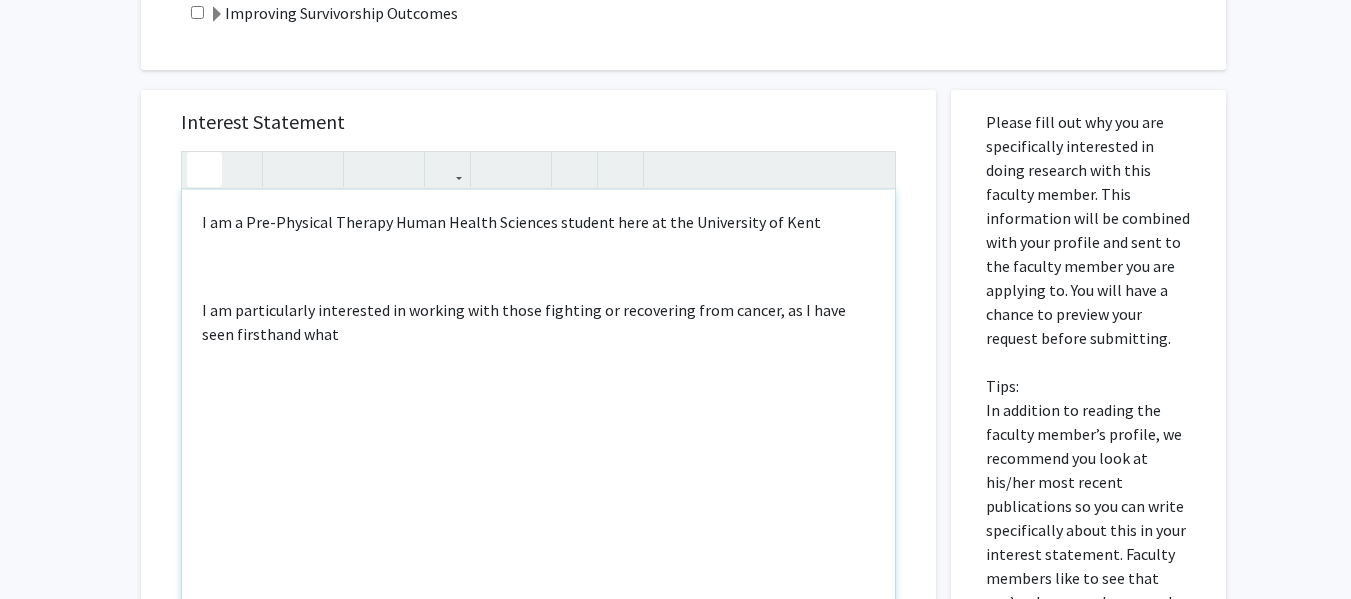 click 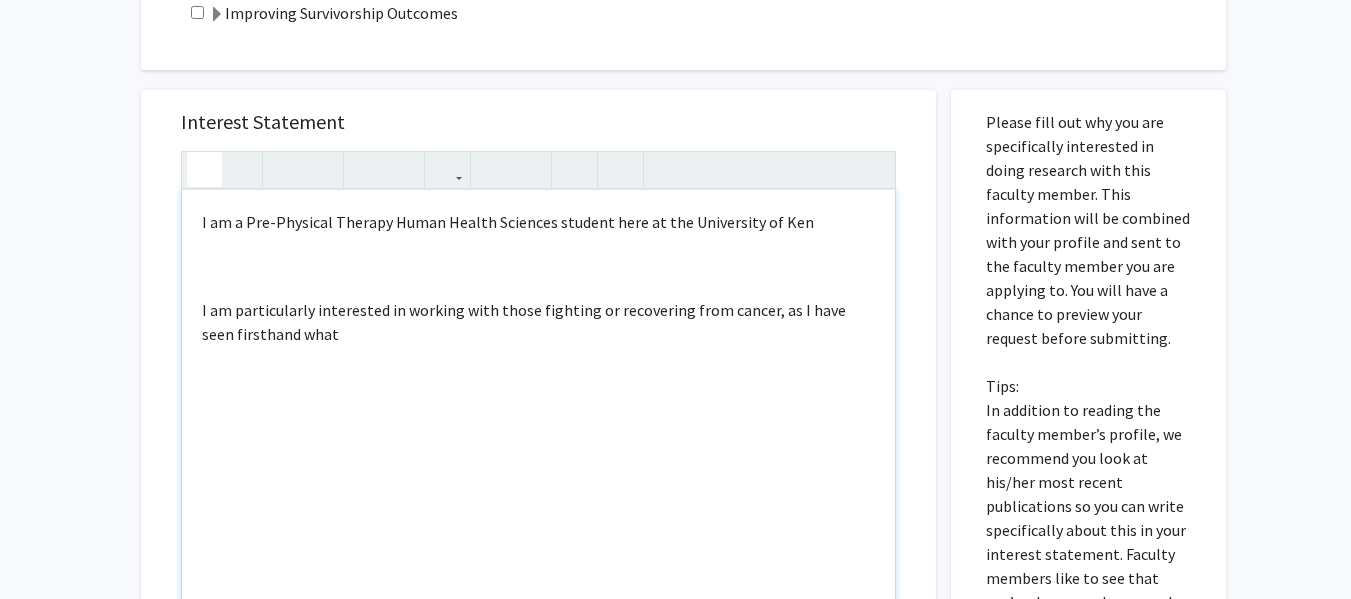 click 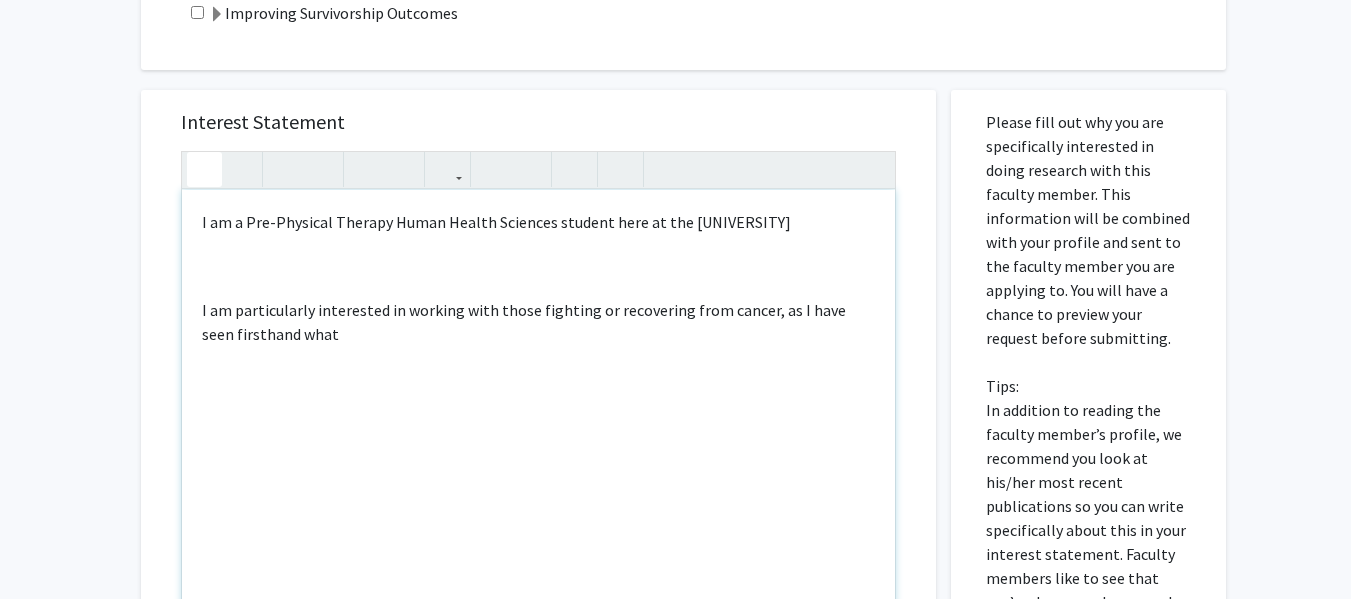 click 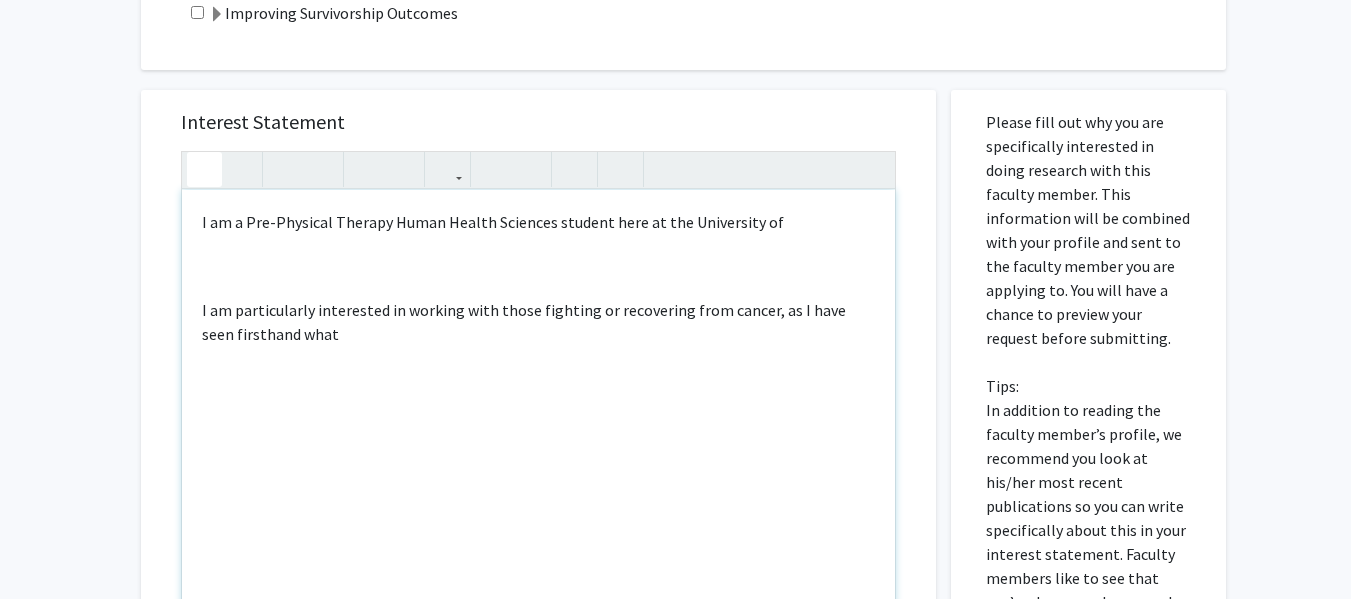 click 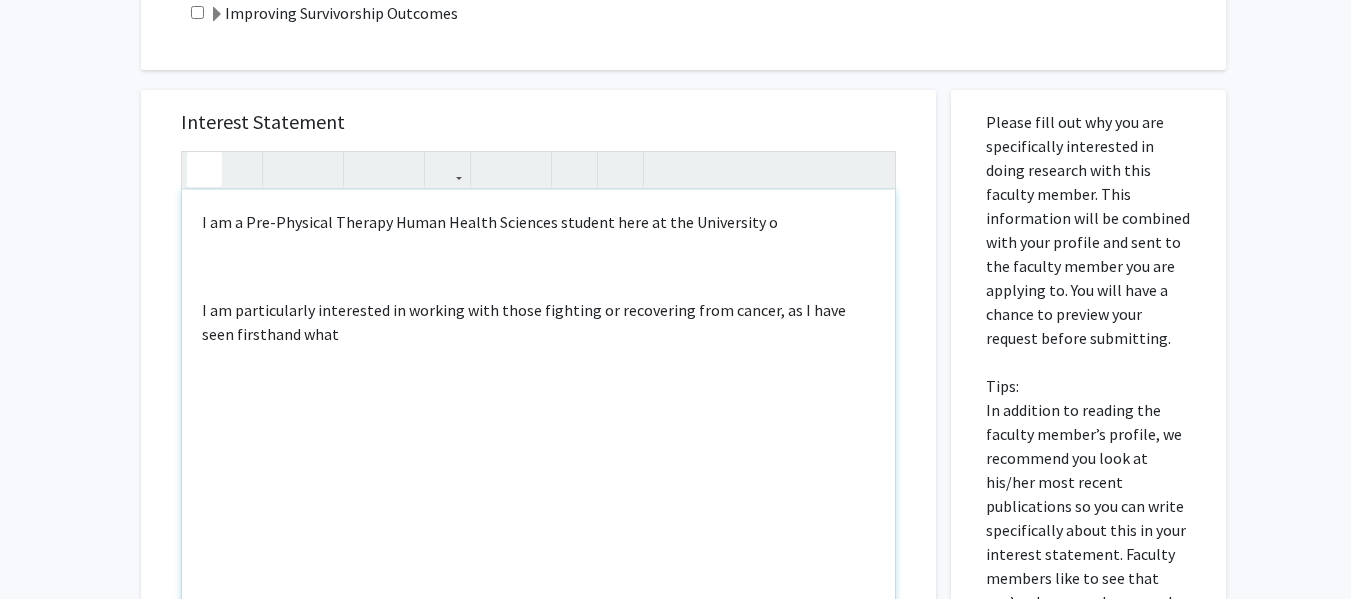 click 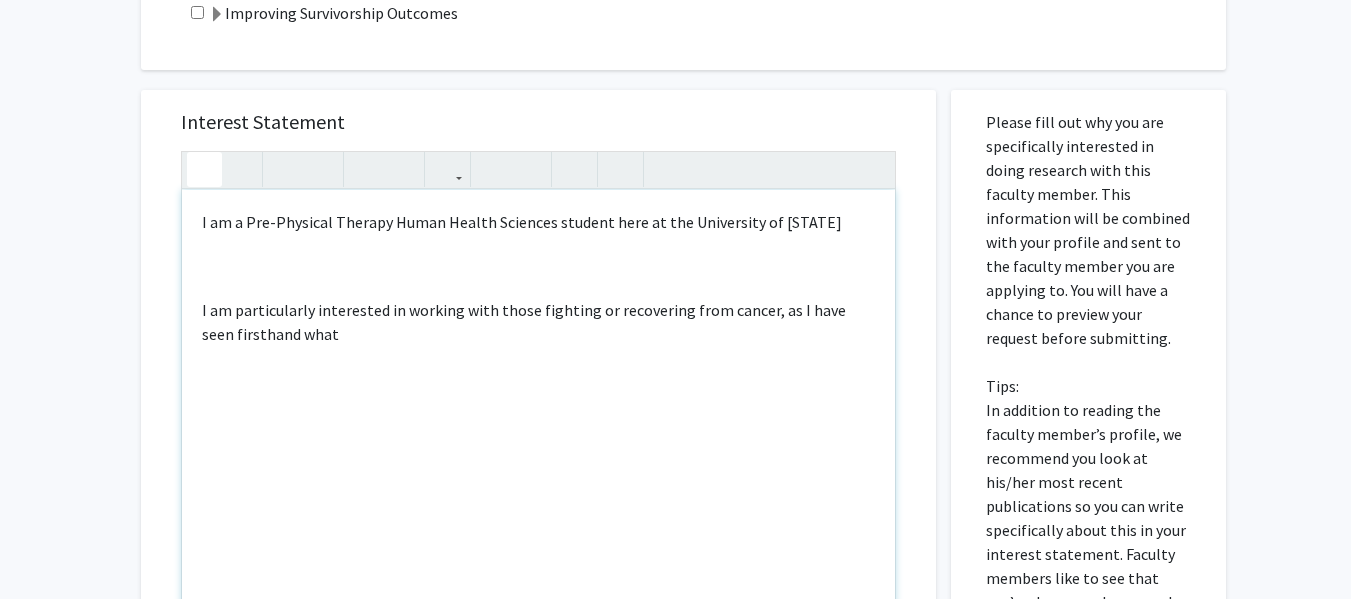 click 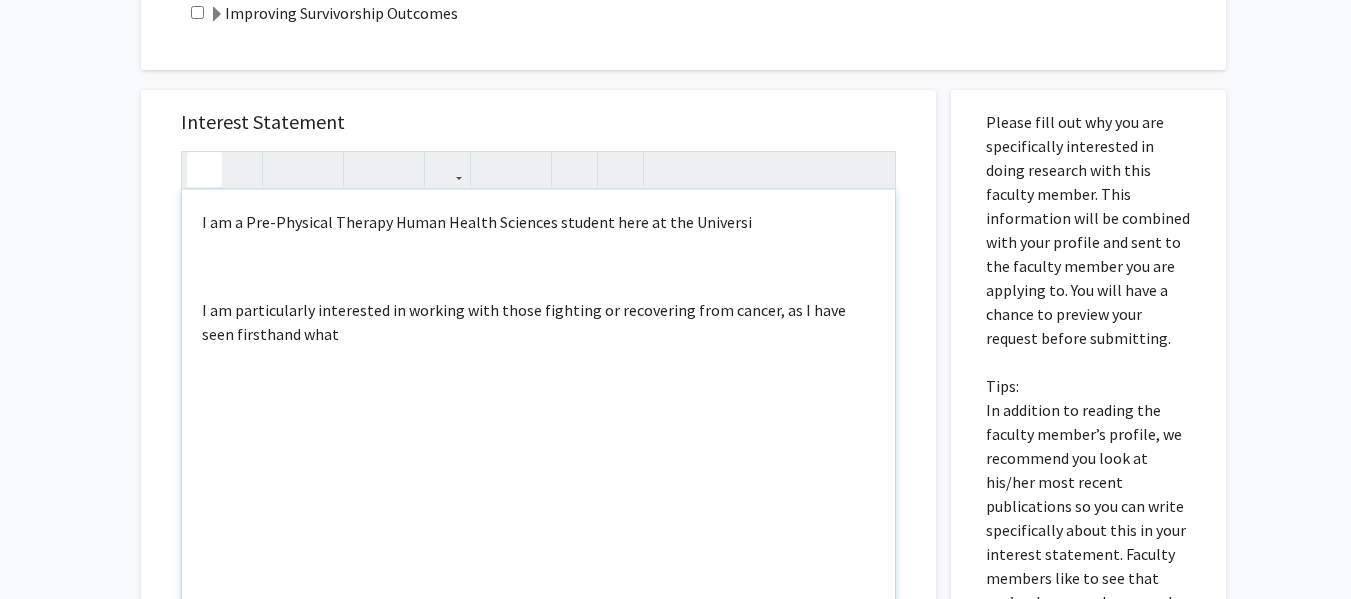 click 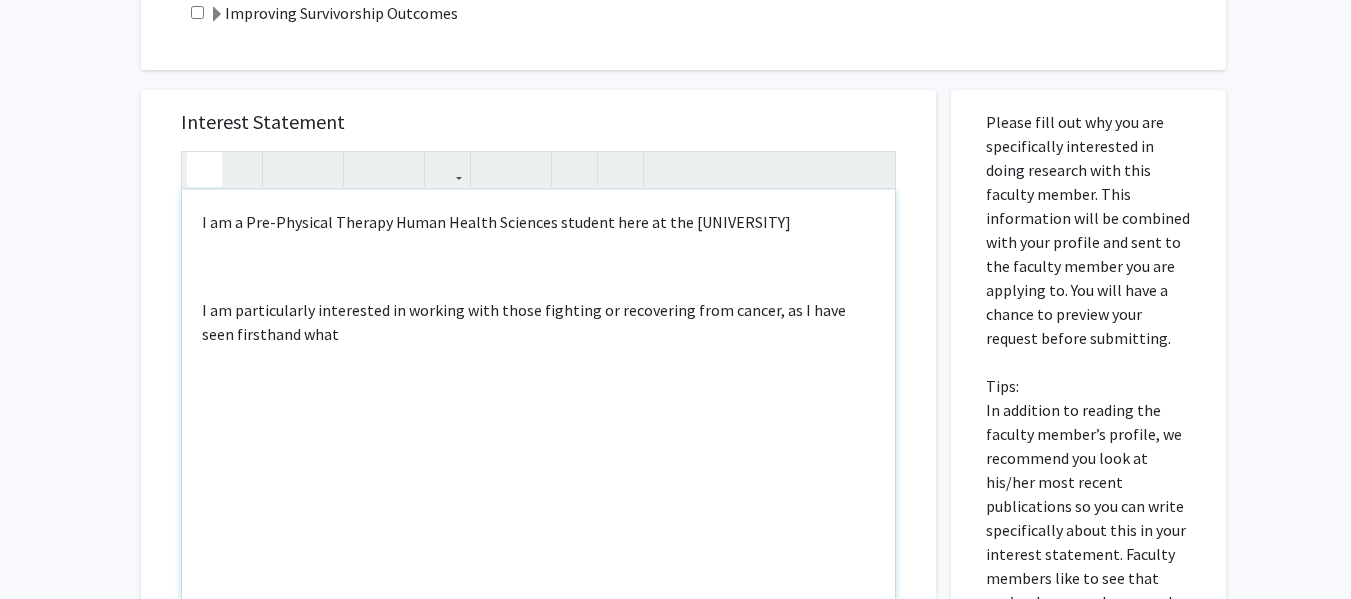 click 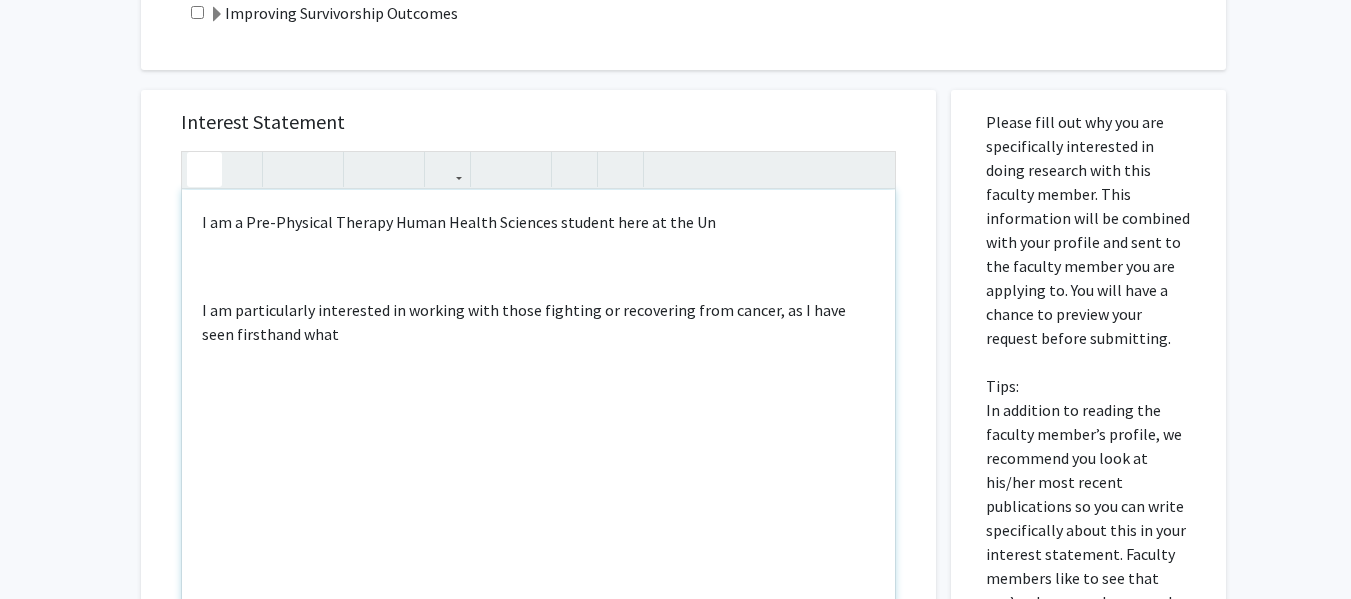 click 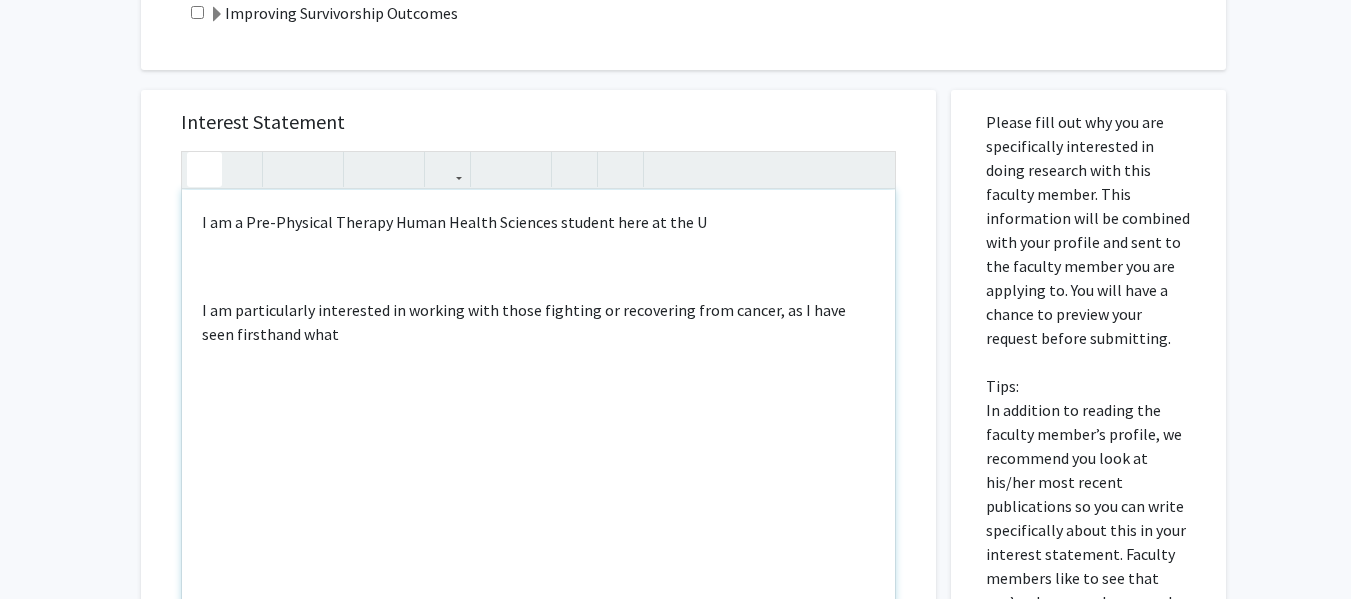 click 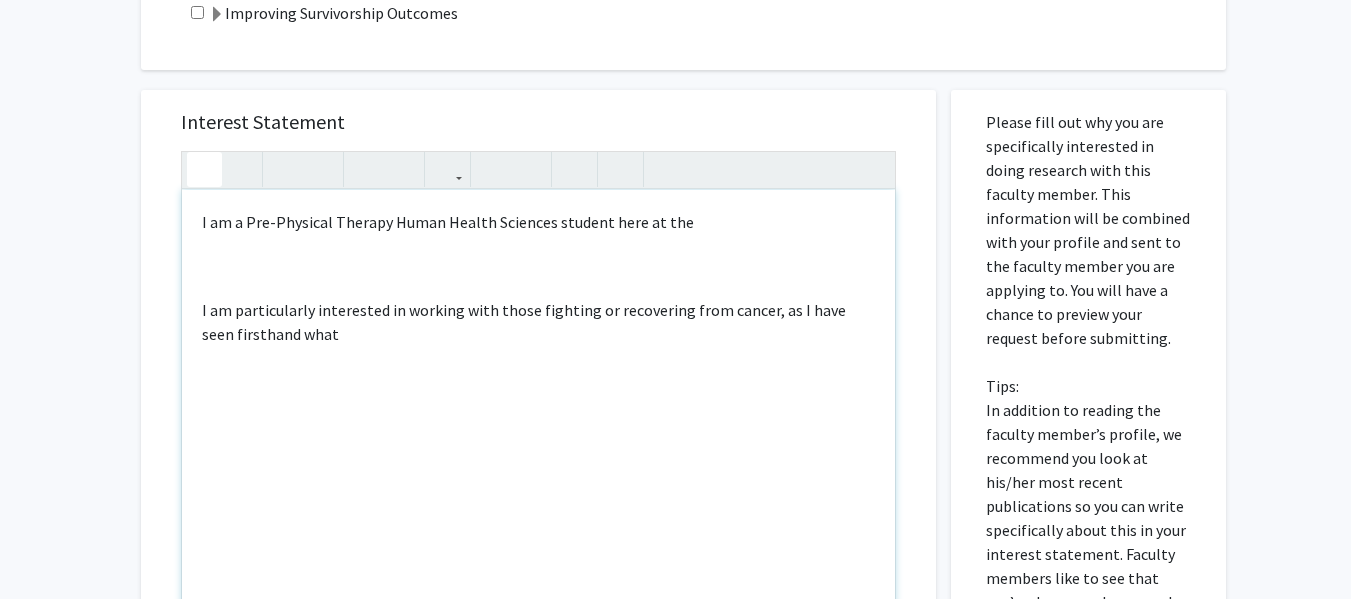 click 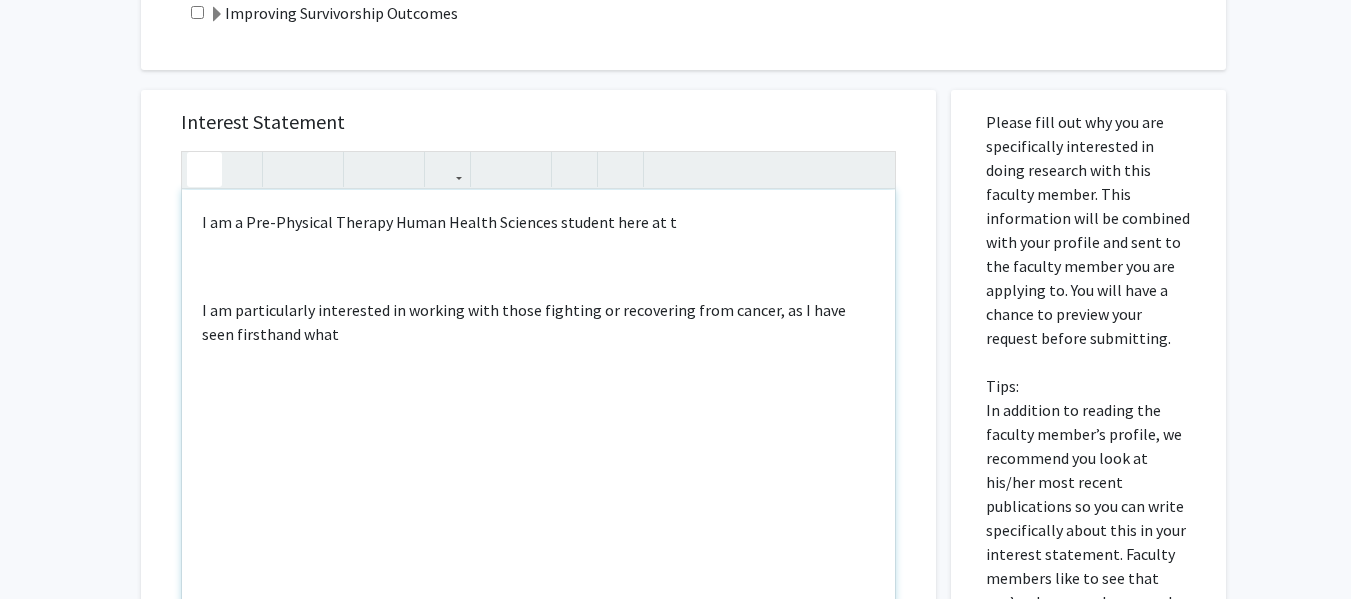 click 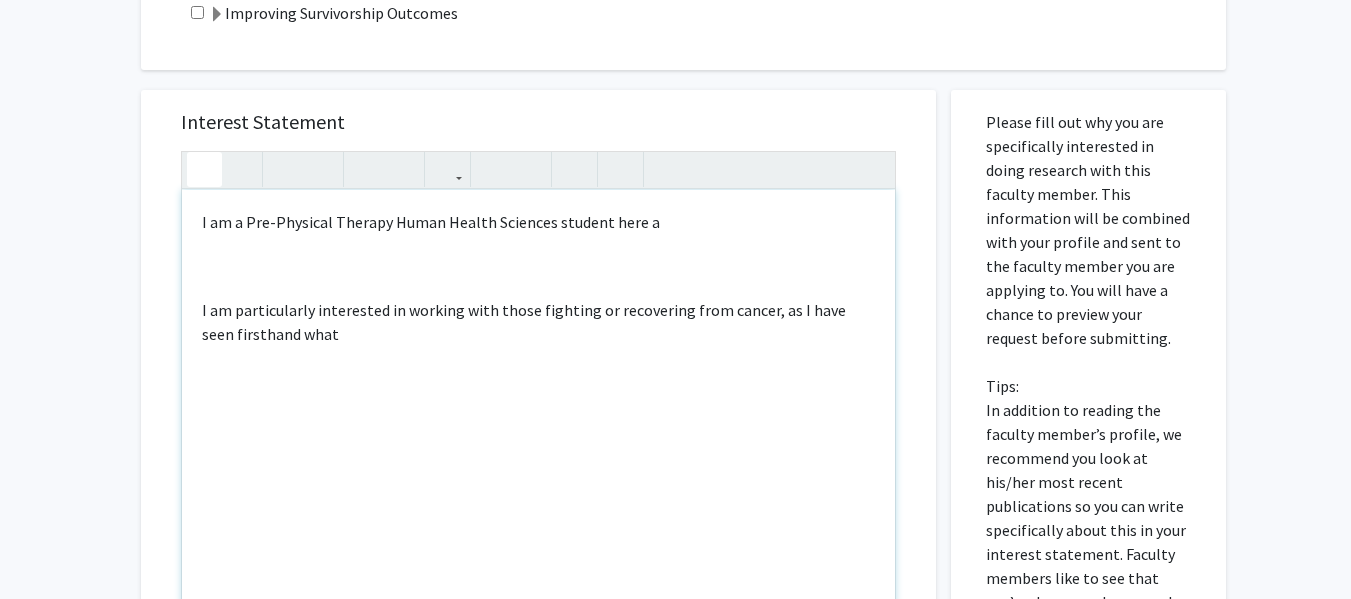 click 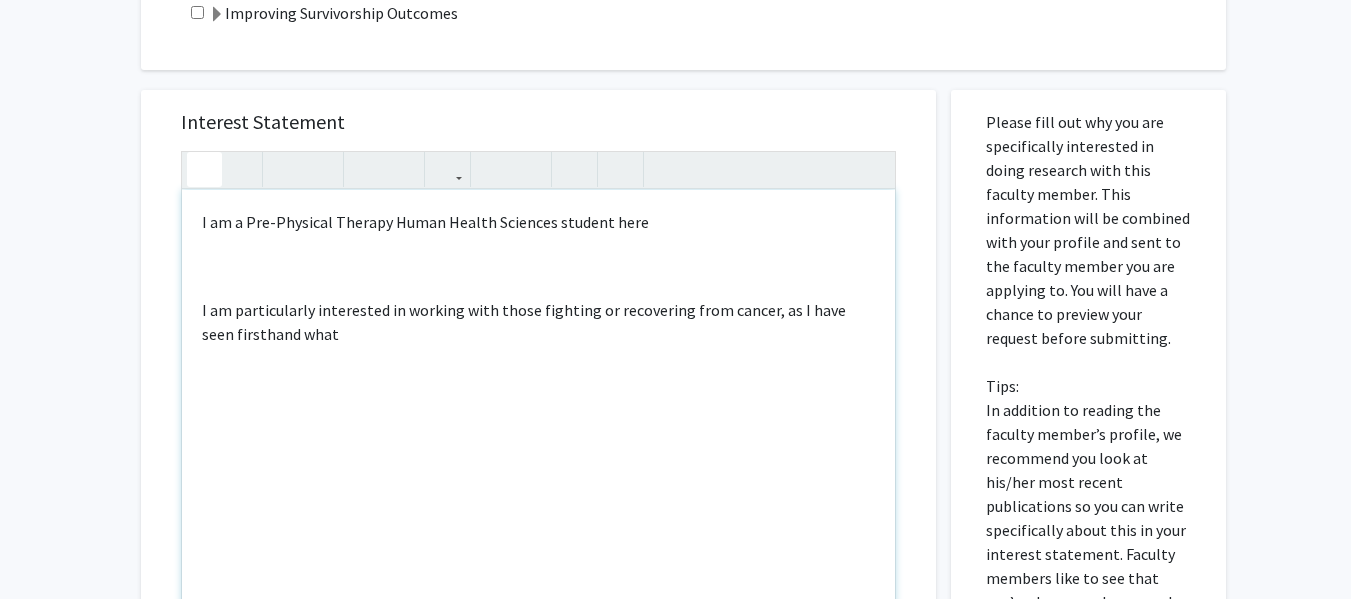 click 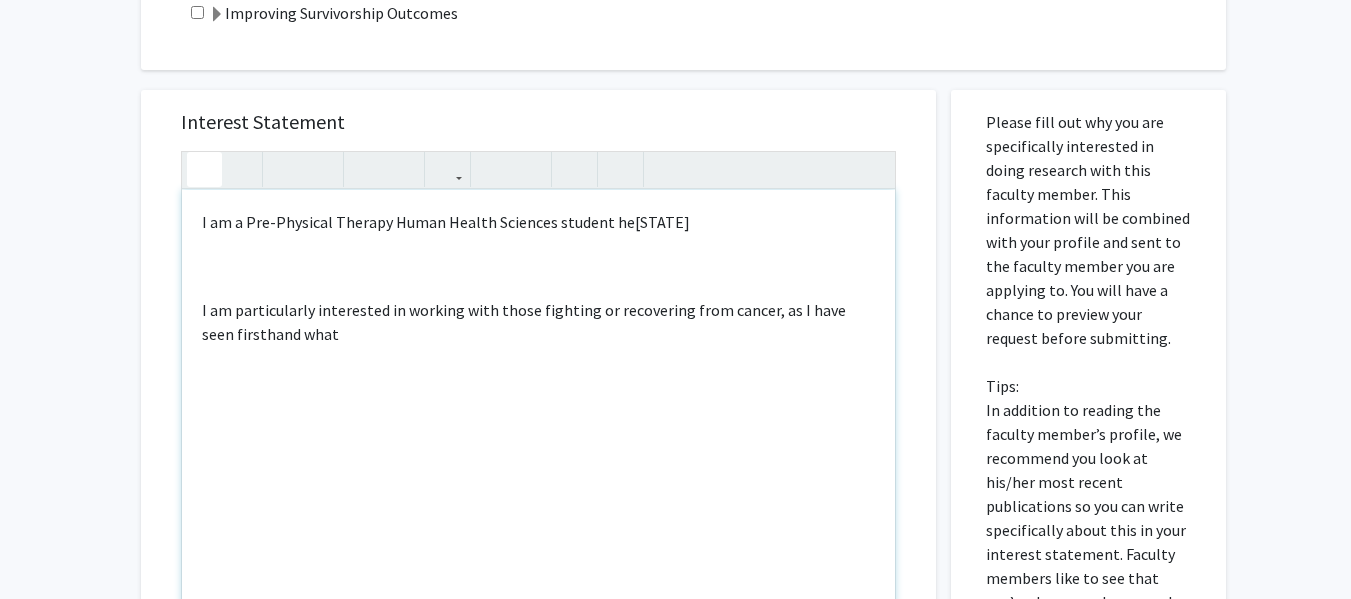 click 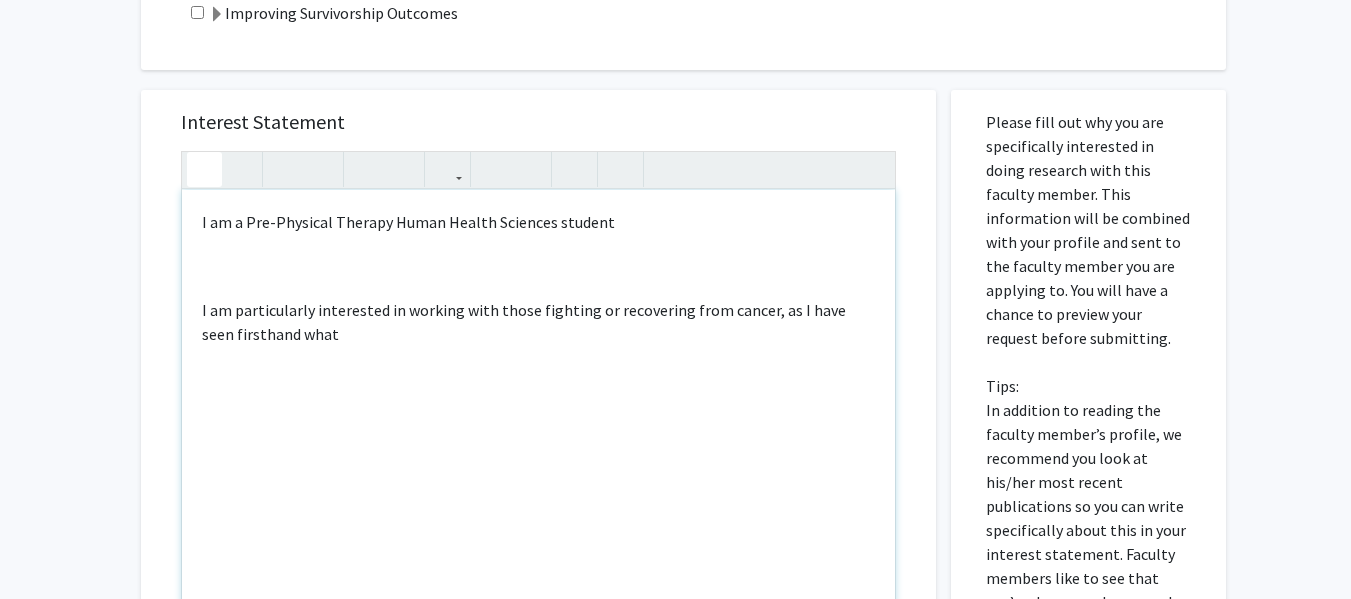 click 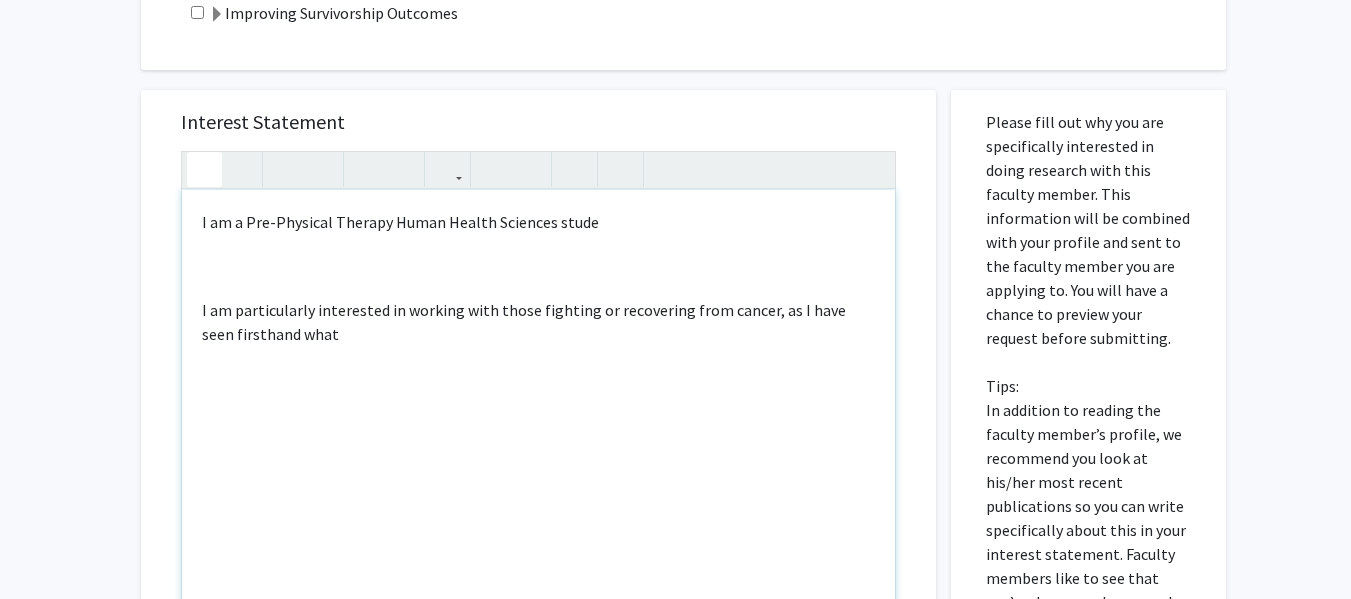 click 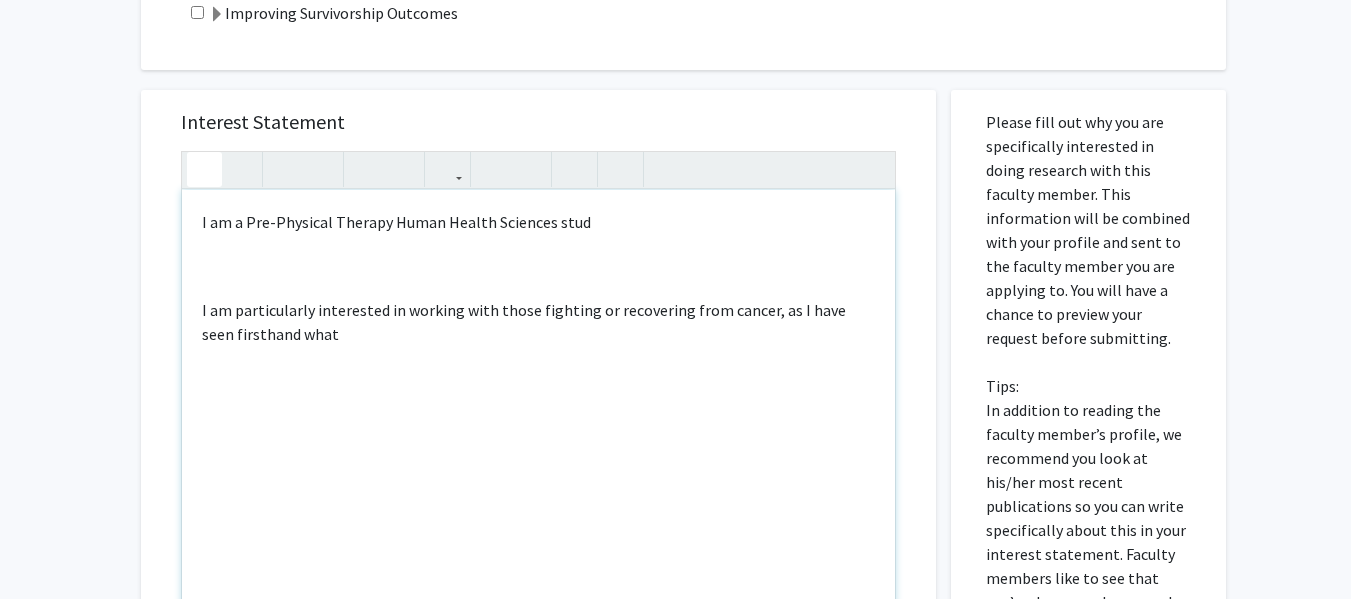 click 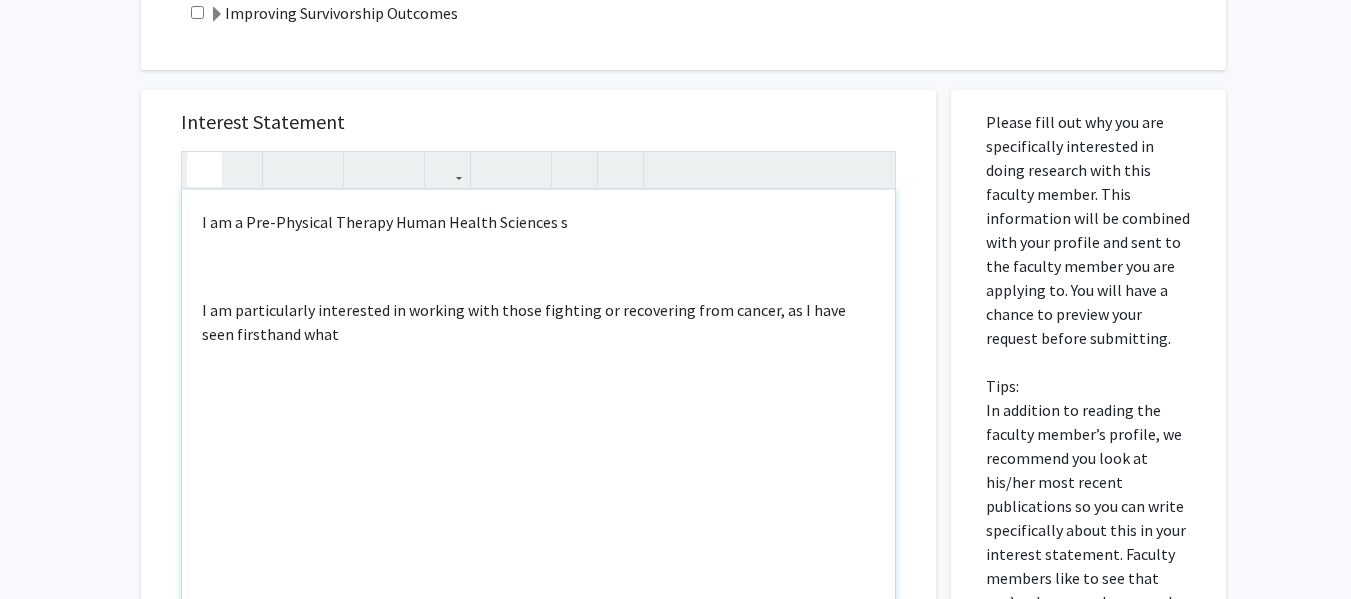 click 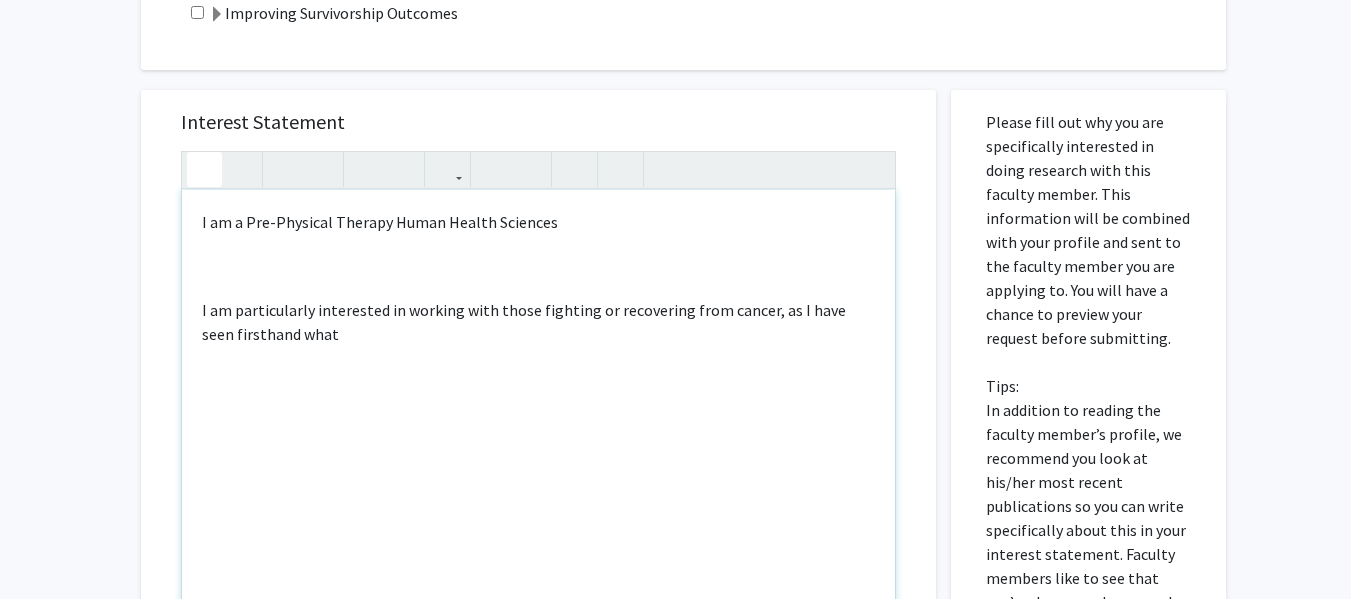 click 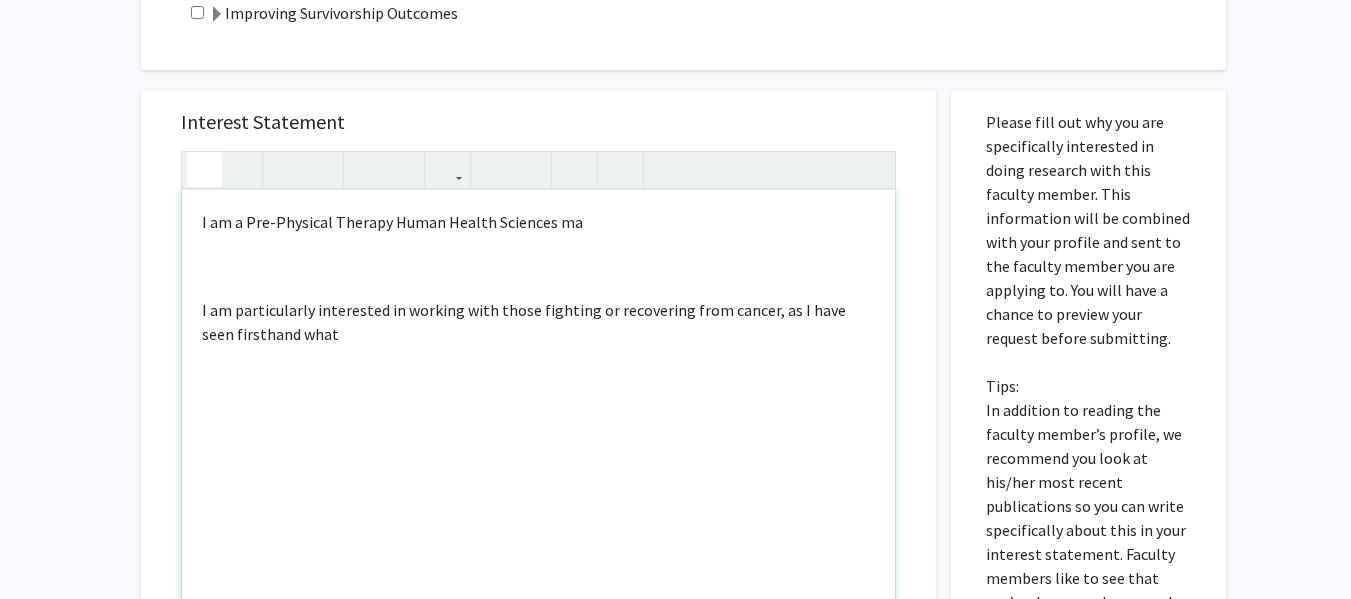 click 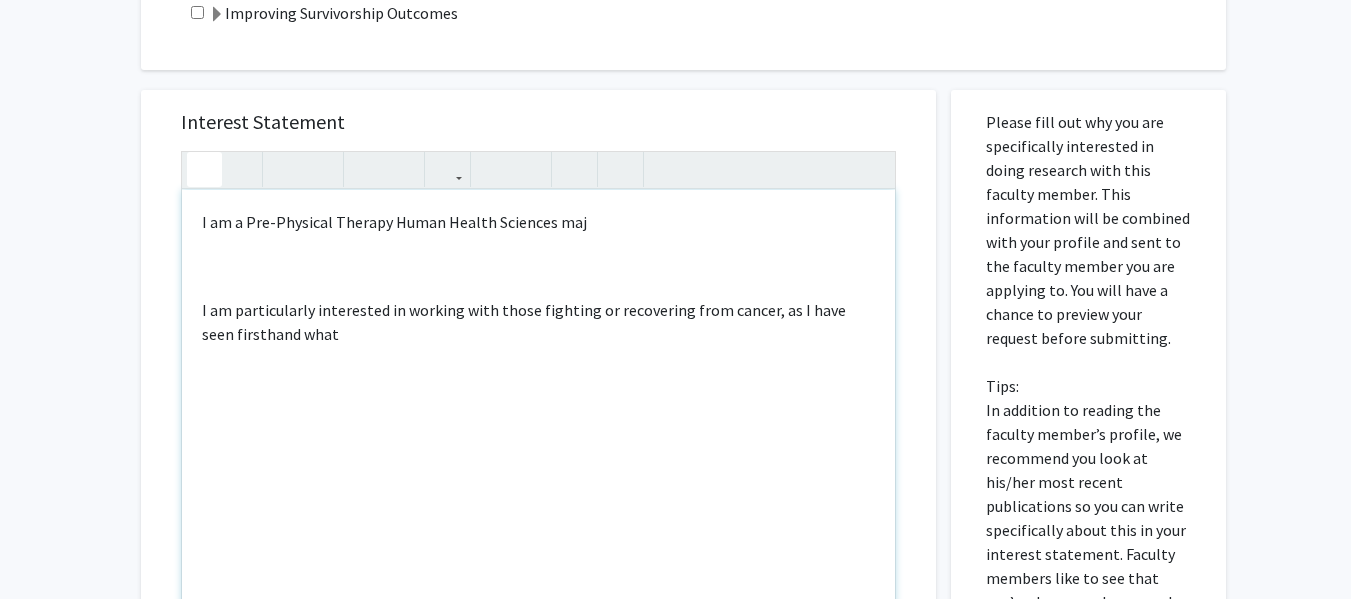 click 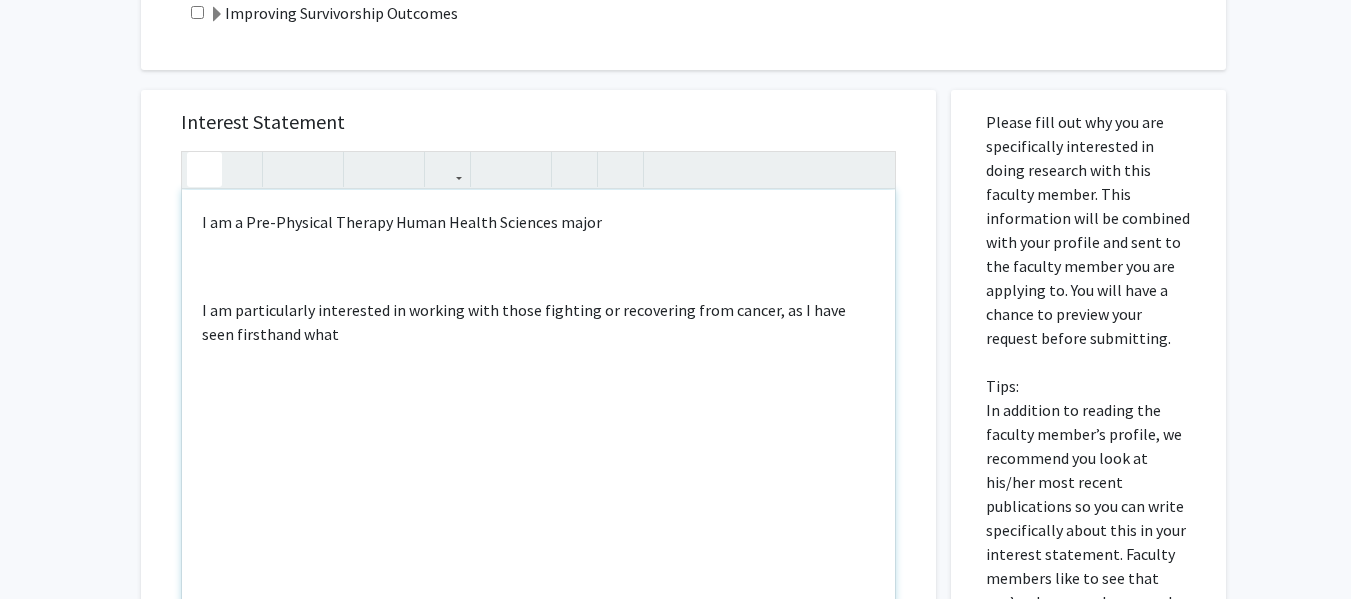 click 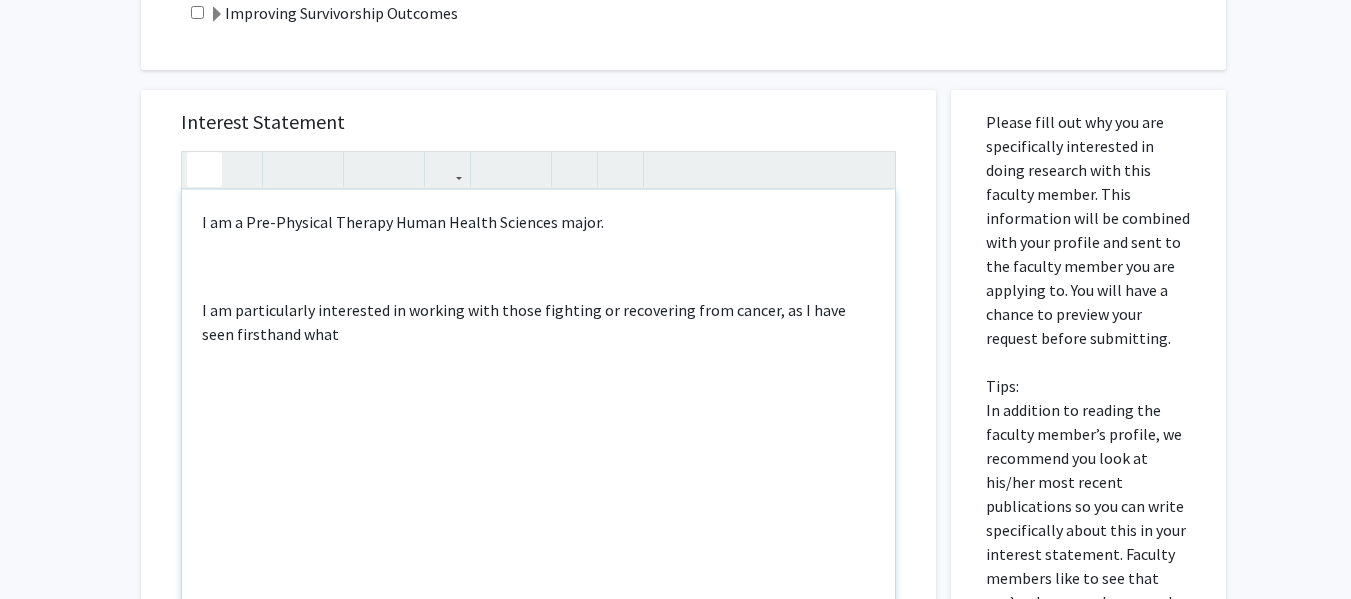 click 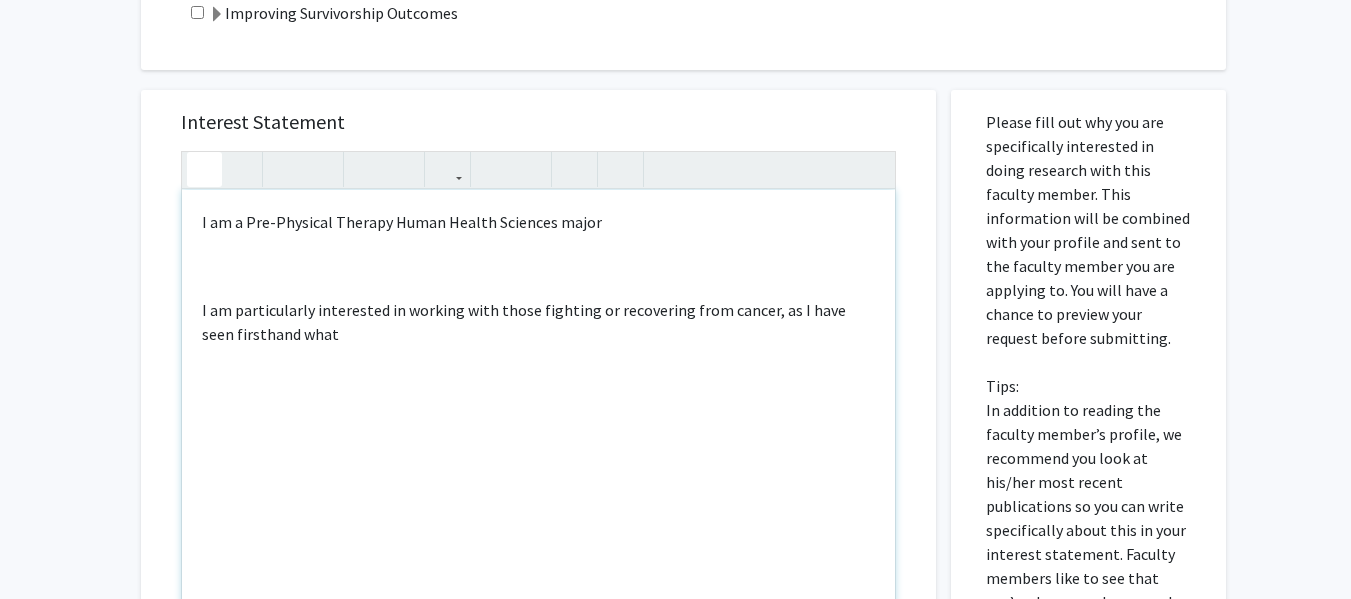 click 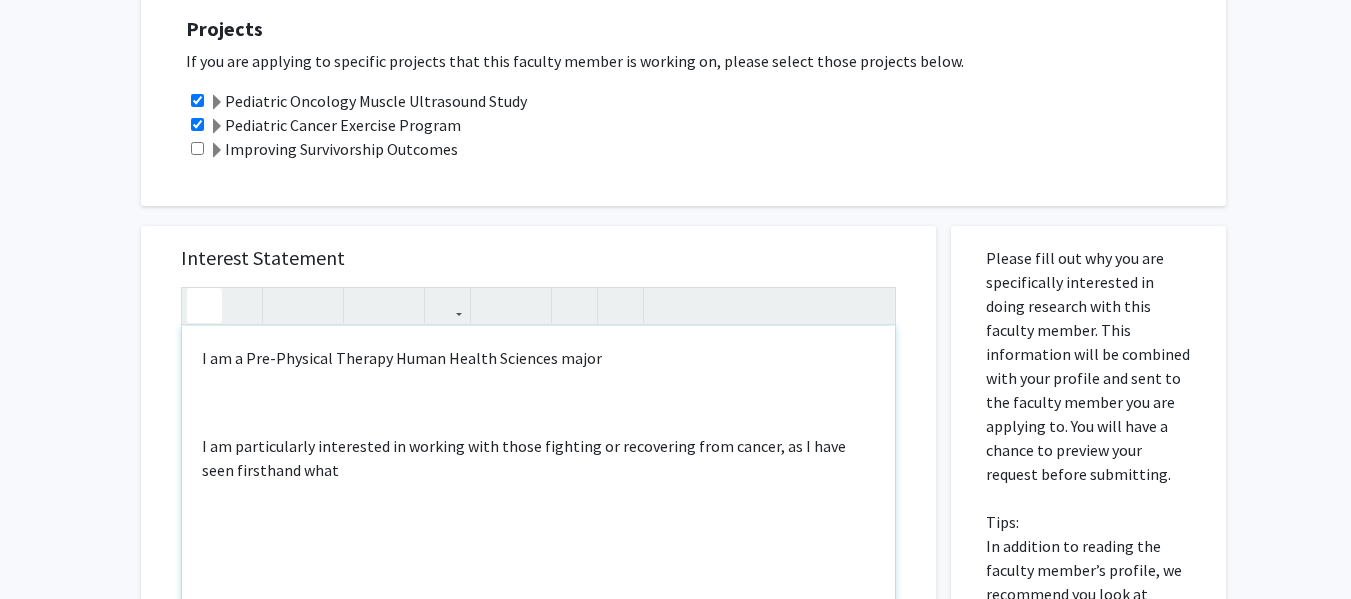 scroll, scrollTop: 639, scrollLeft: 0, axis: vertical 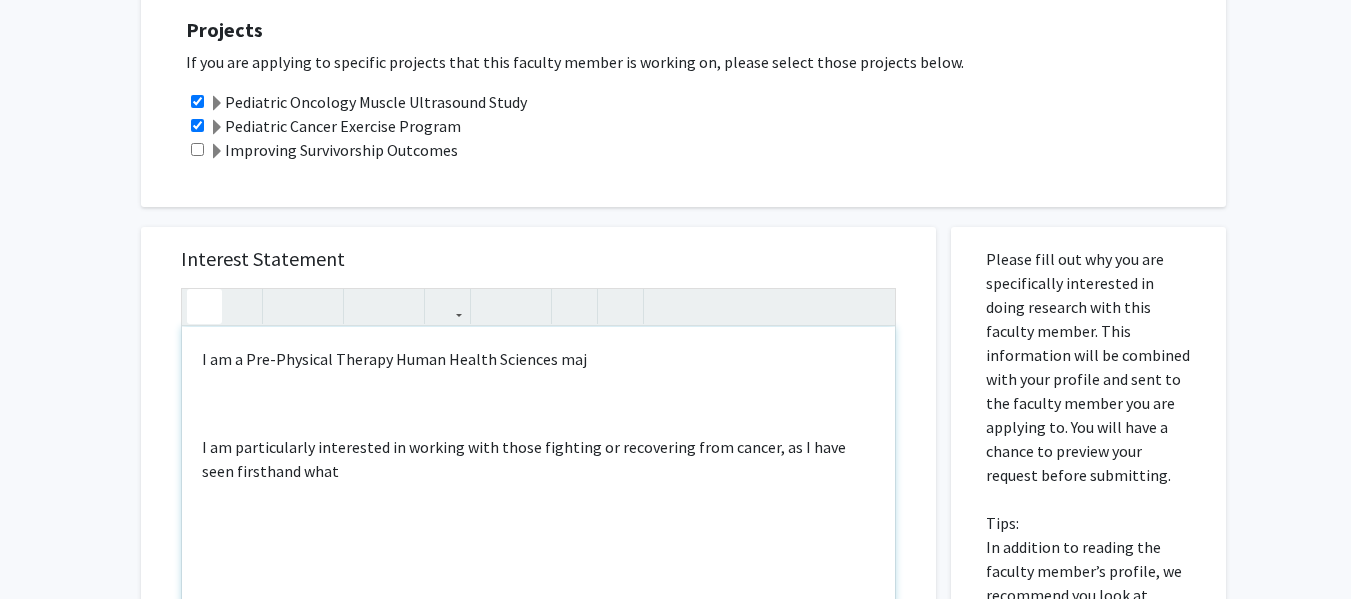 click 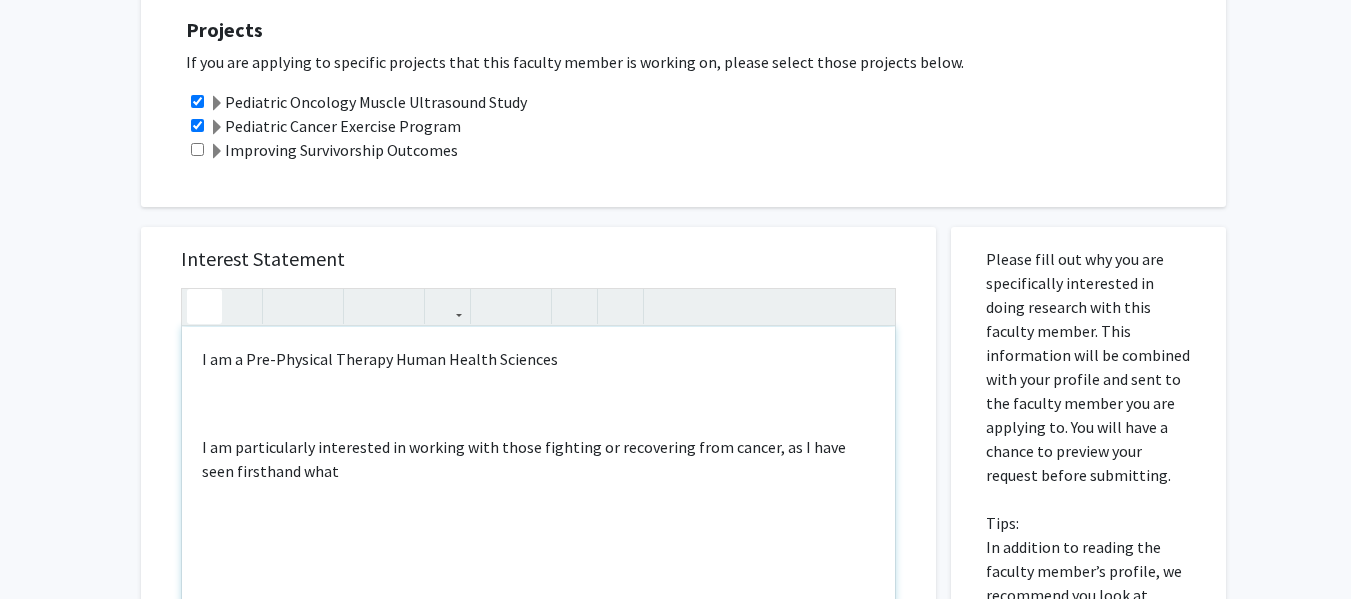 click 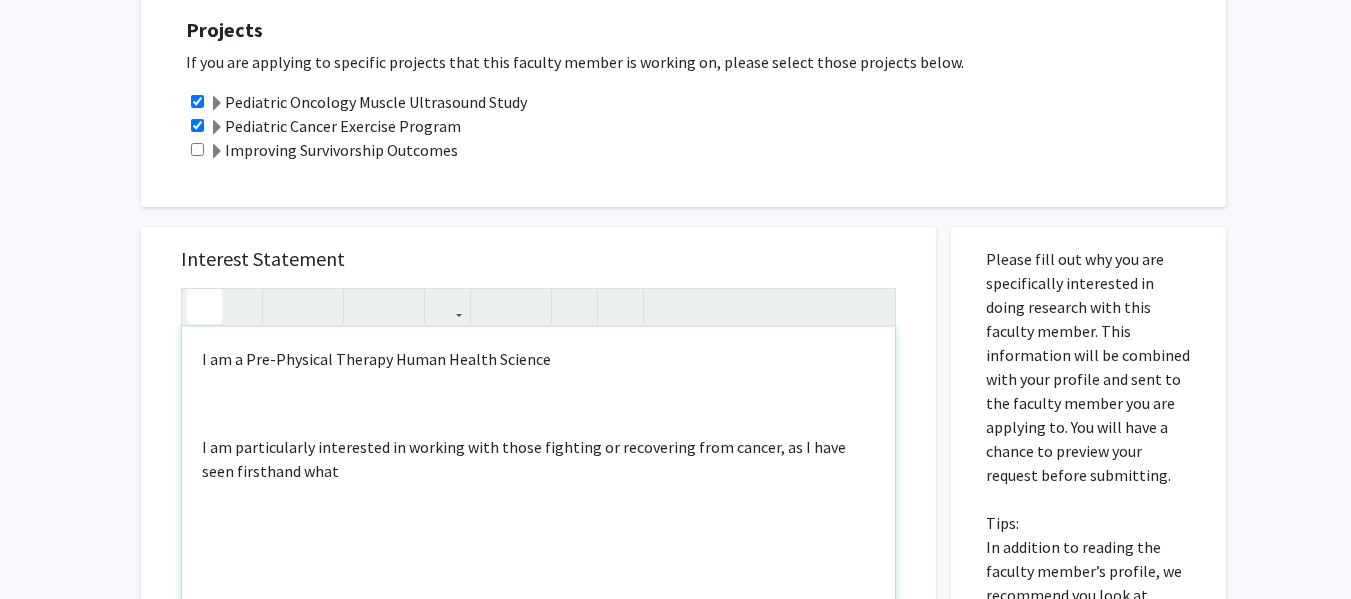 click 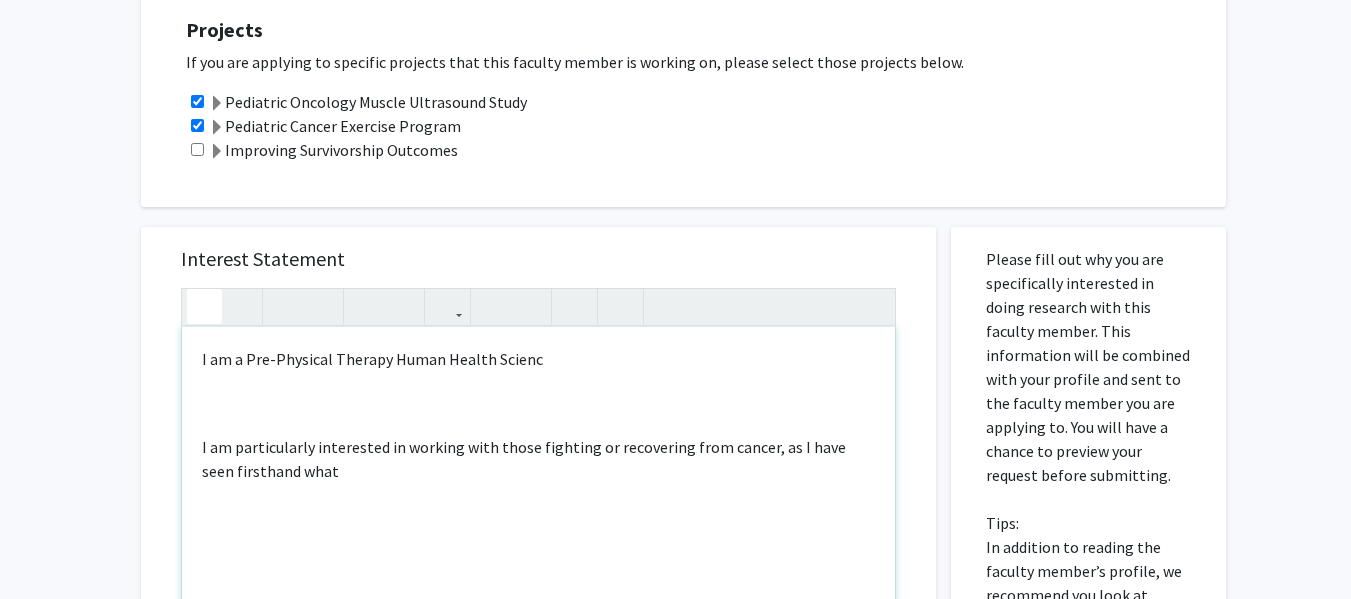 click 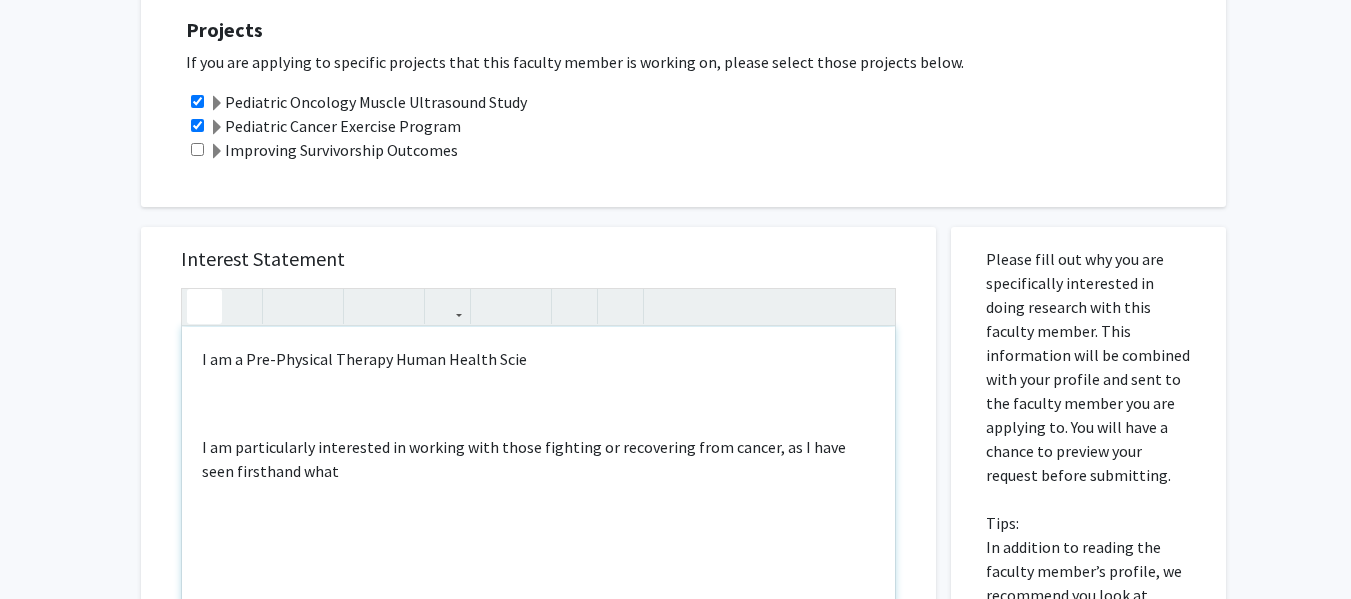 click 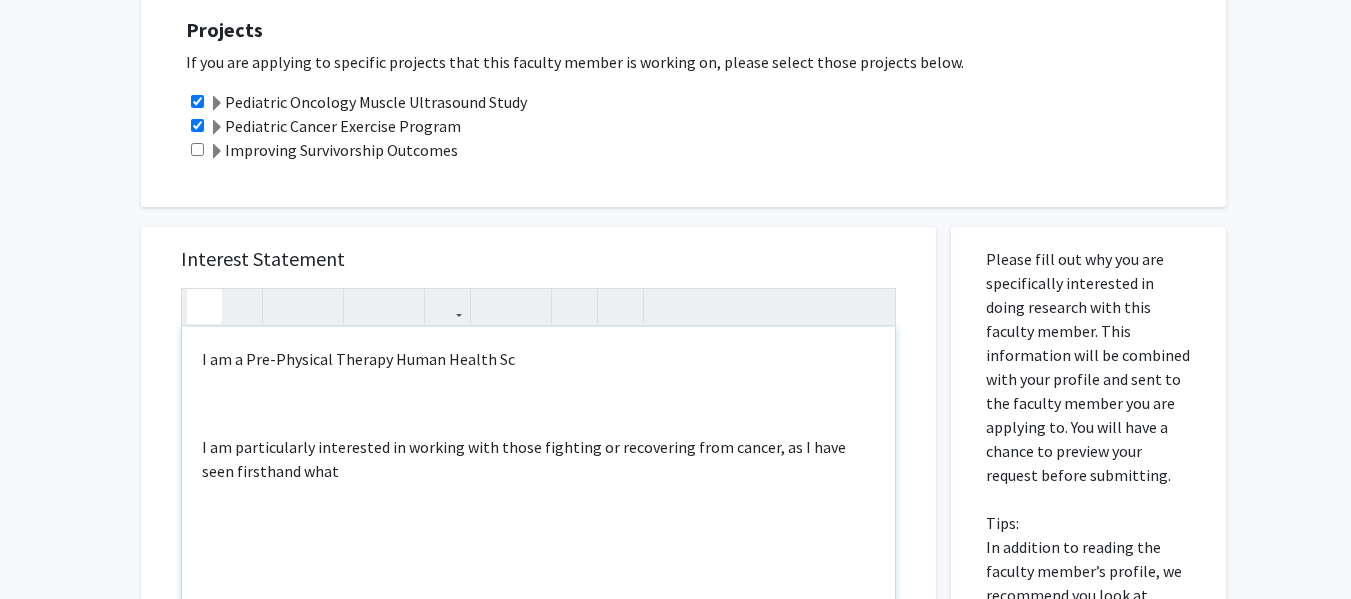 click 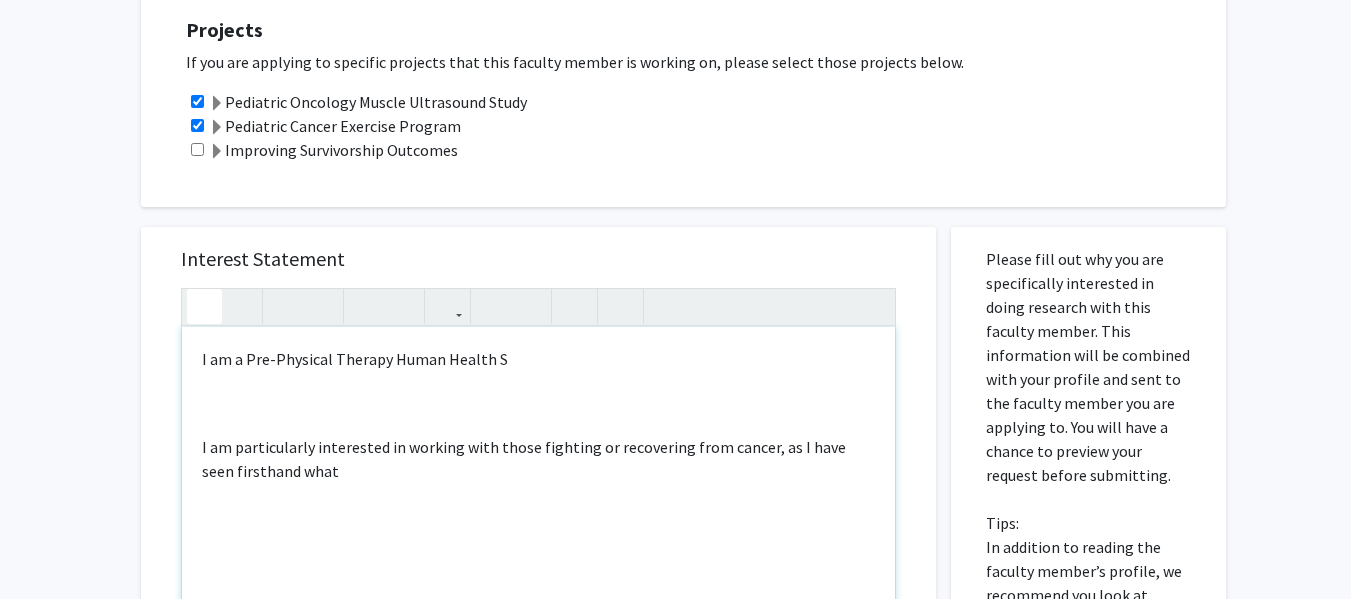 click 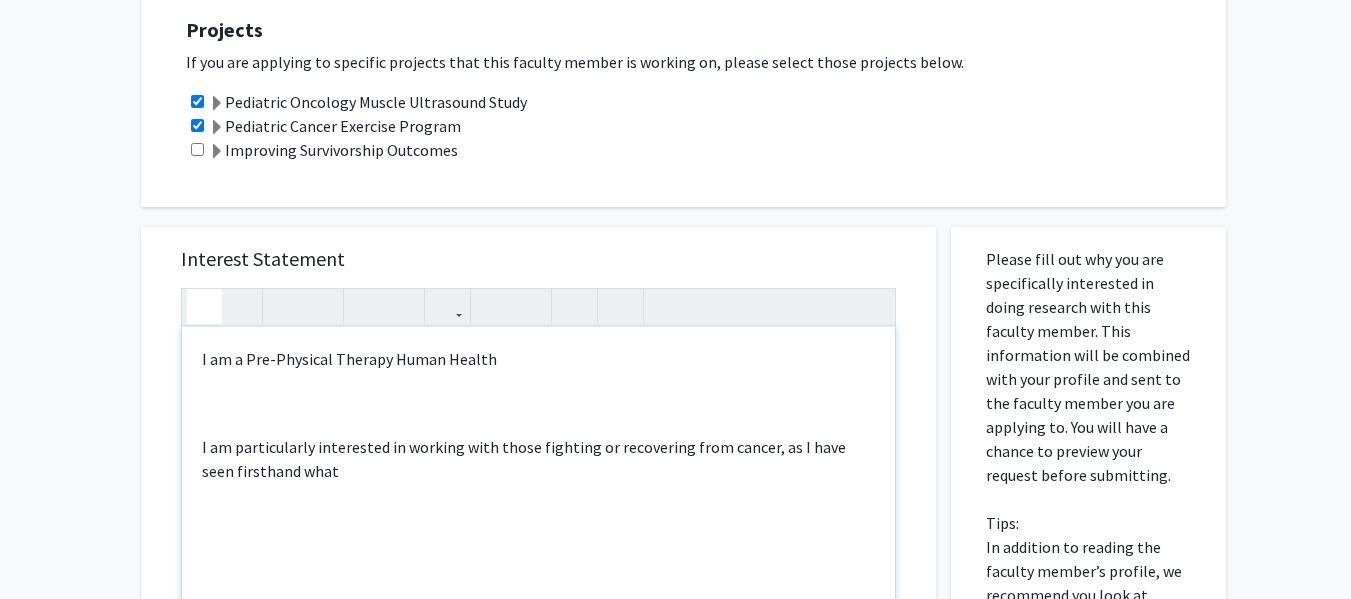 click 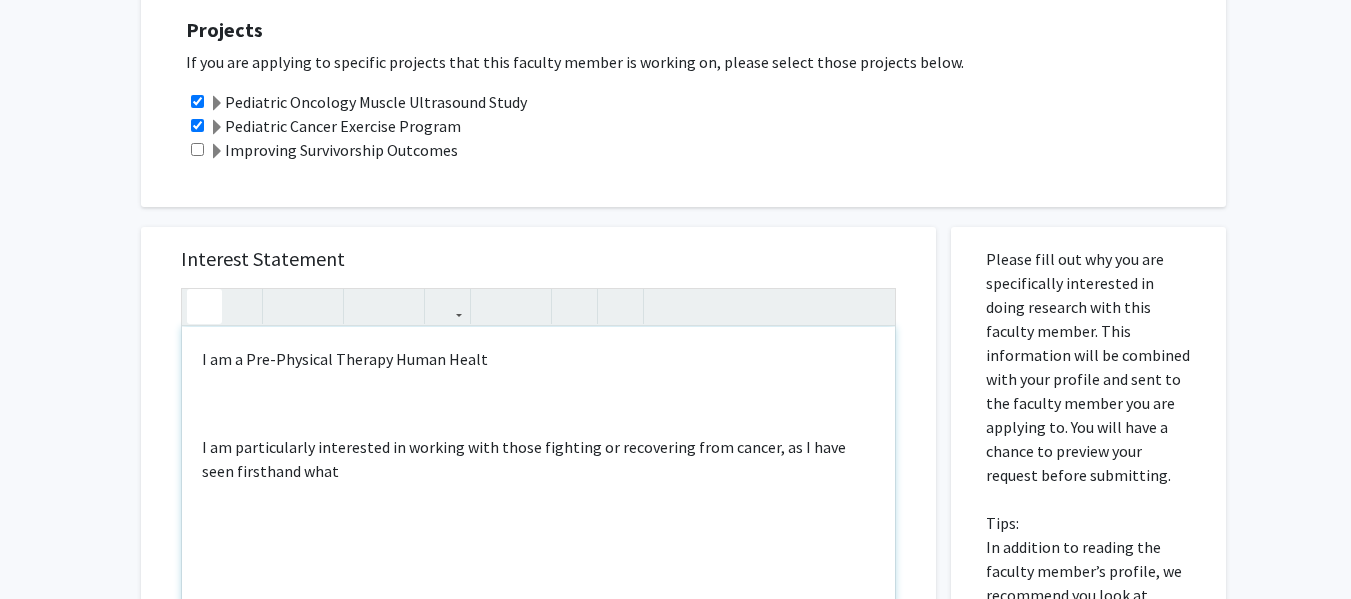 click 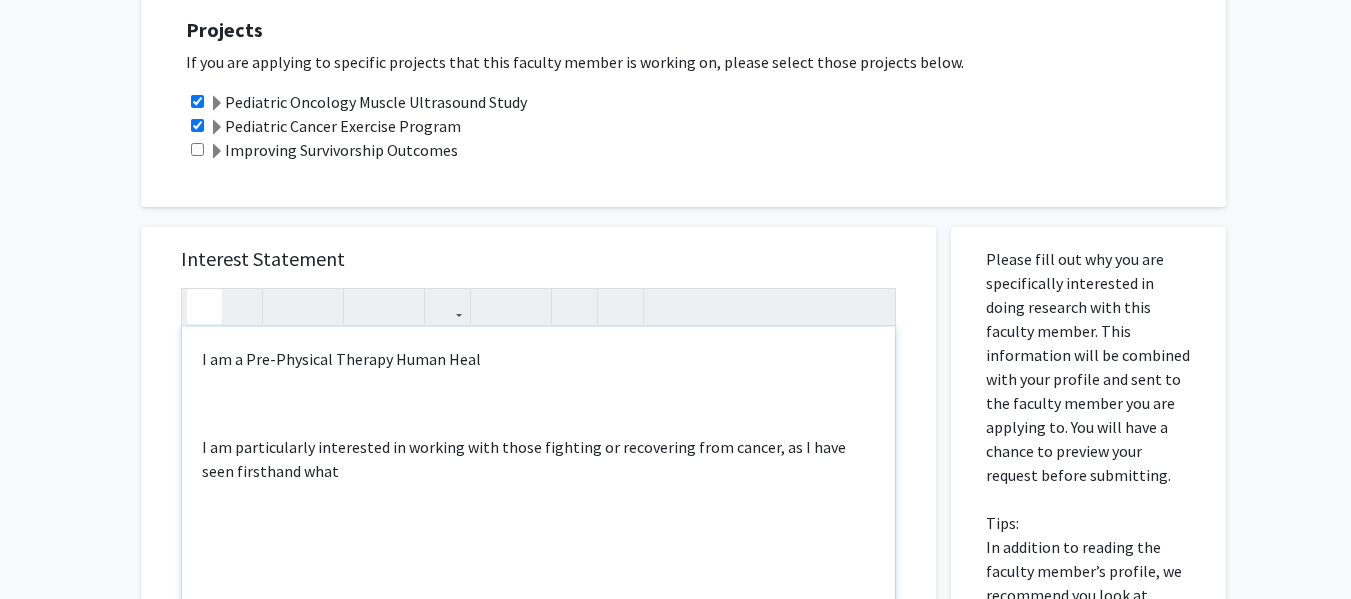 click 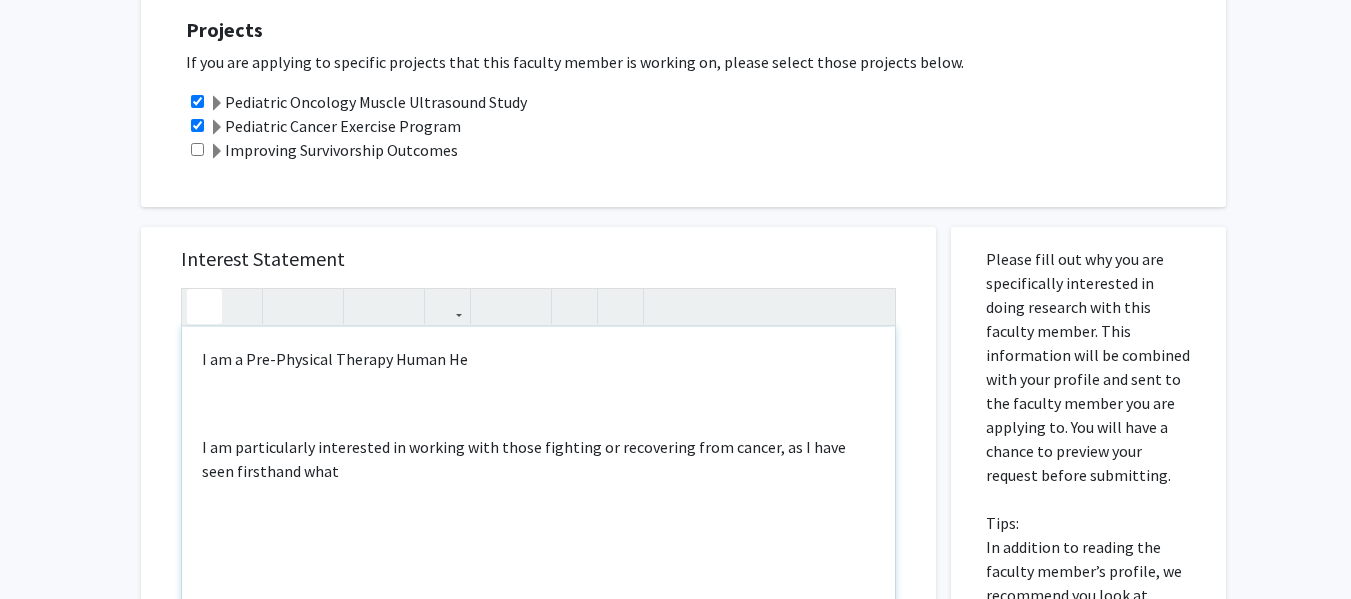 click 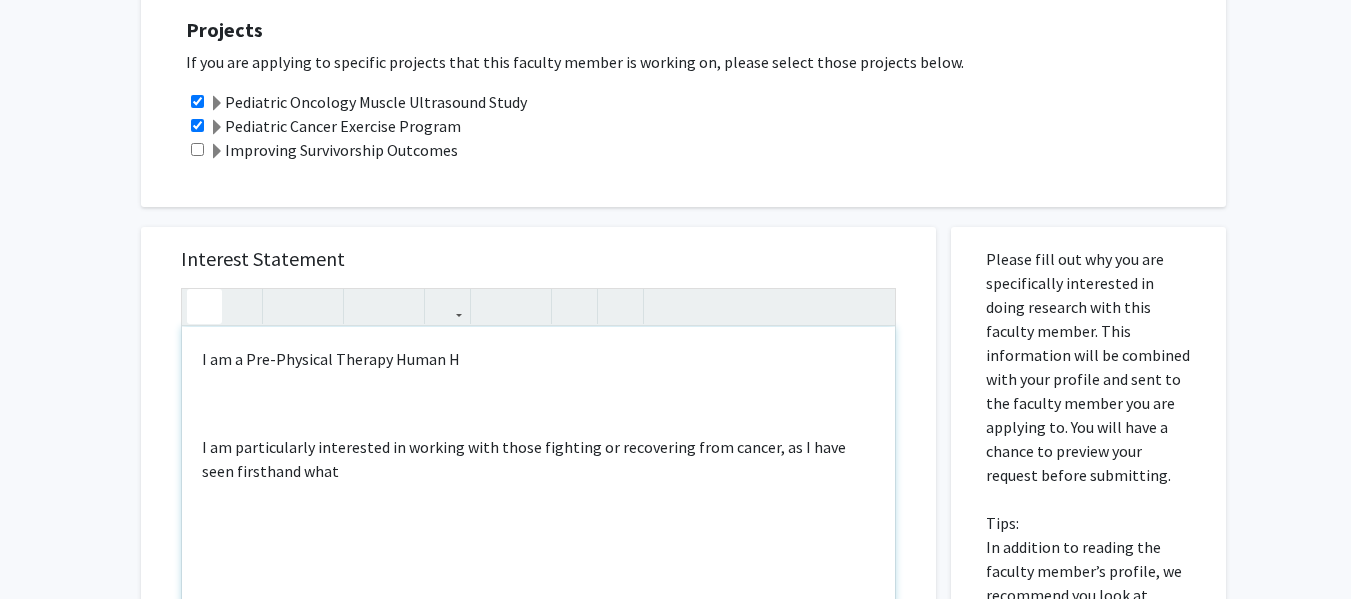 click 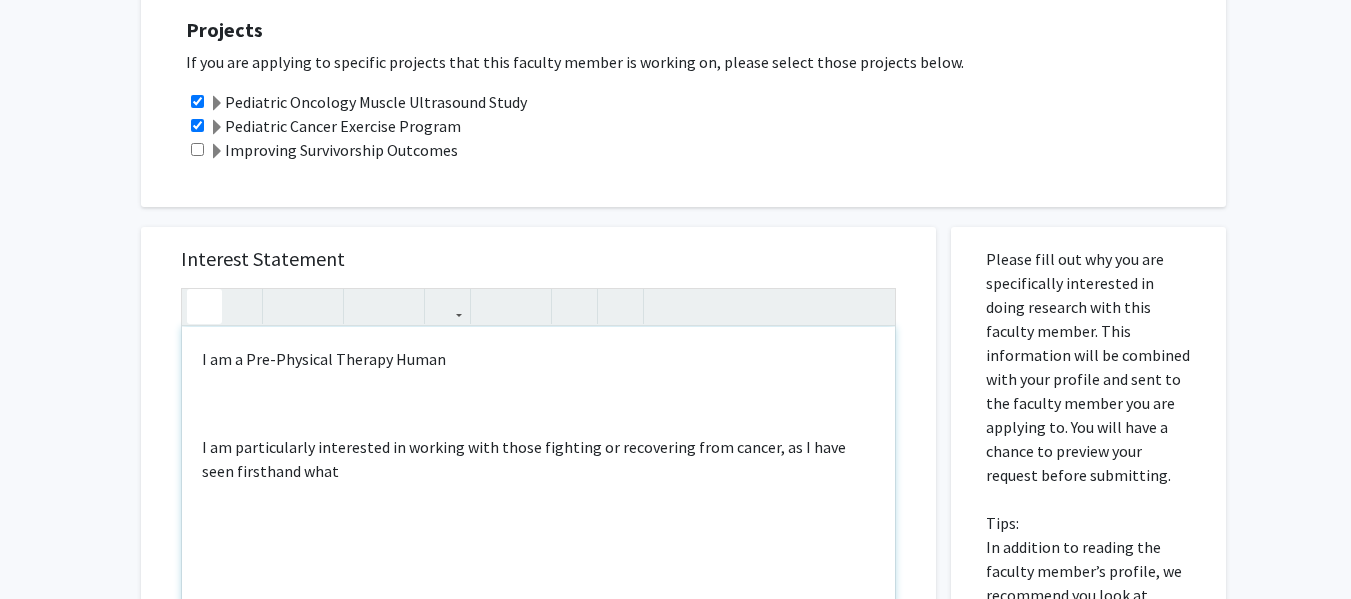 click 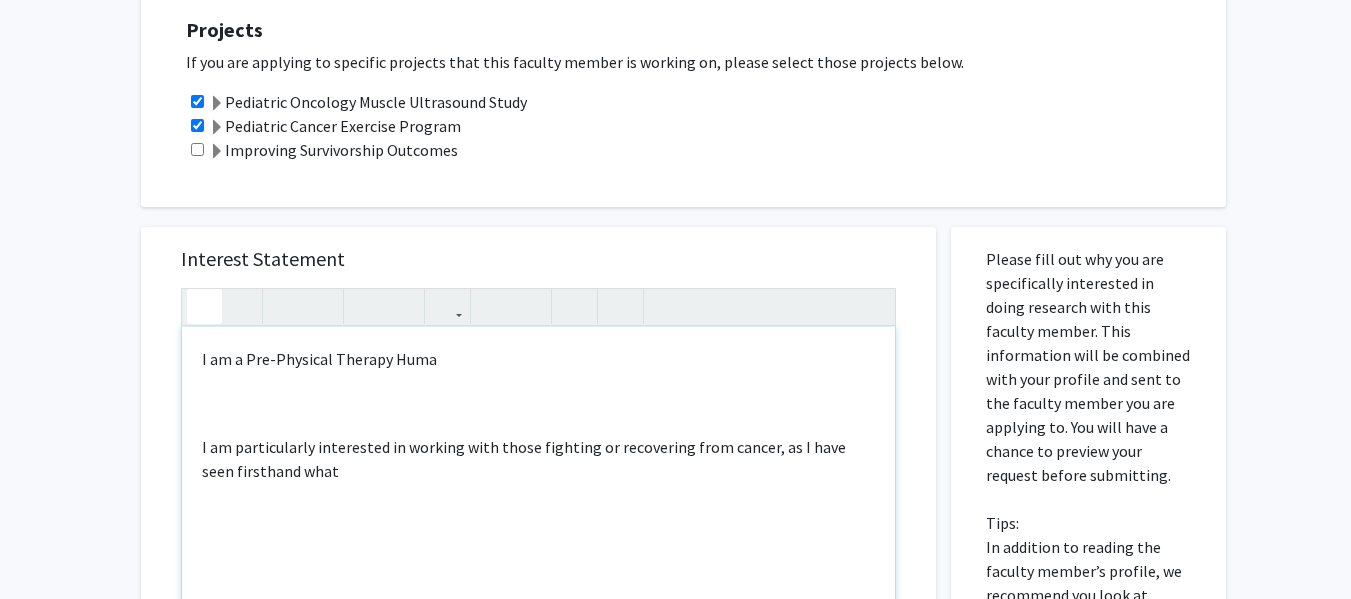 click 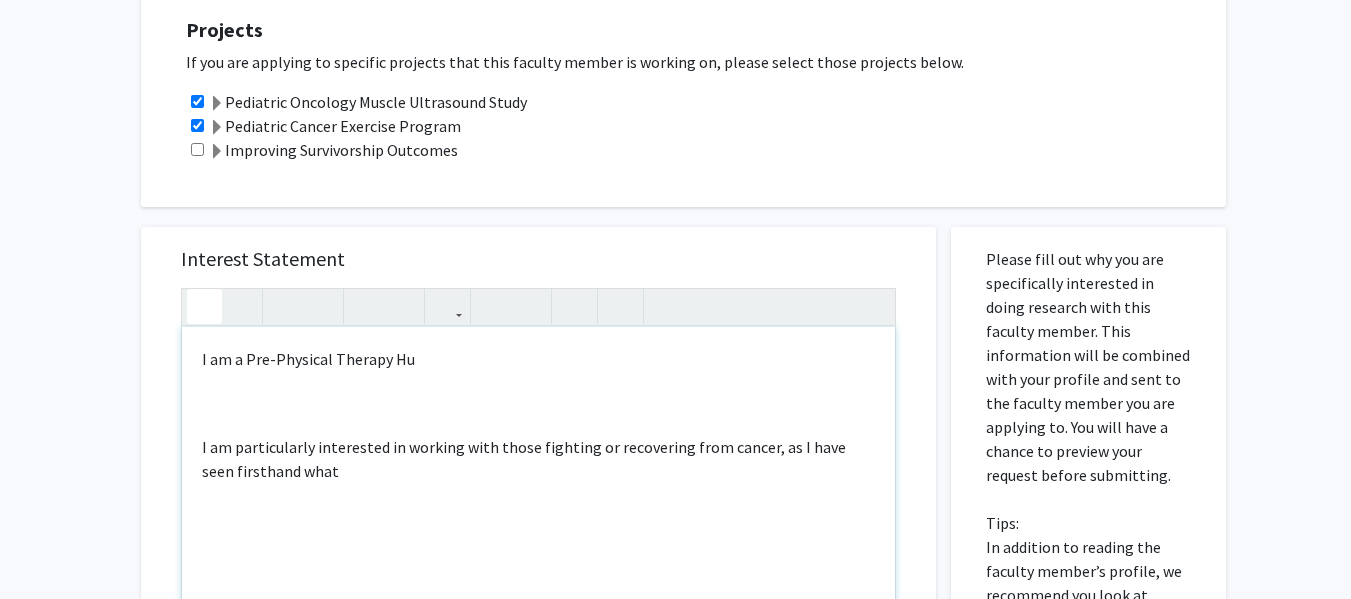 click 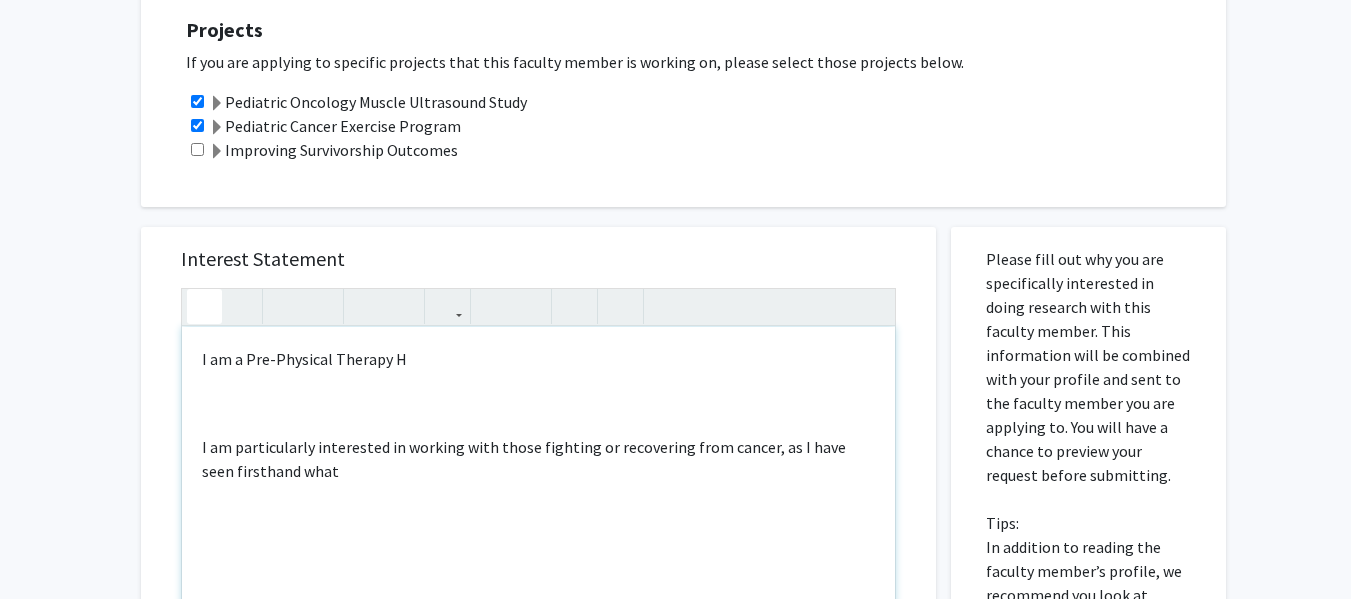 click 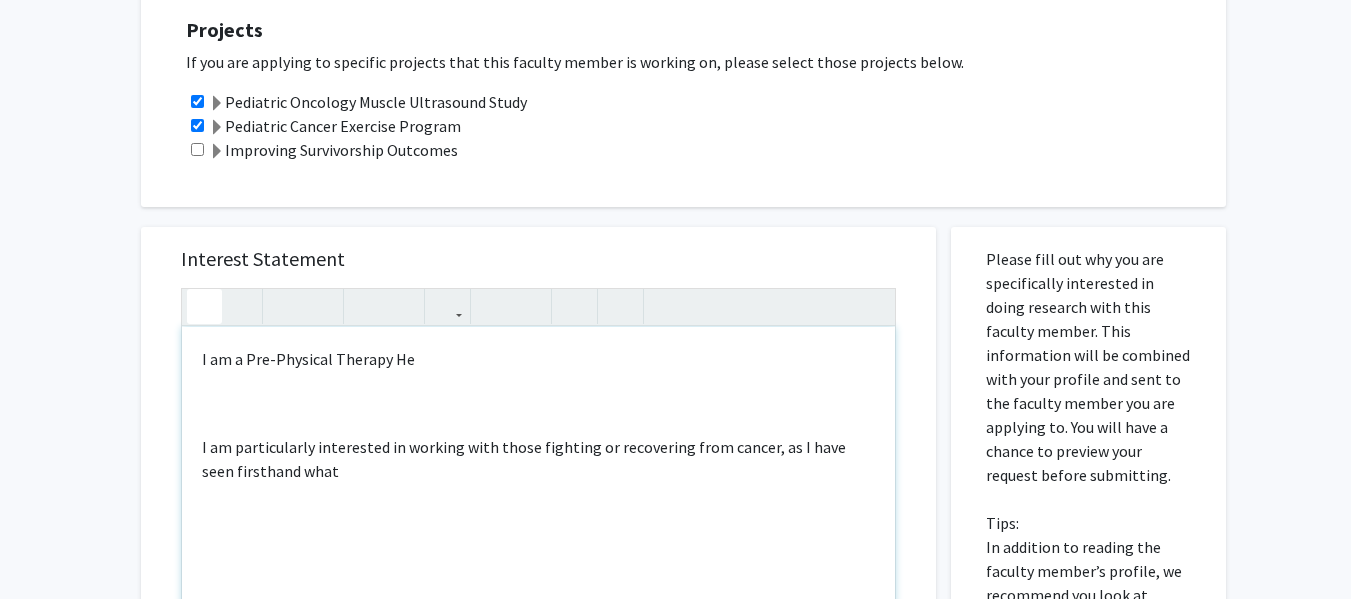 click 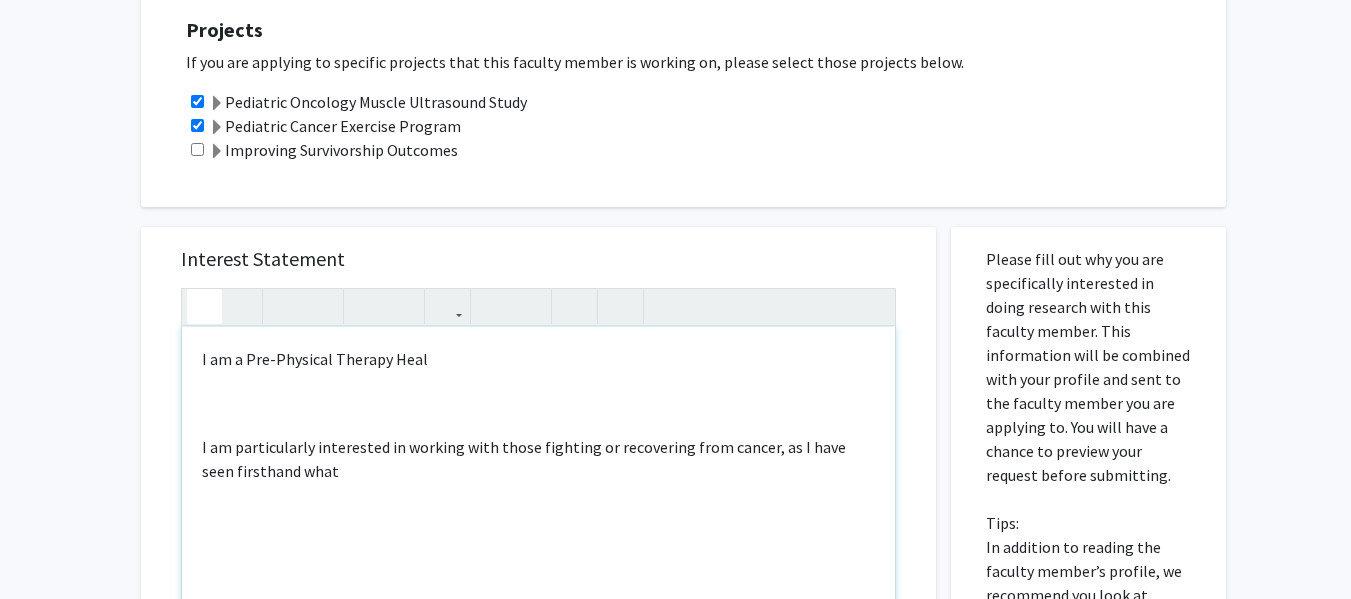 click 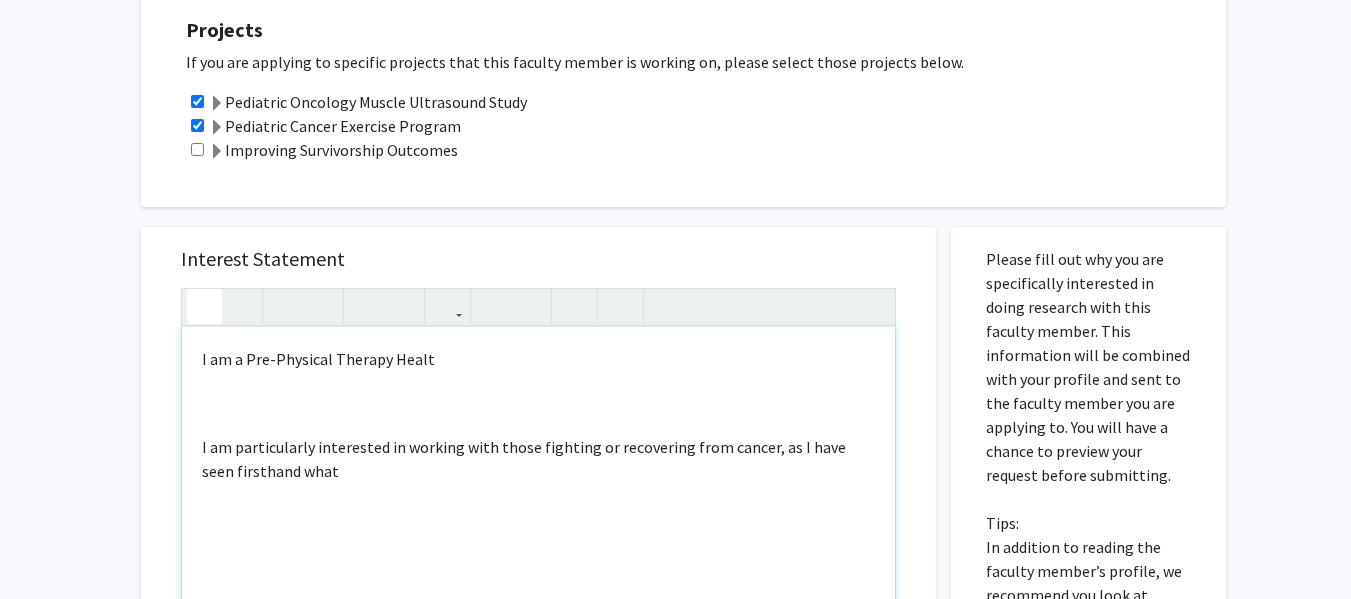 click 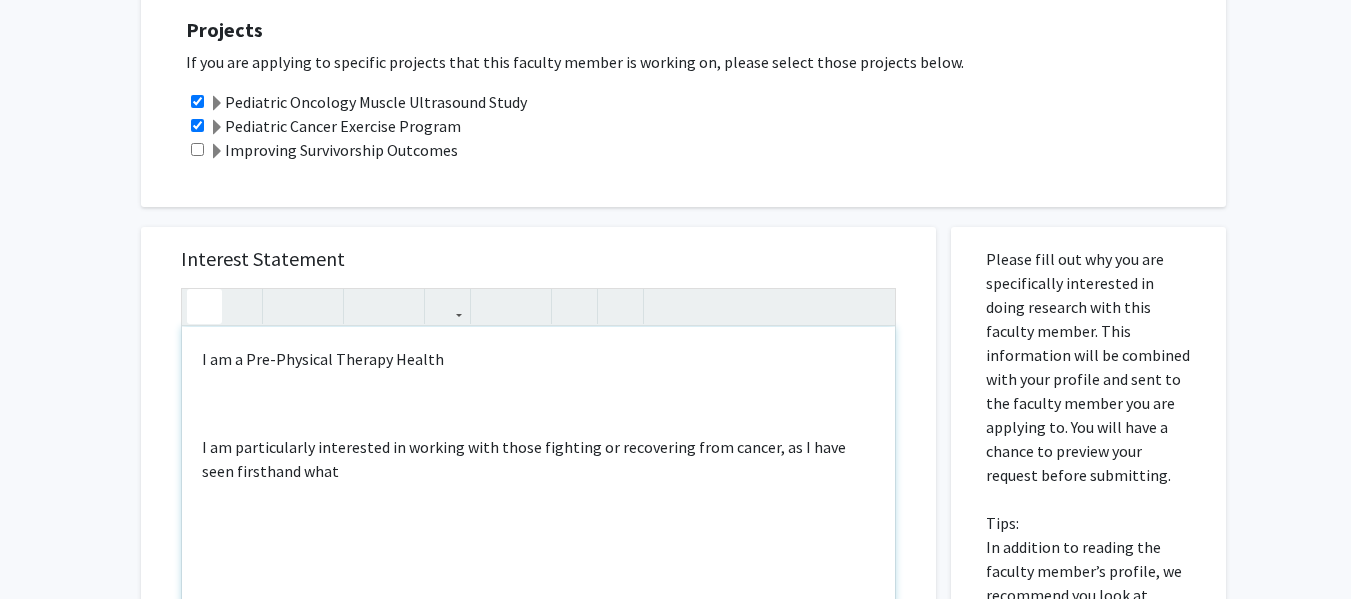 click 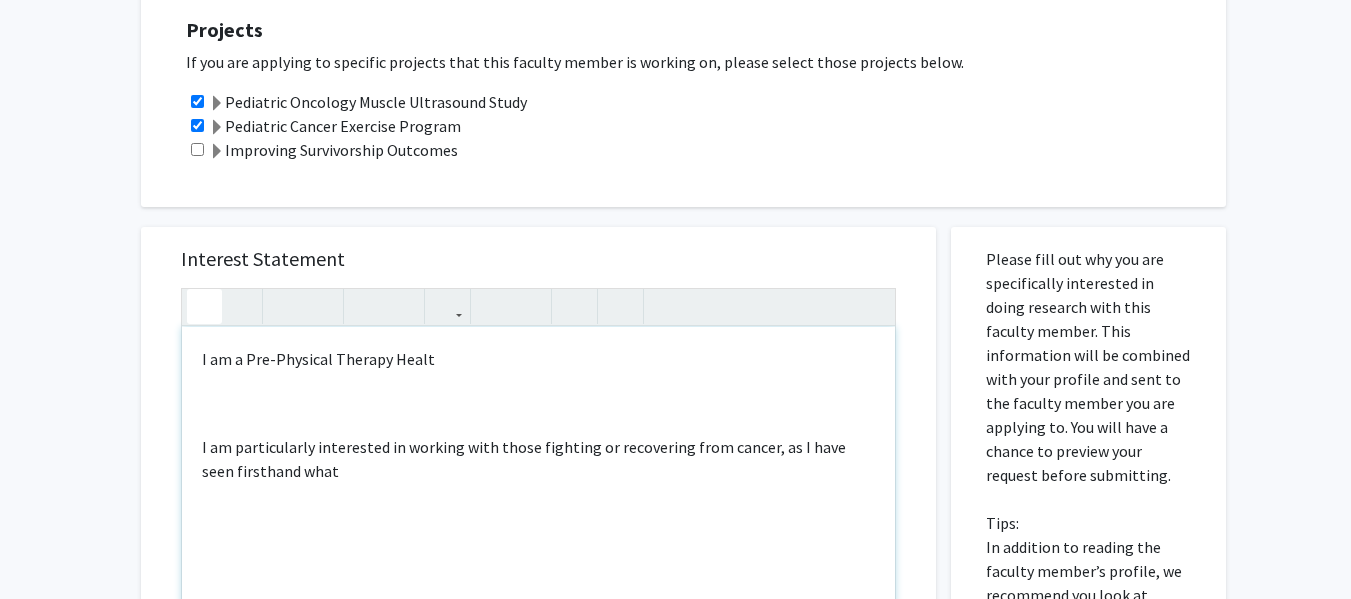 click 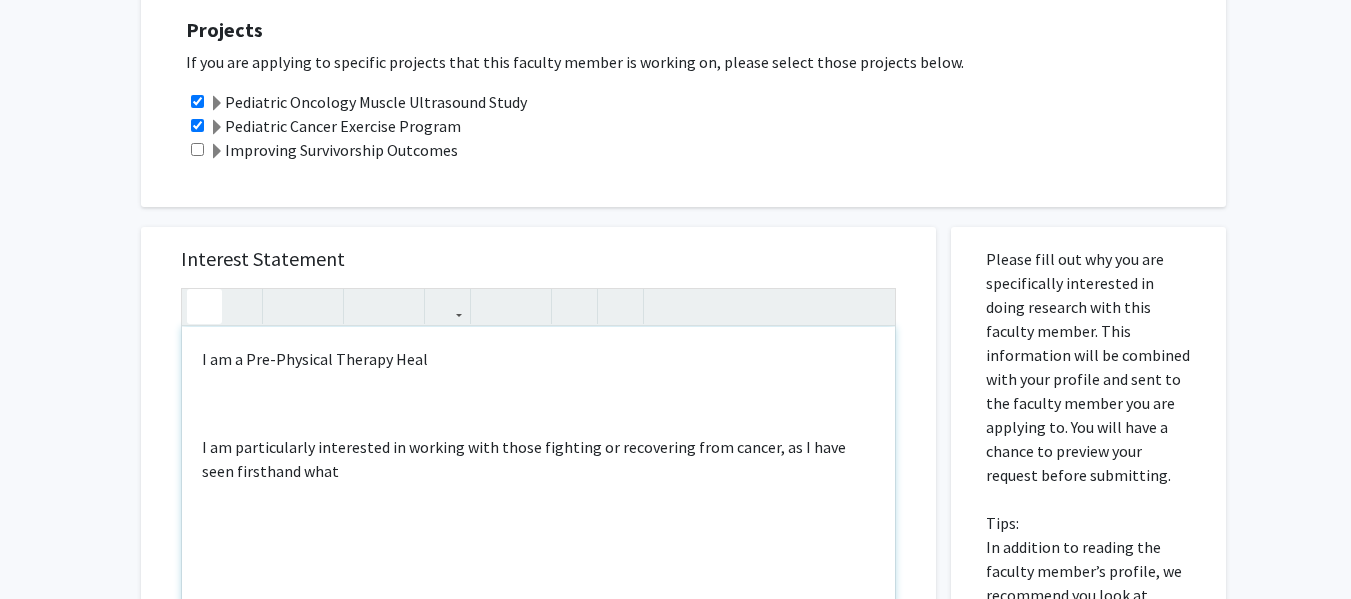 click 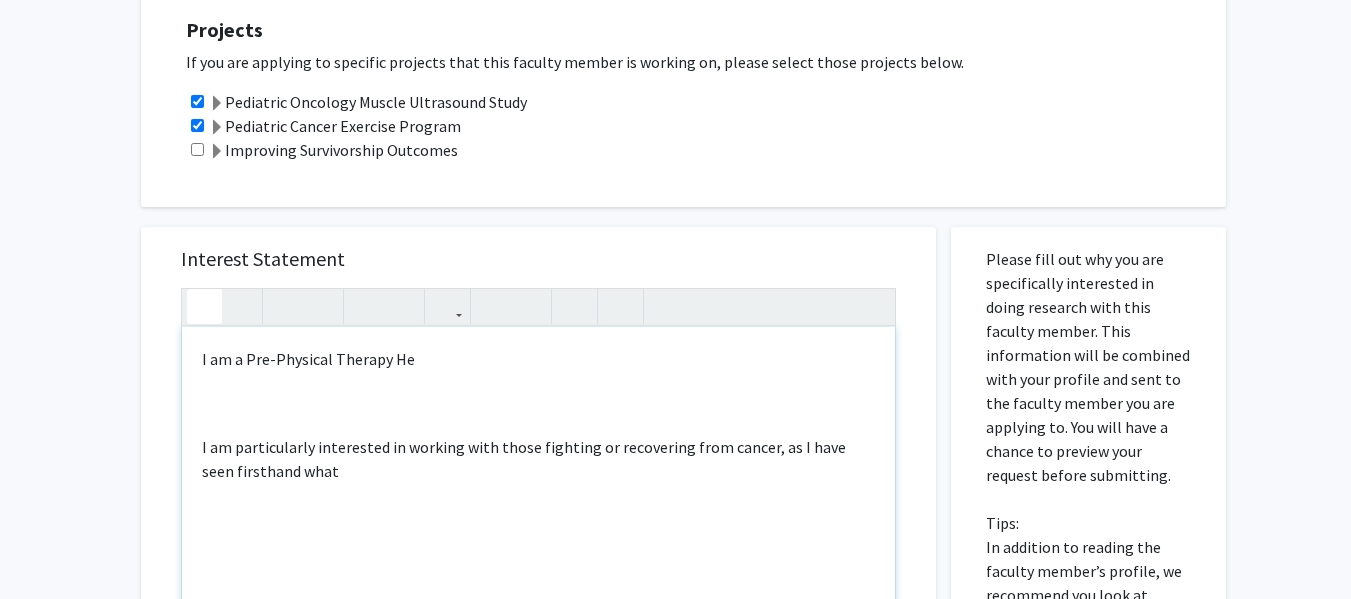 click 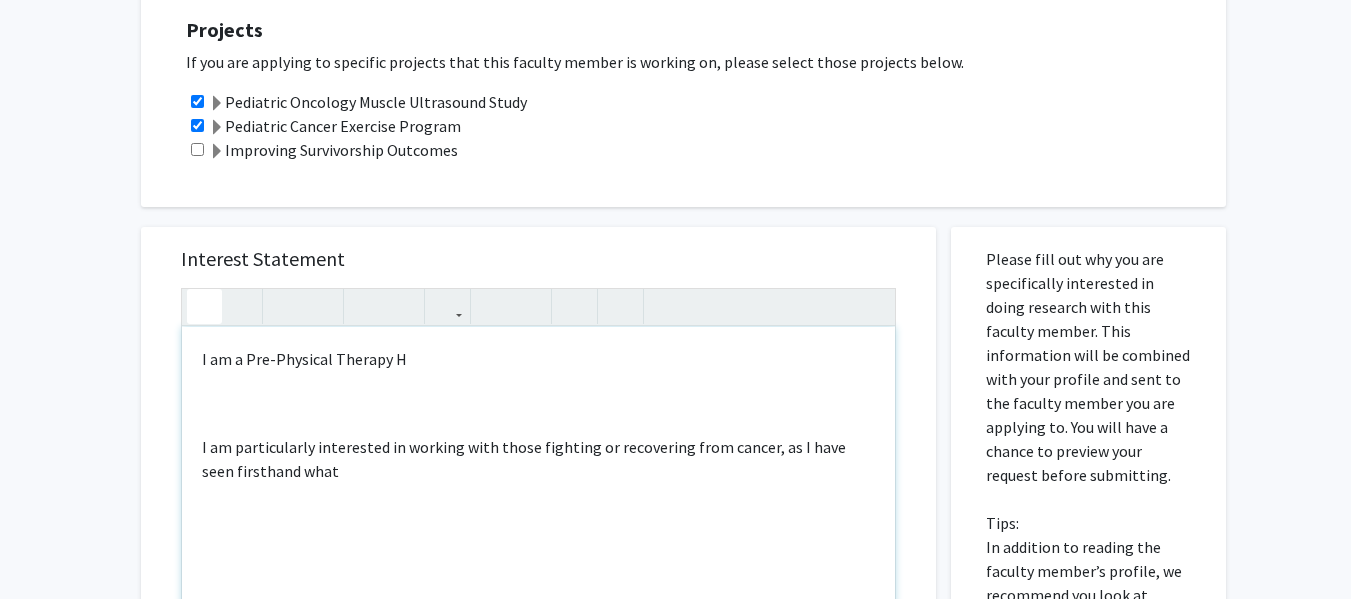 click 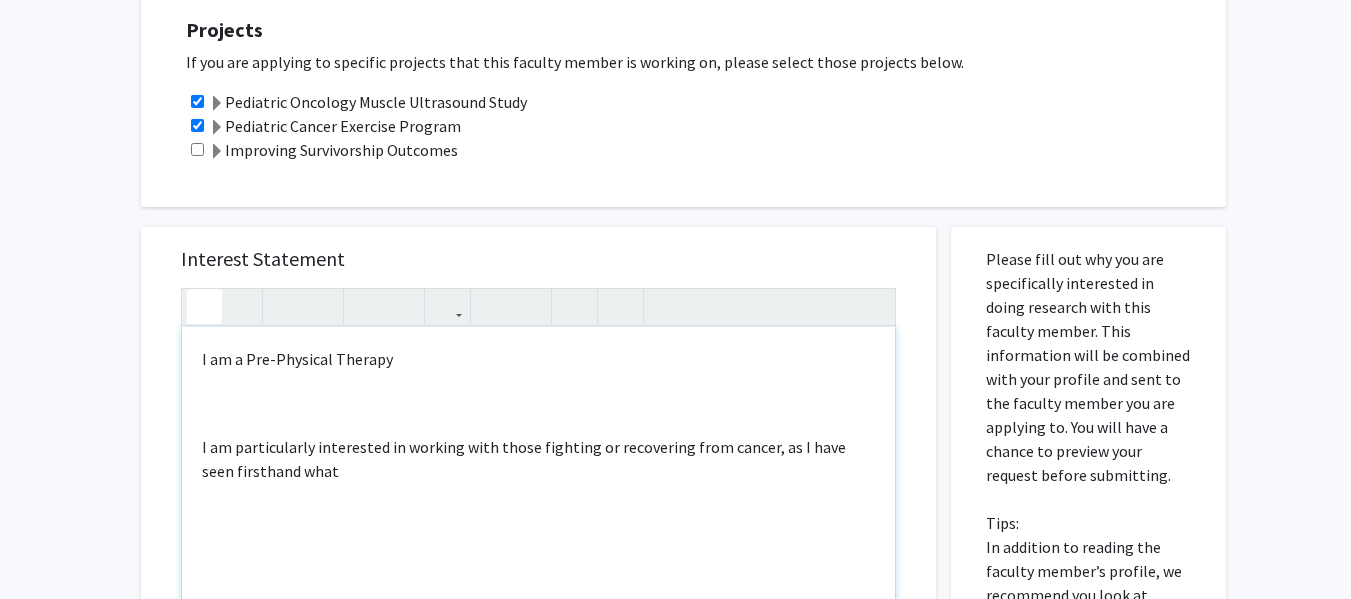 click 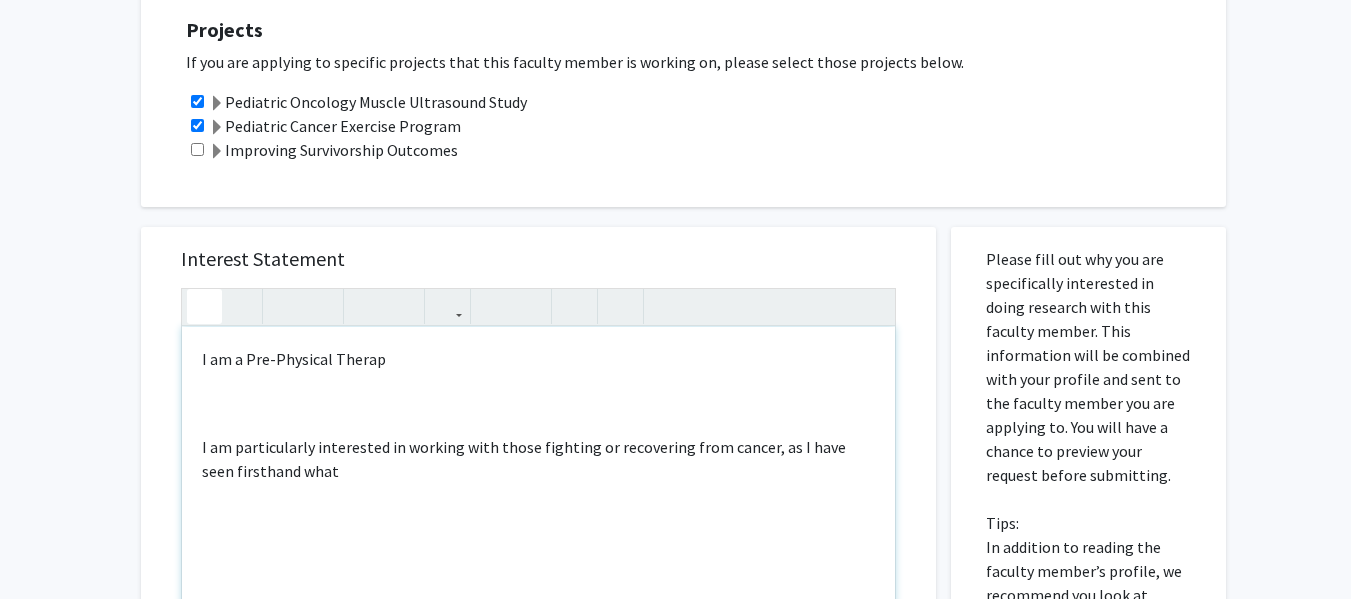 click 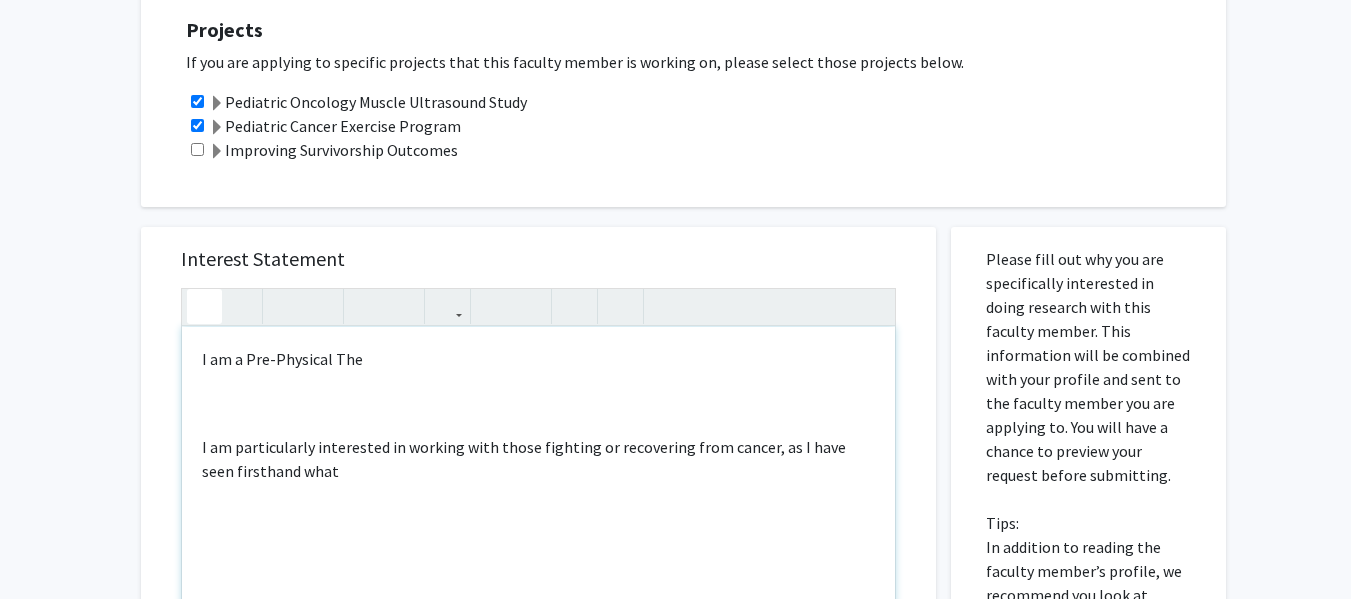 click 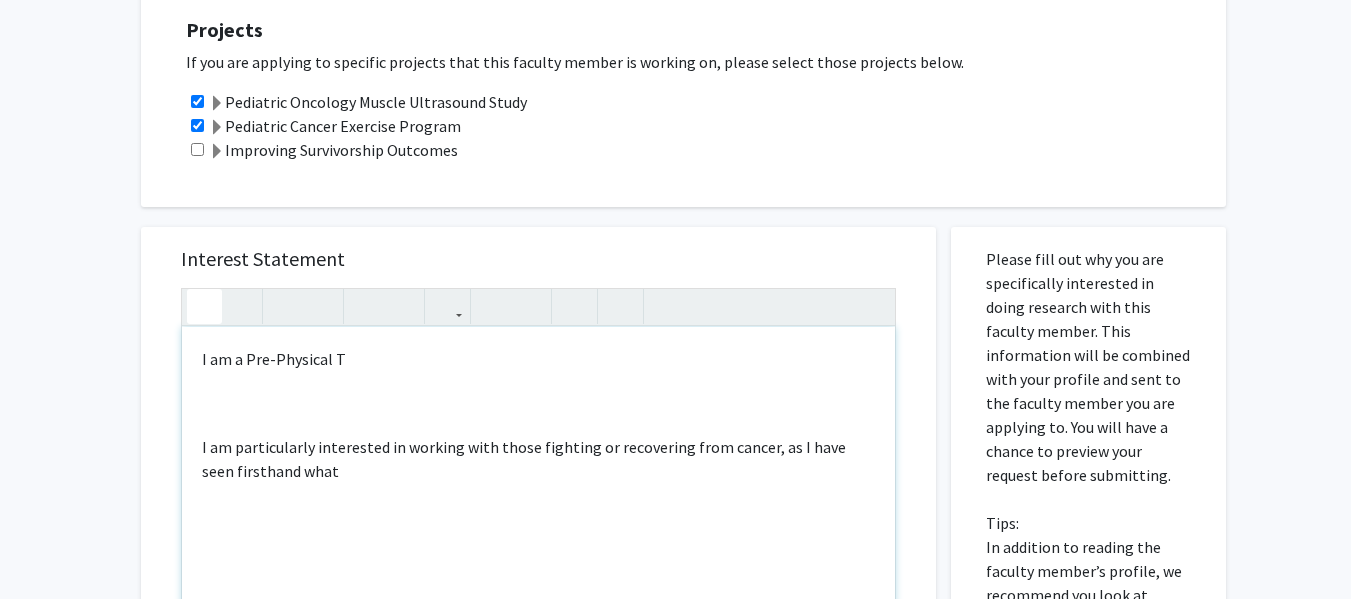 click 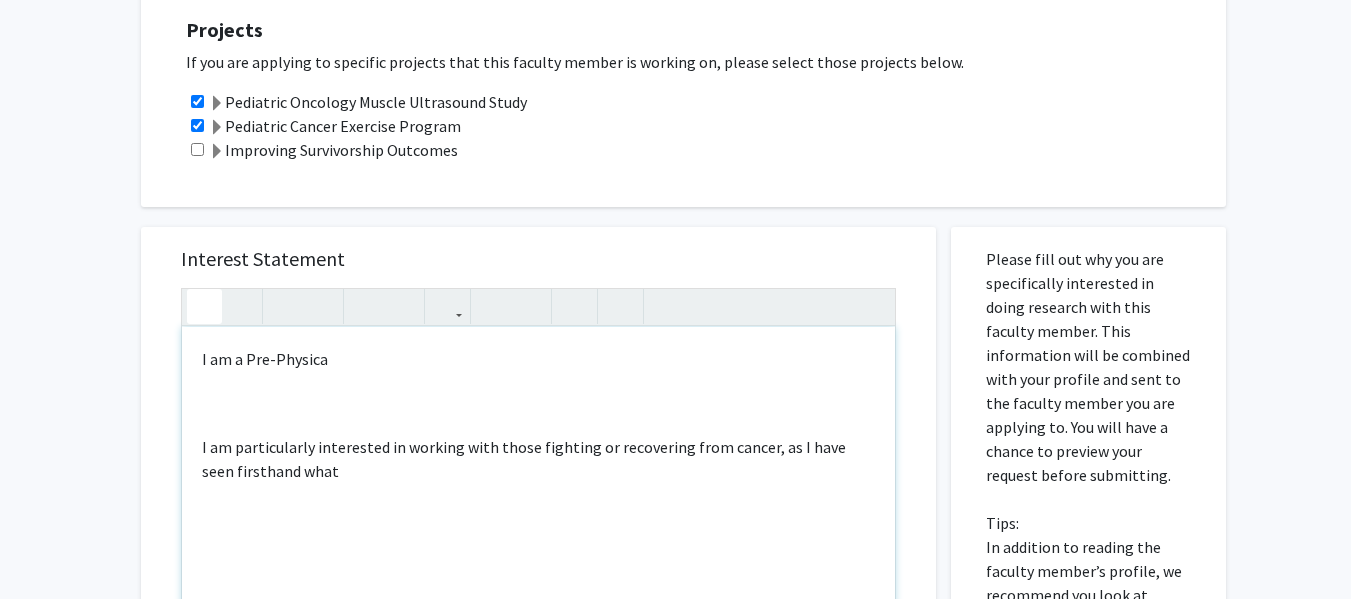 click 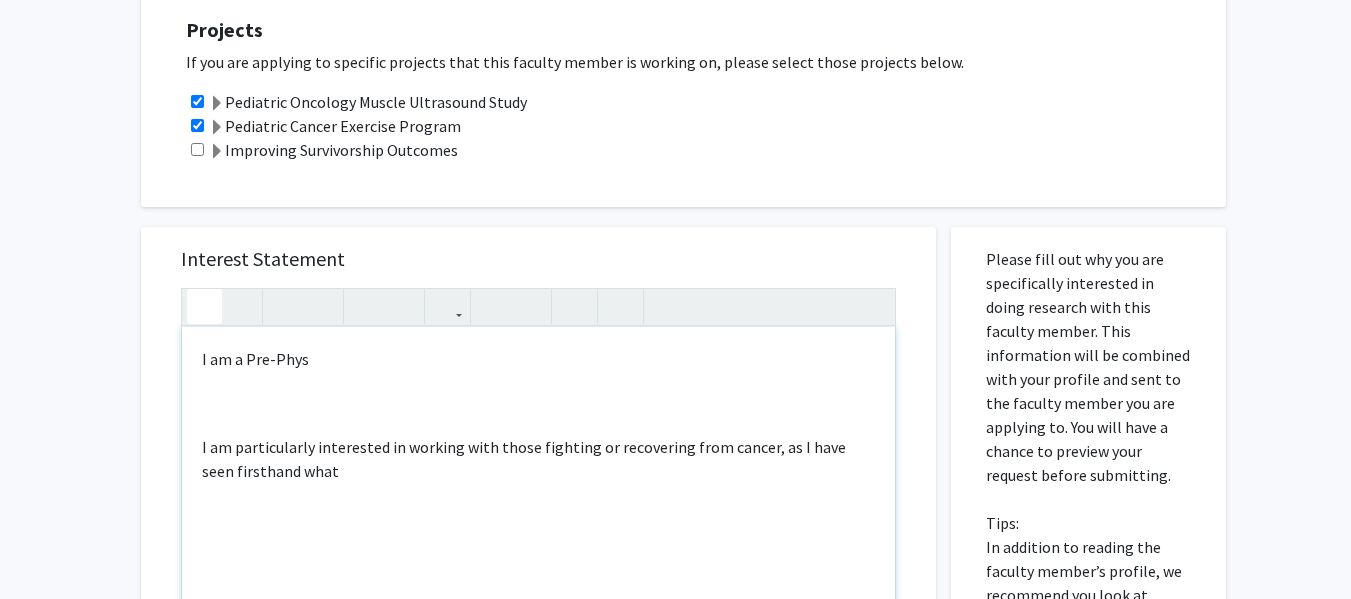 click 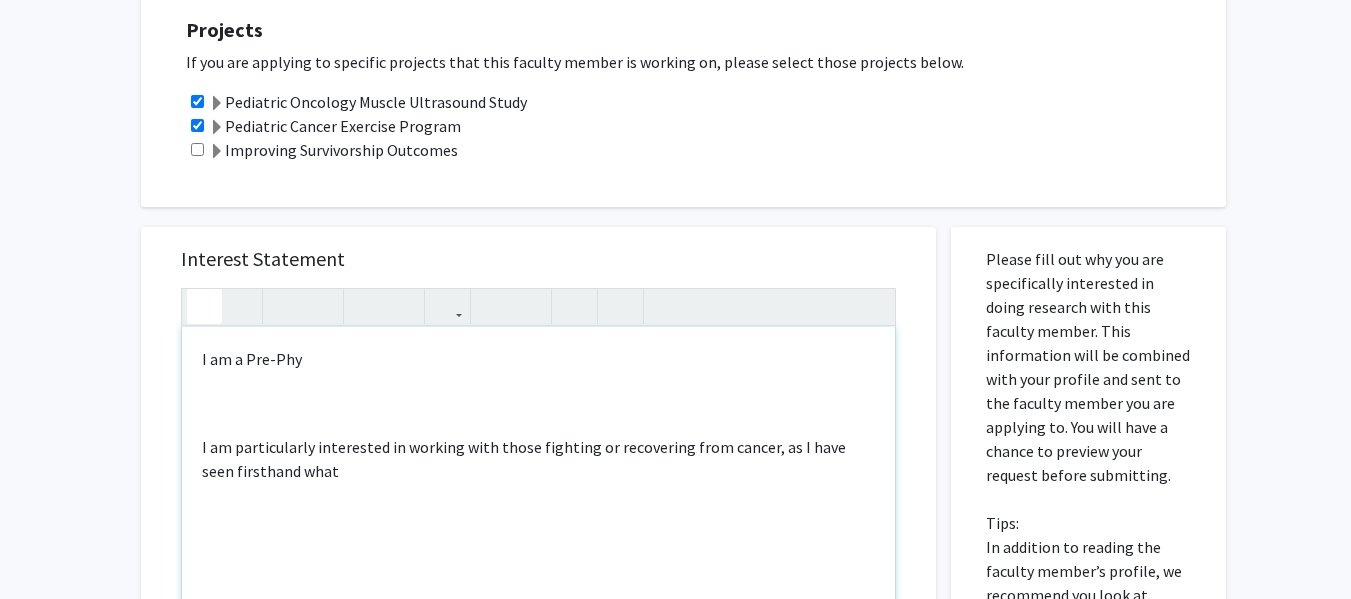 click 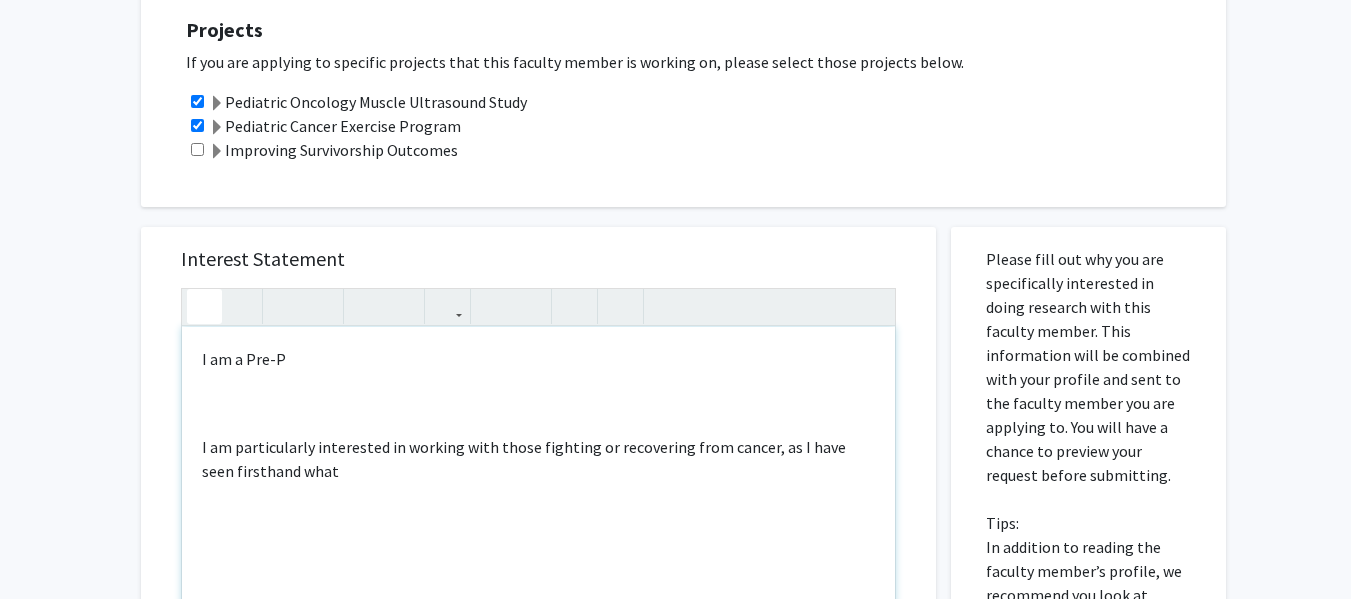 click 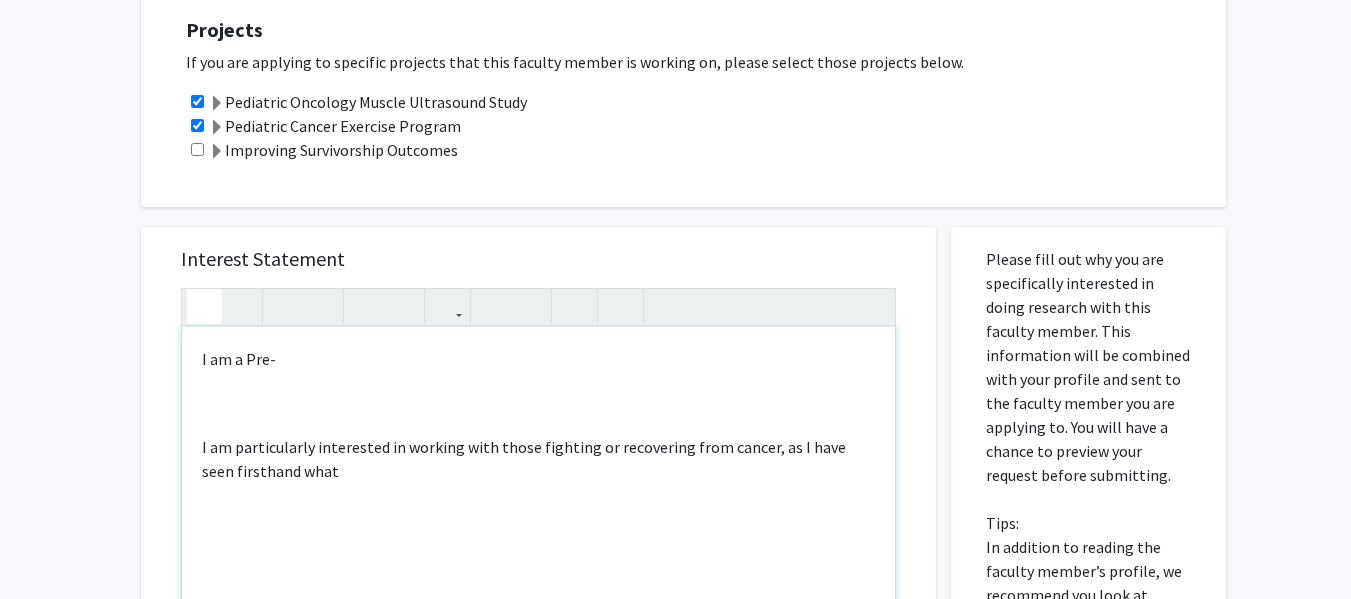 click 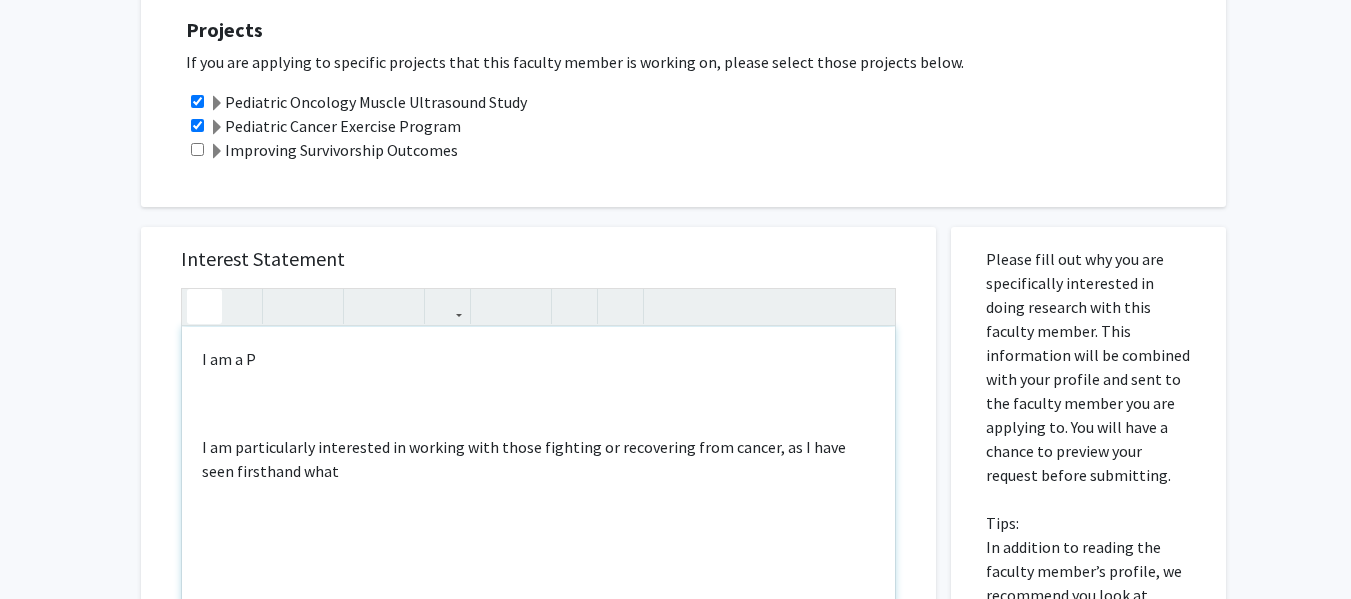 click 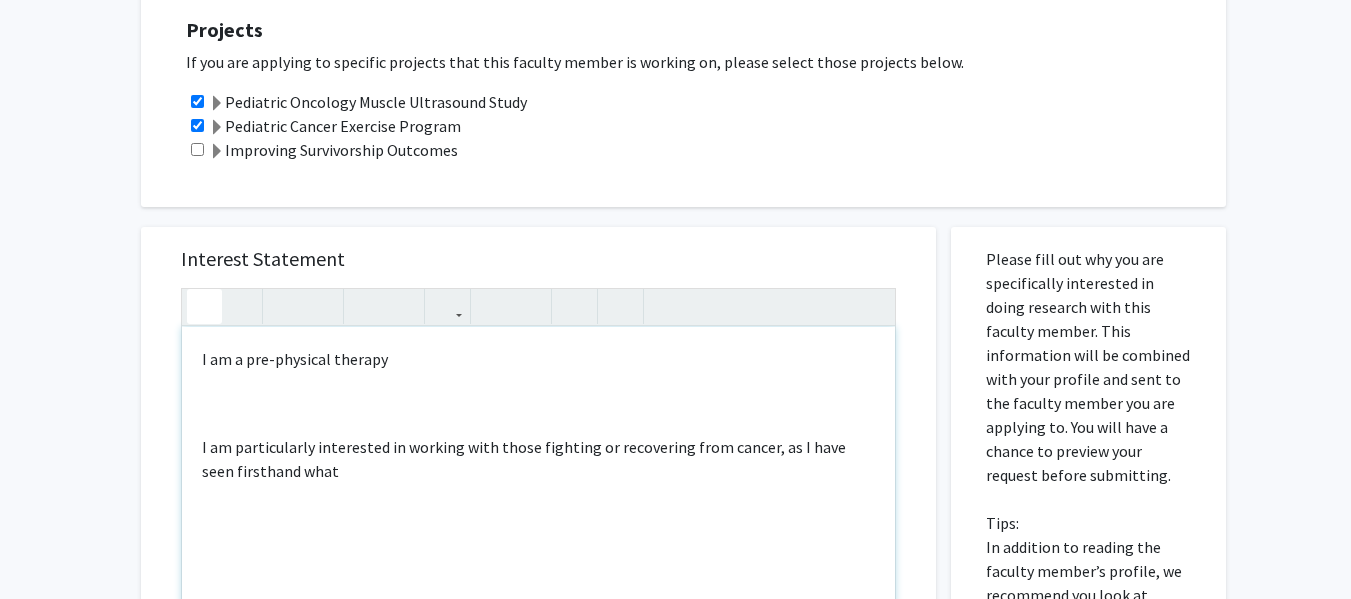 click 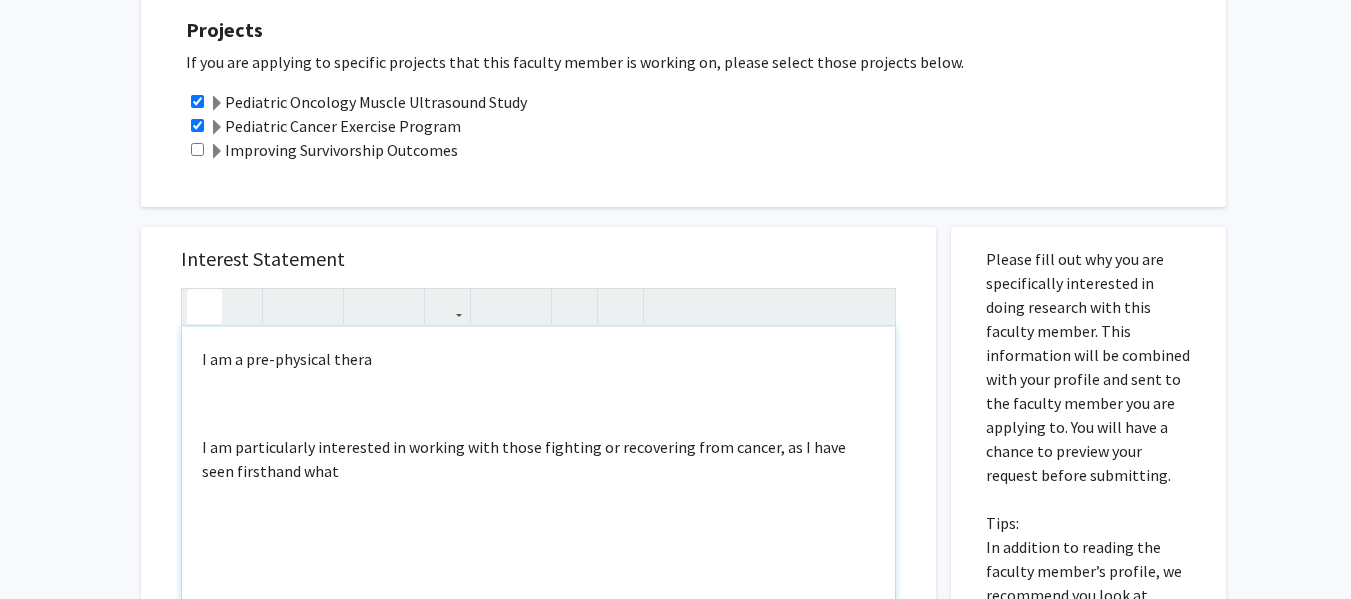 click 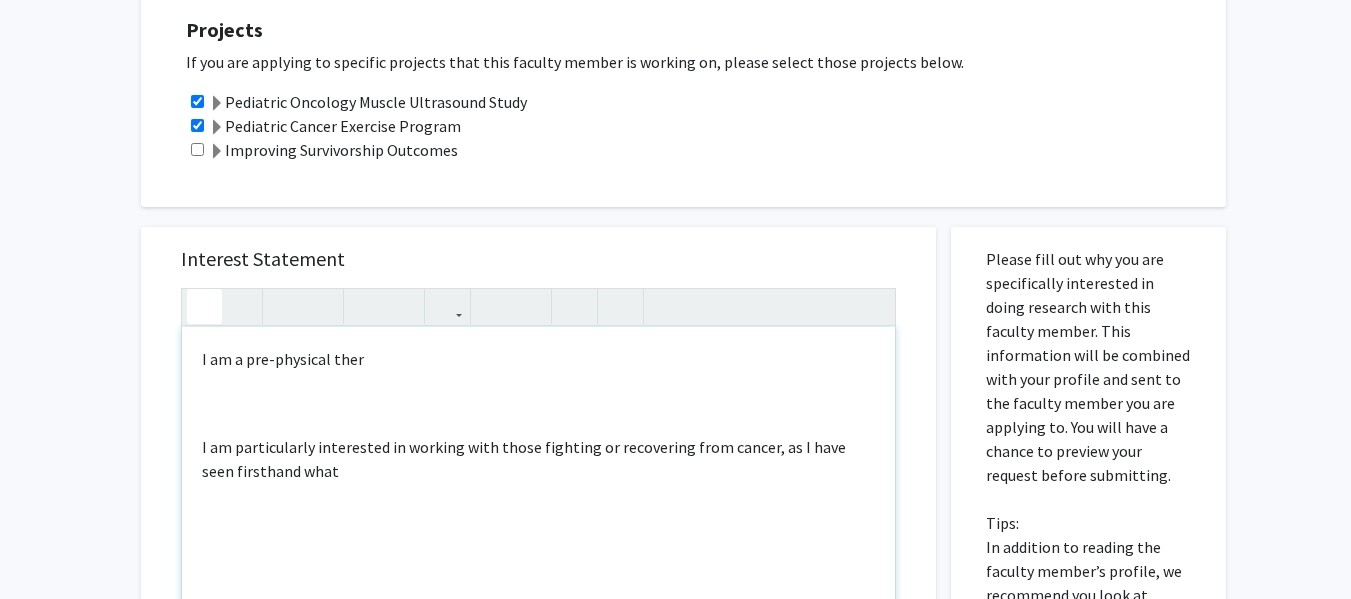 click 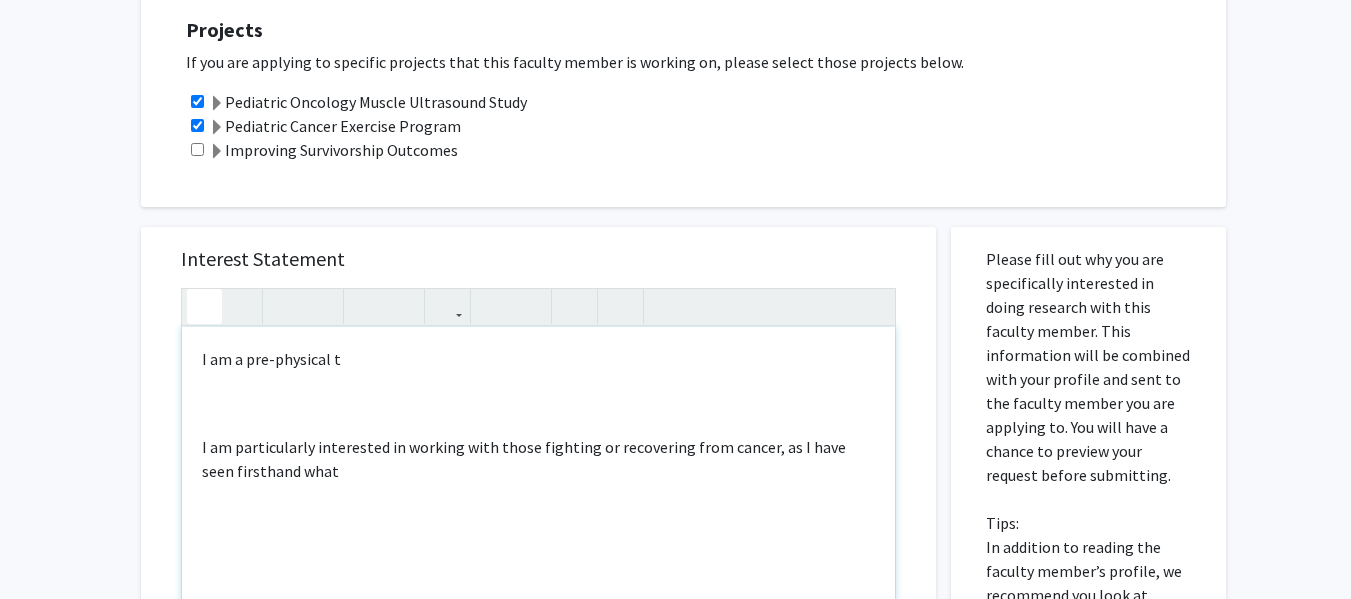 click 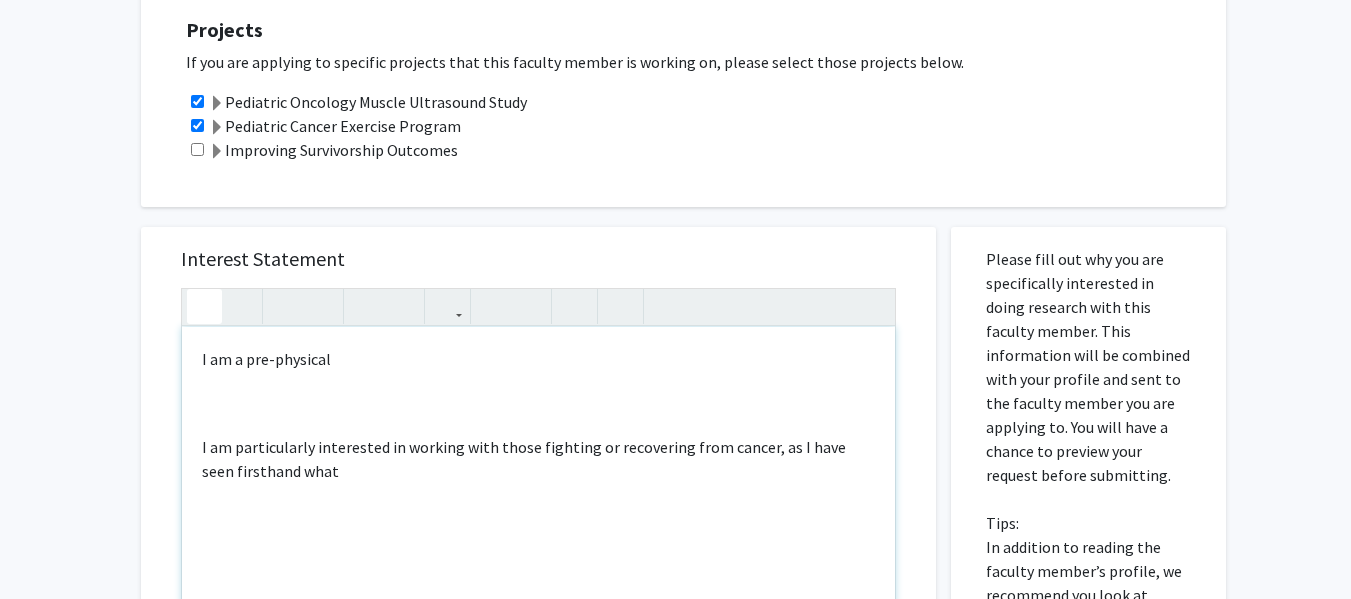 click 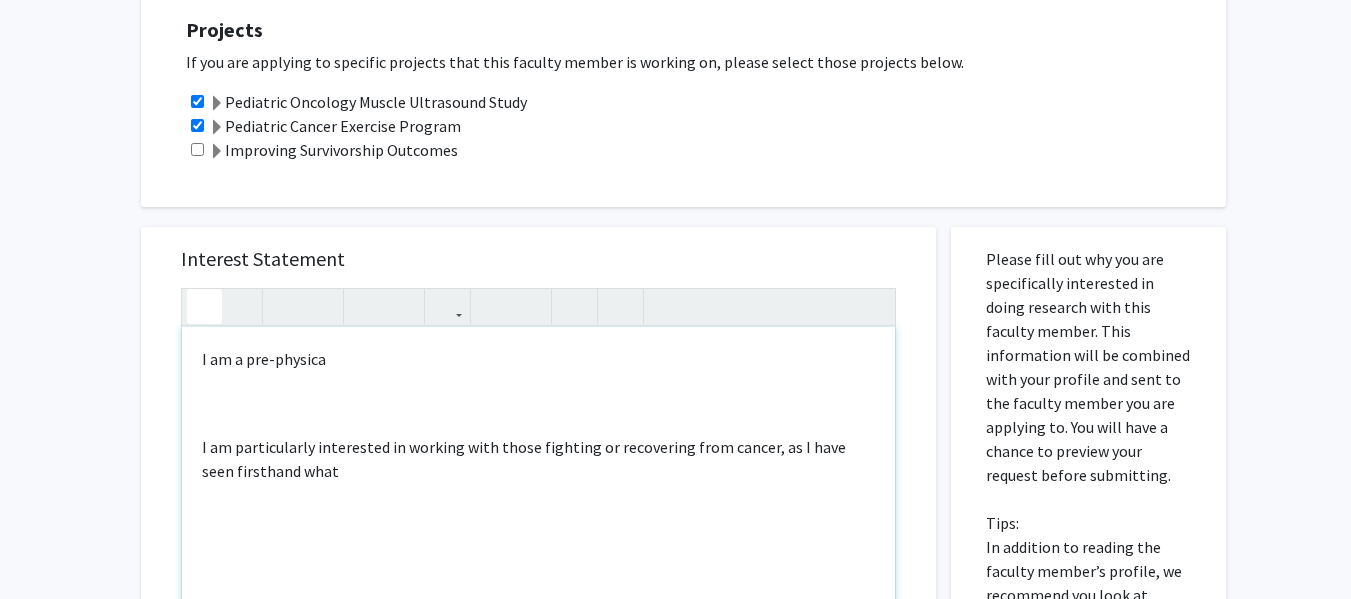 click 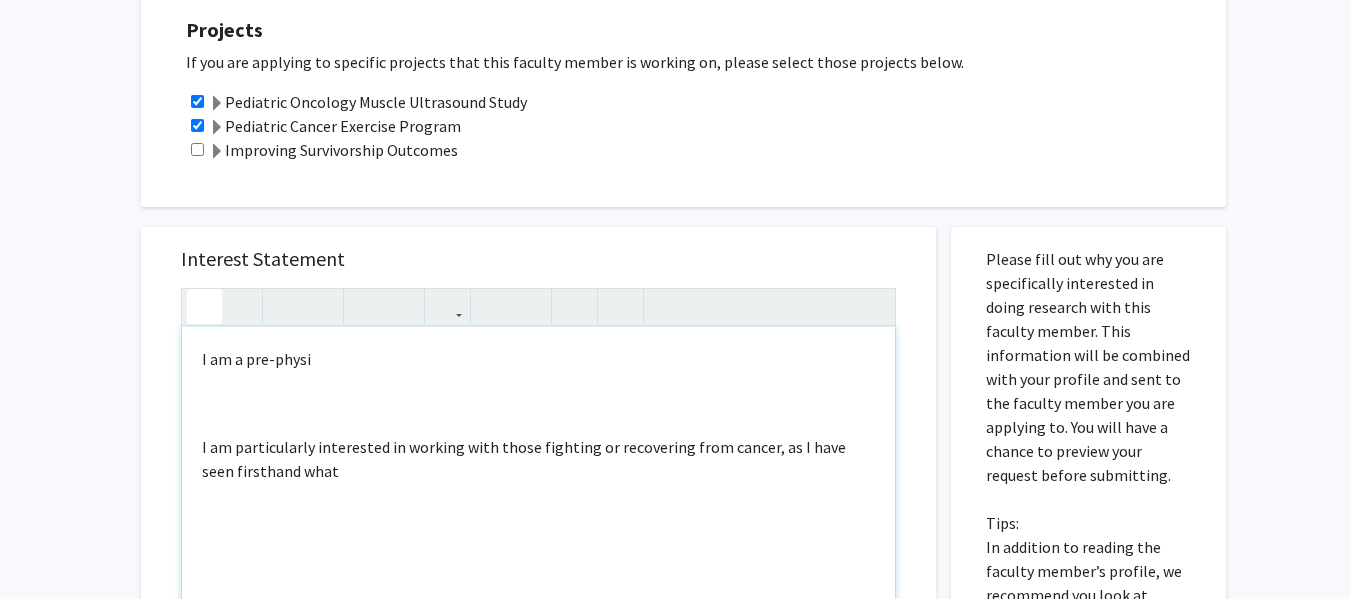 click 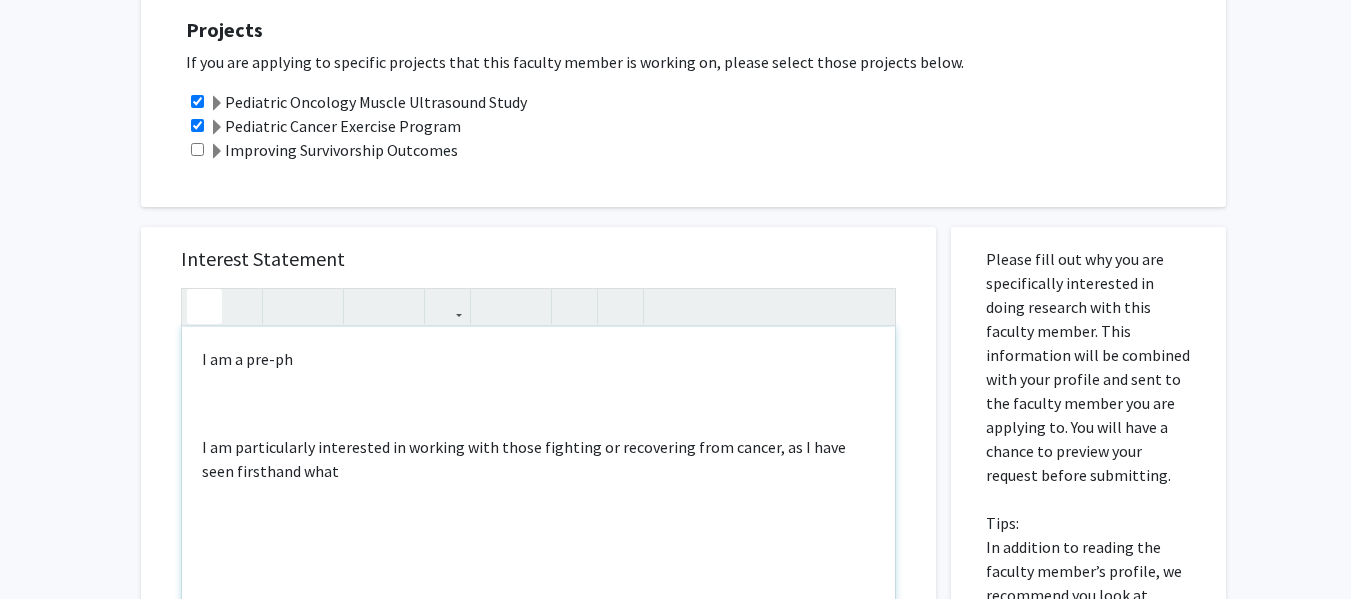 click 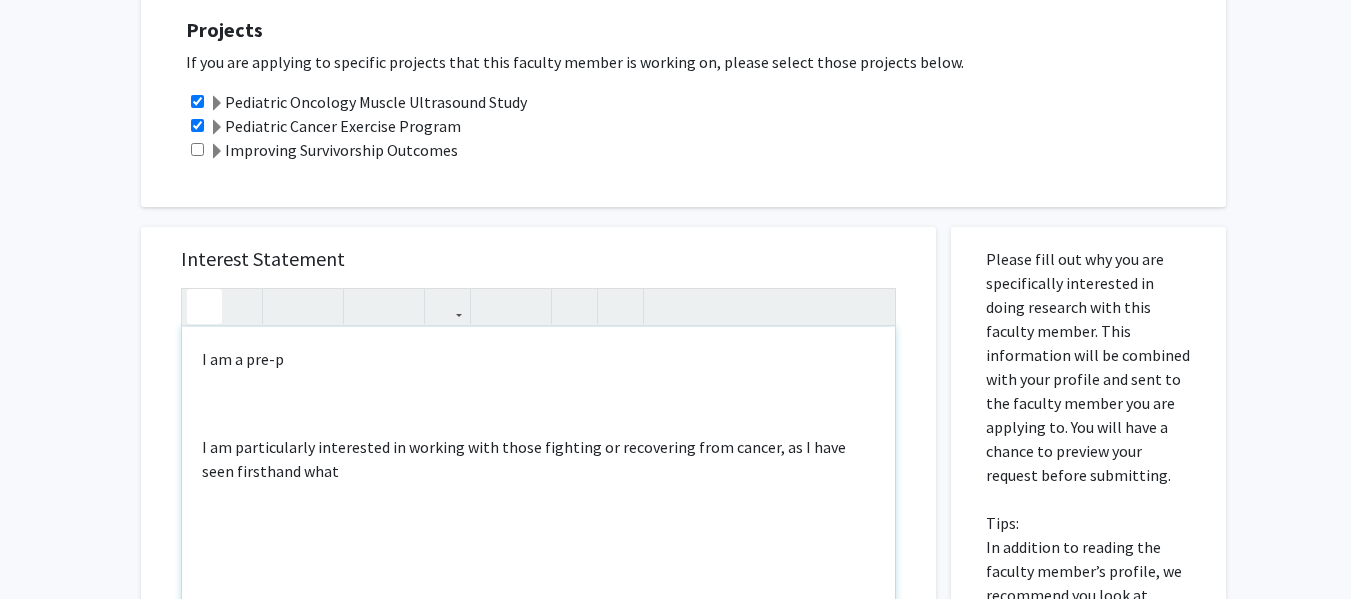click 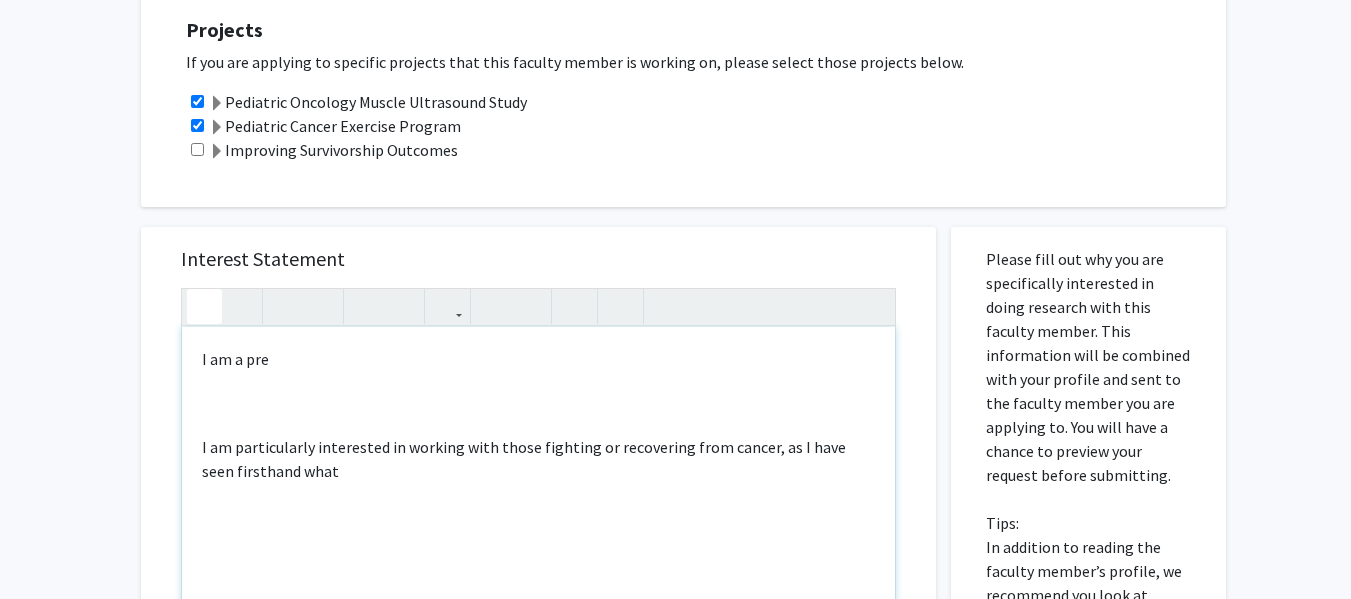 click 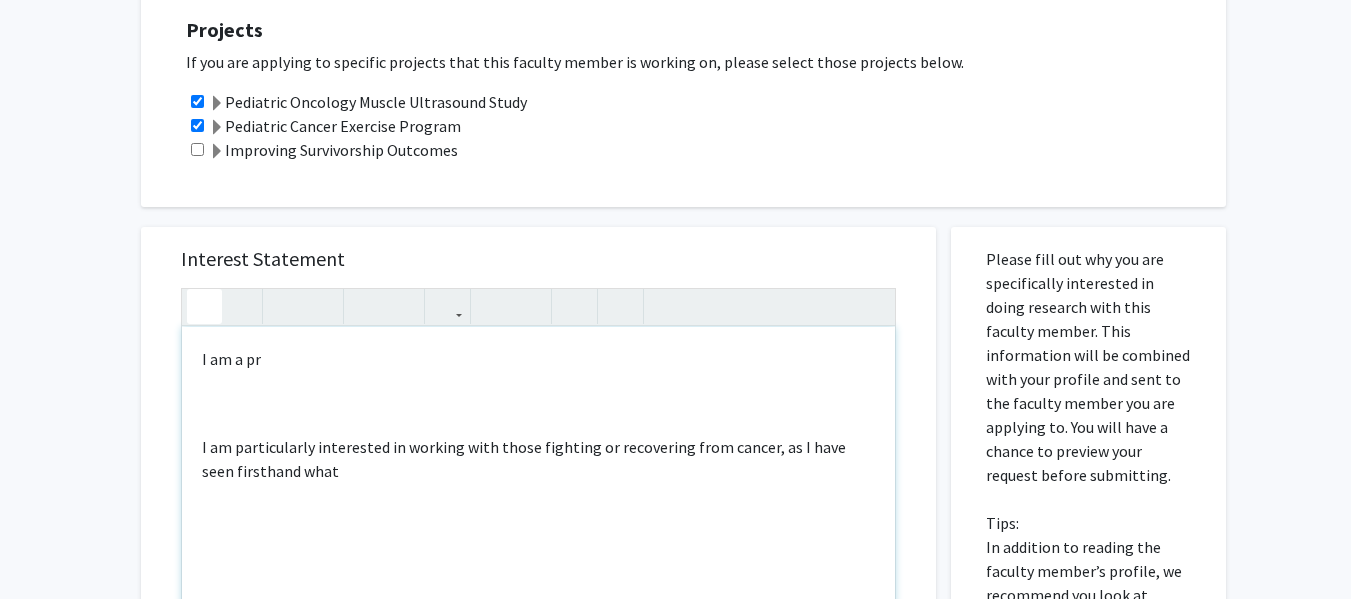 click 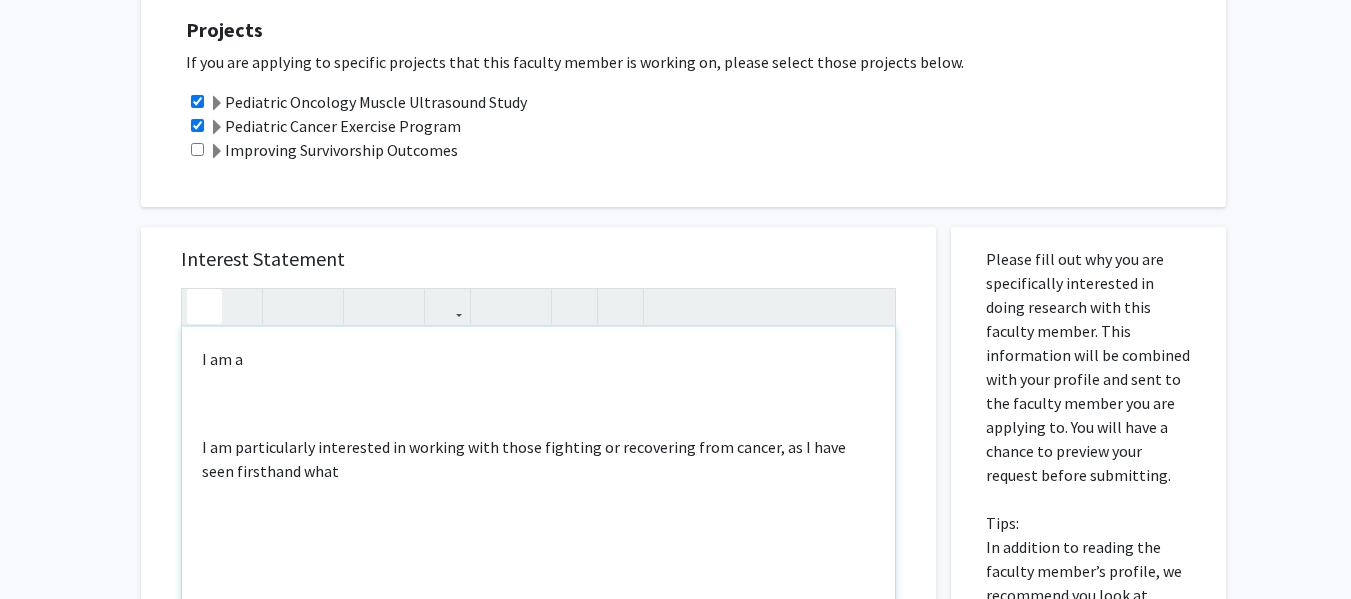 click 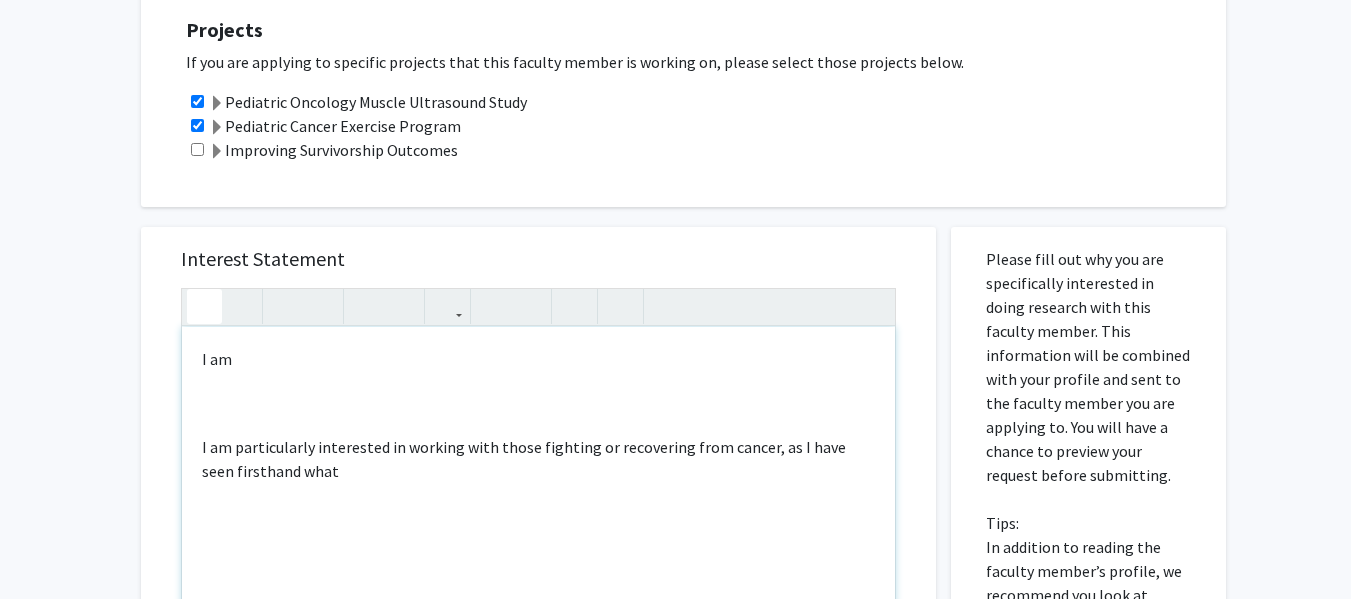 click 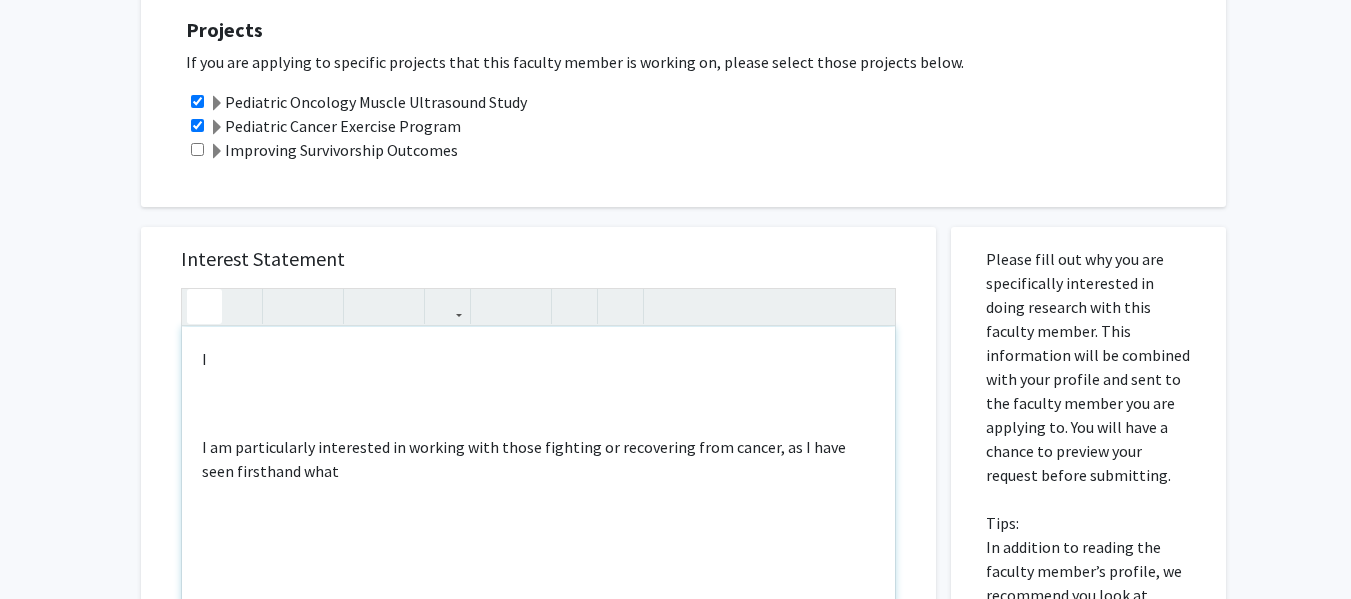 click 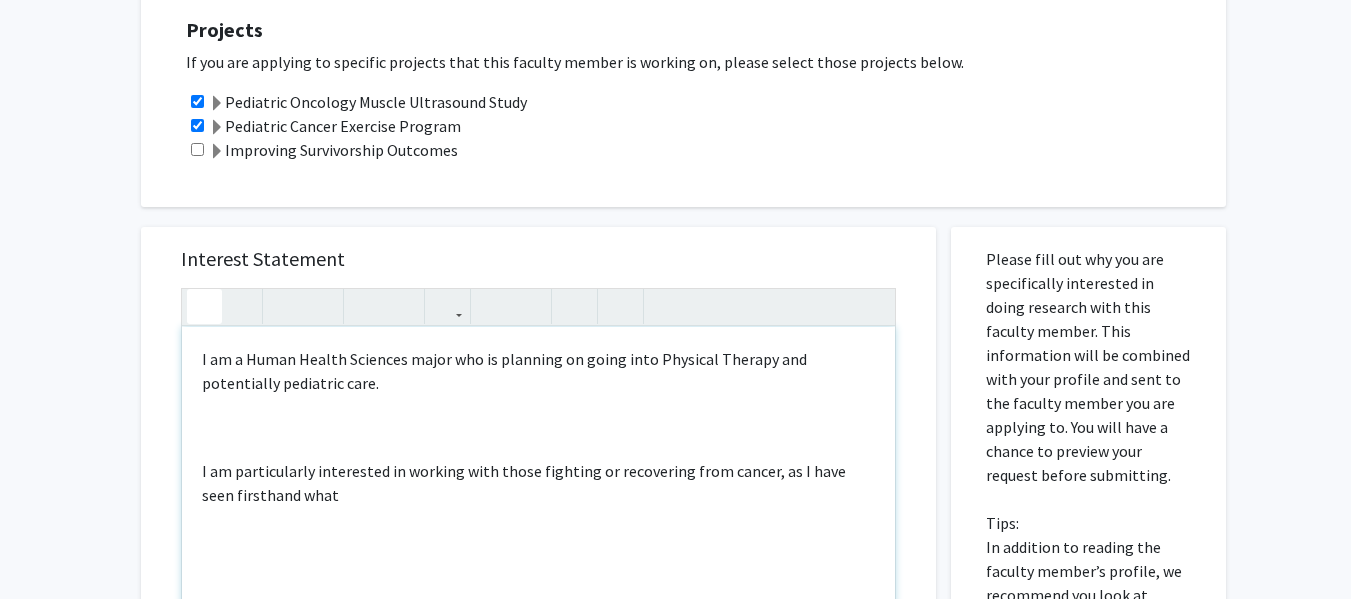 click 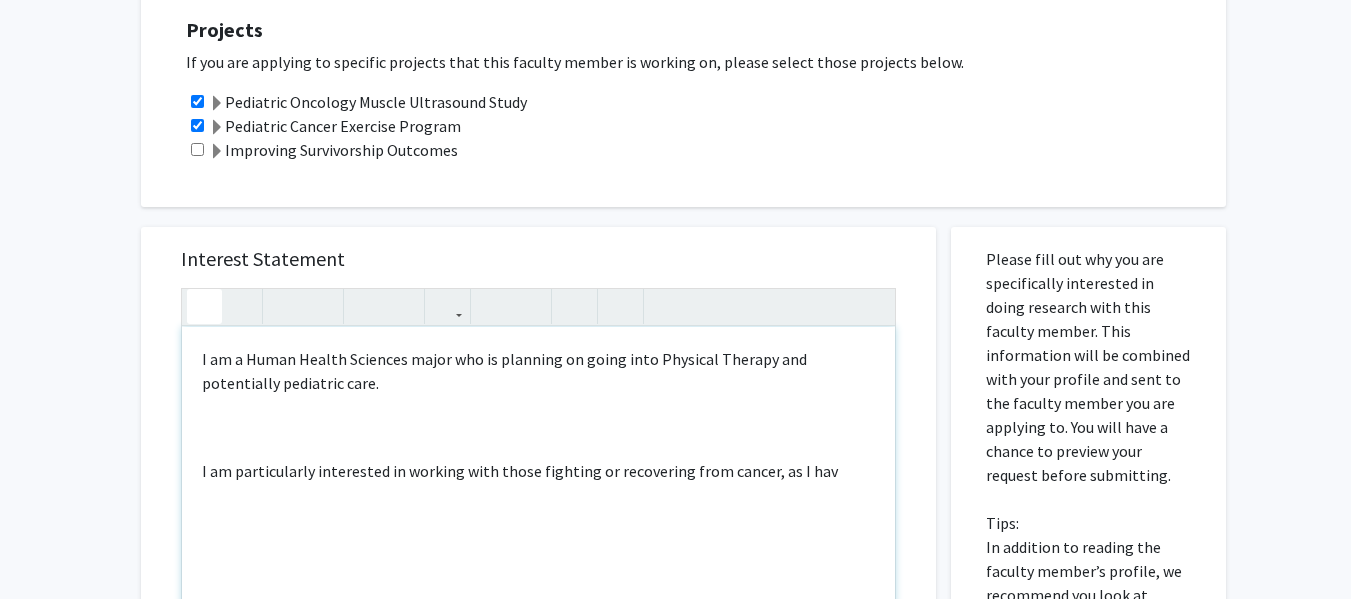 click 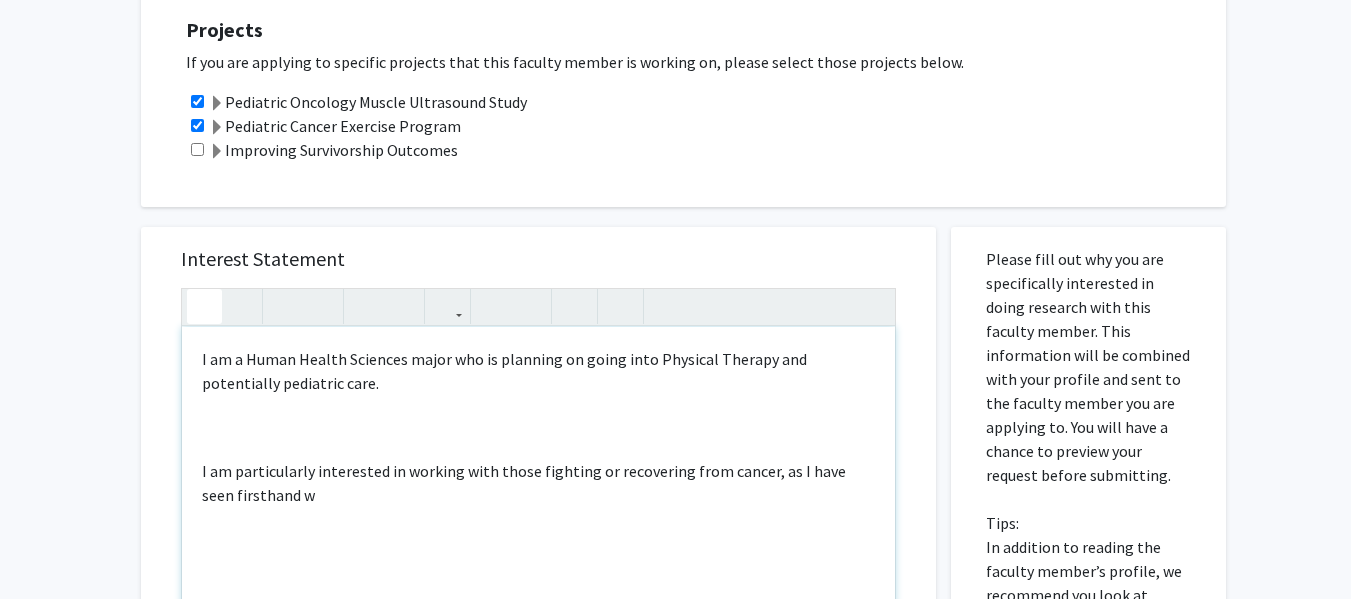 click 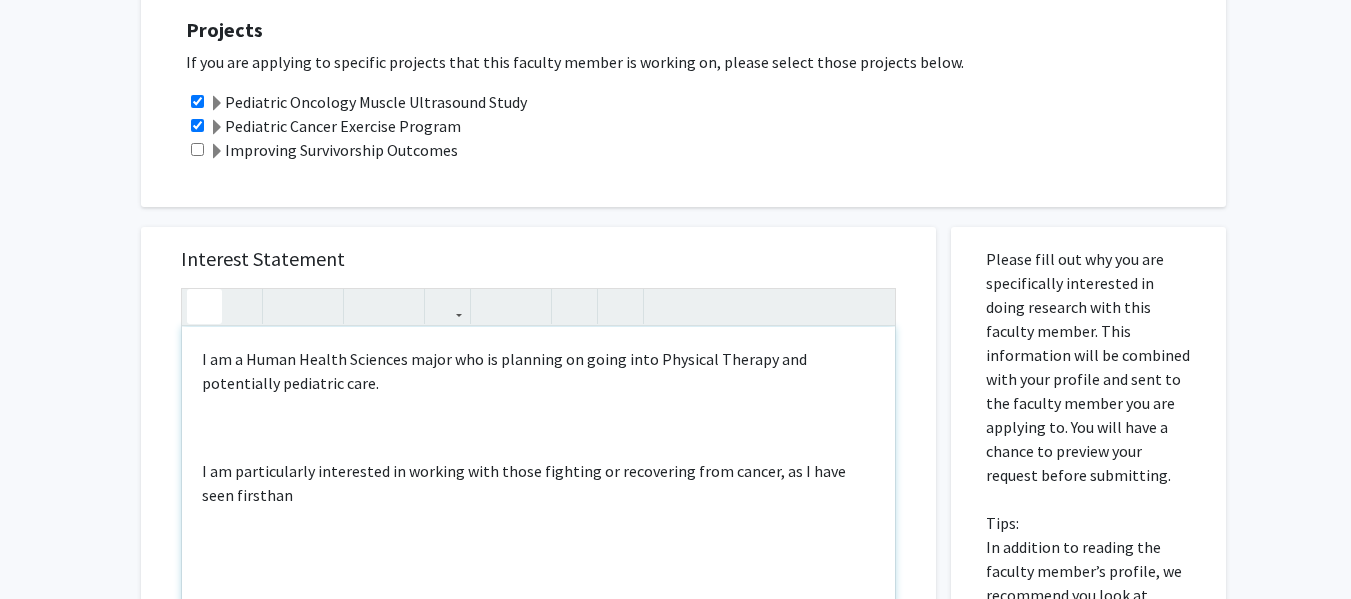 click 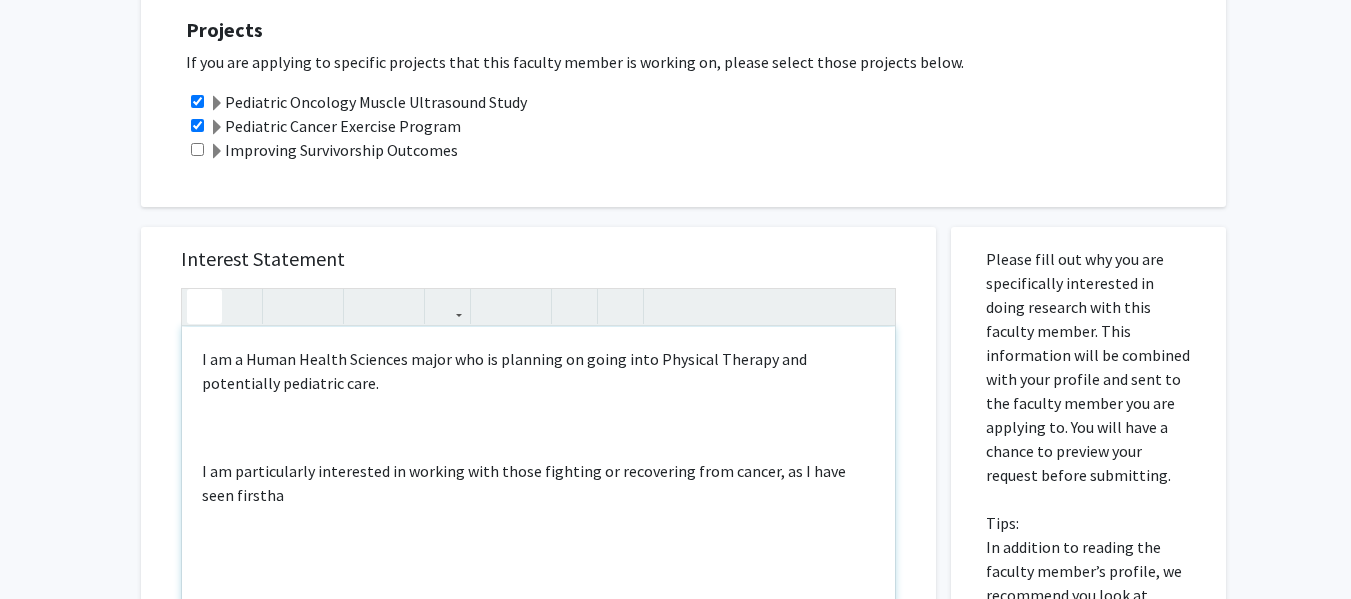 click 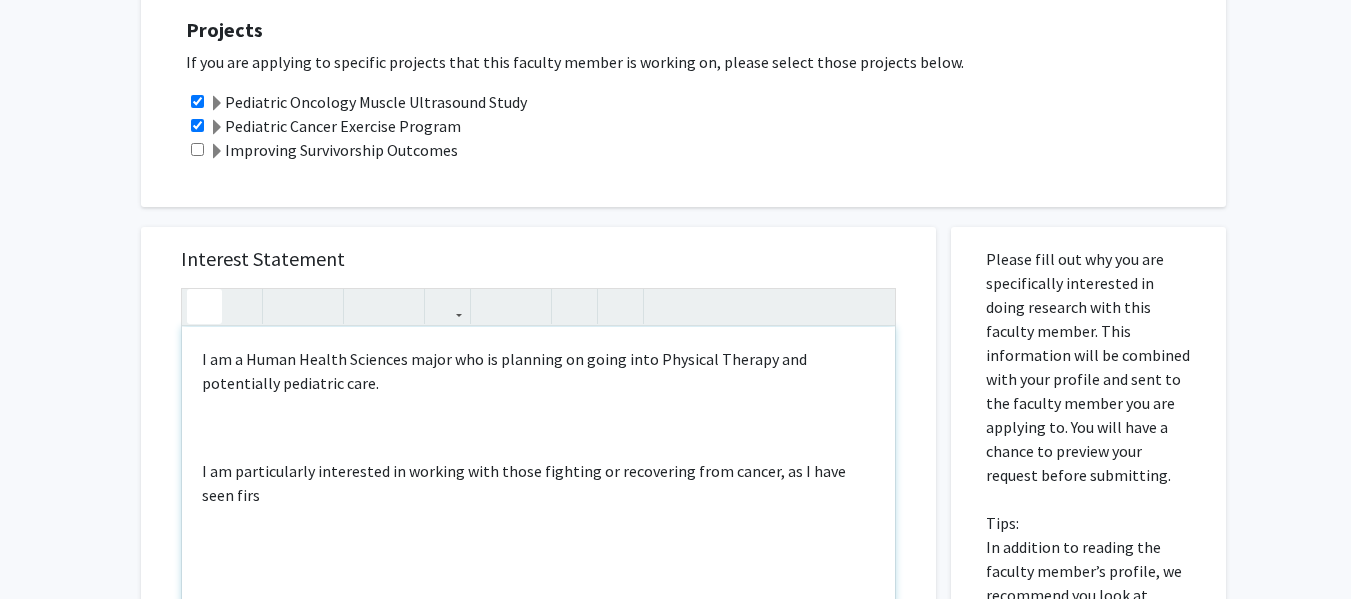 click 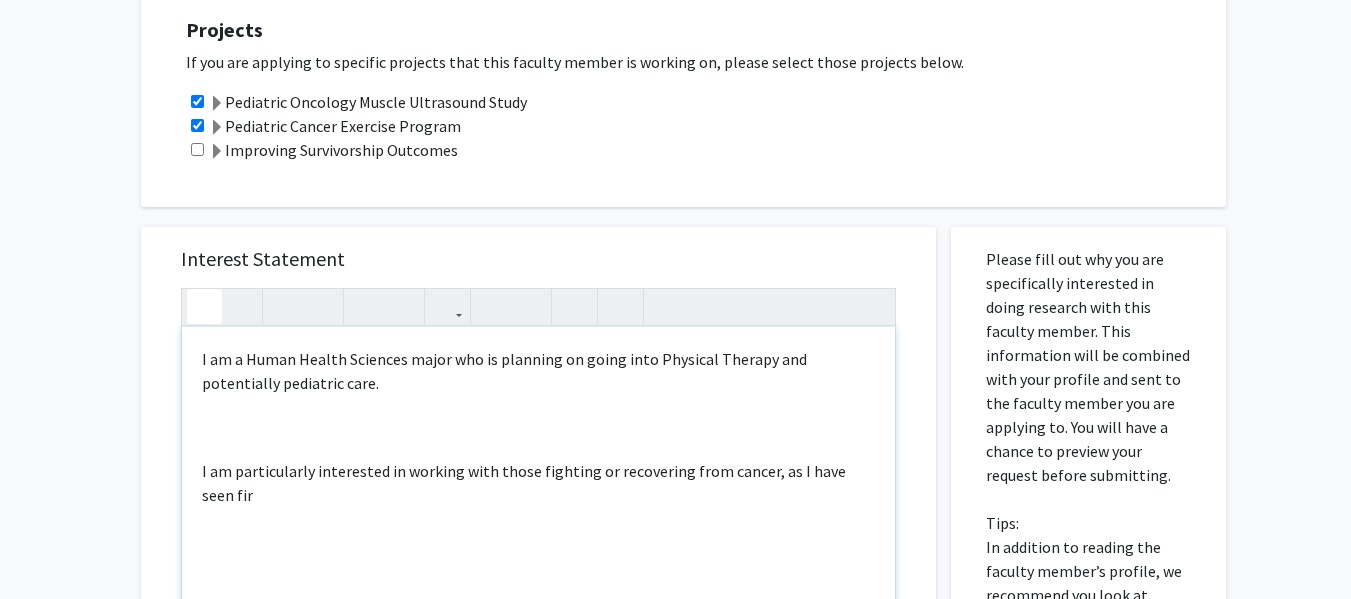 click 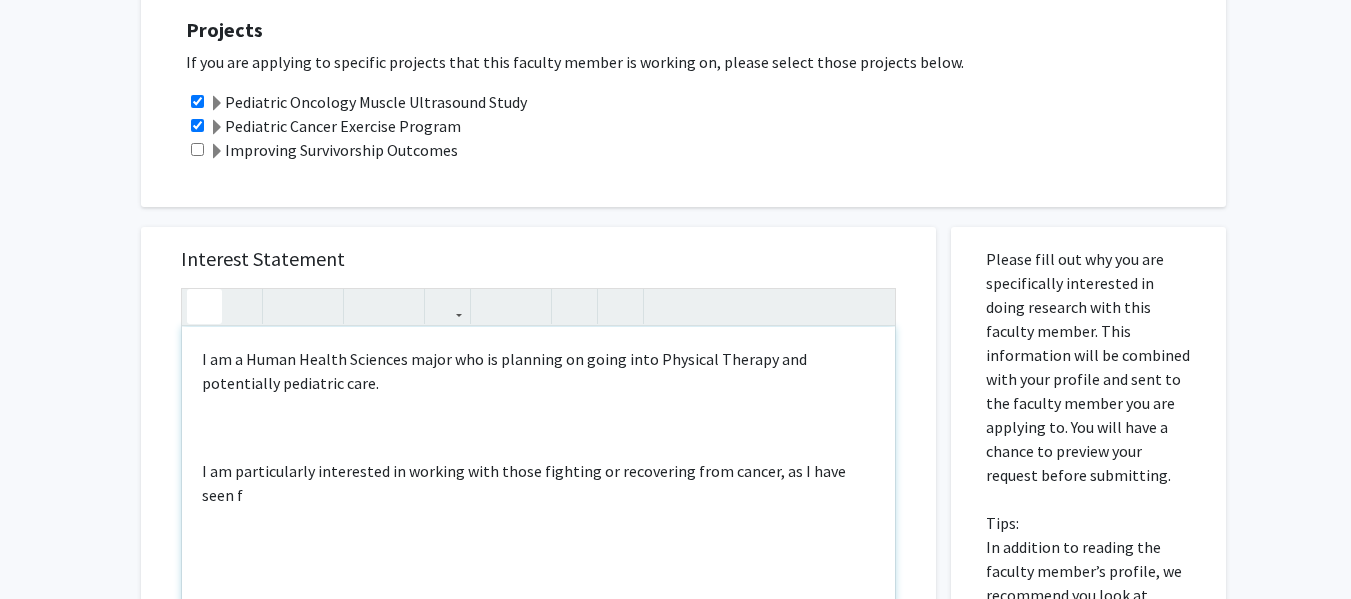 click 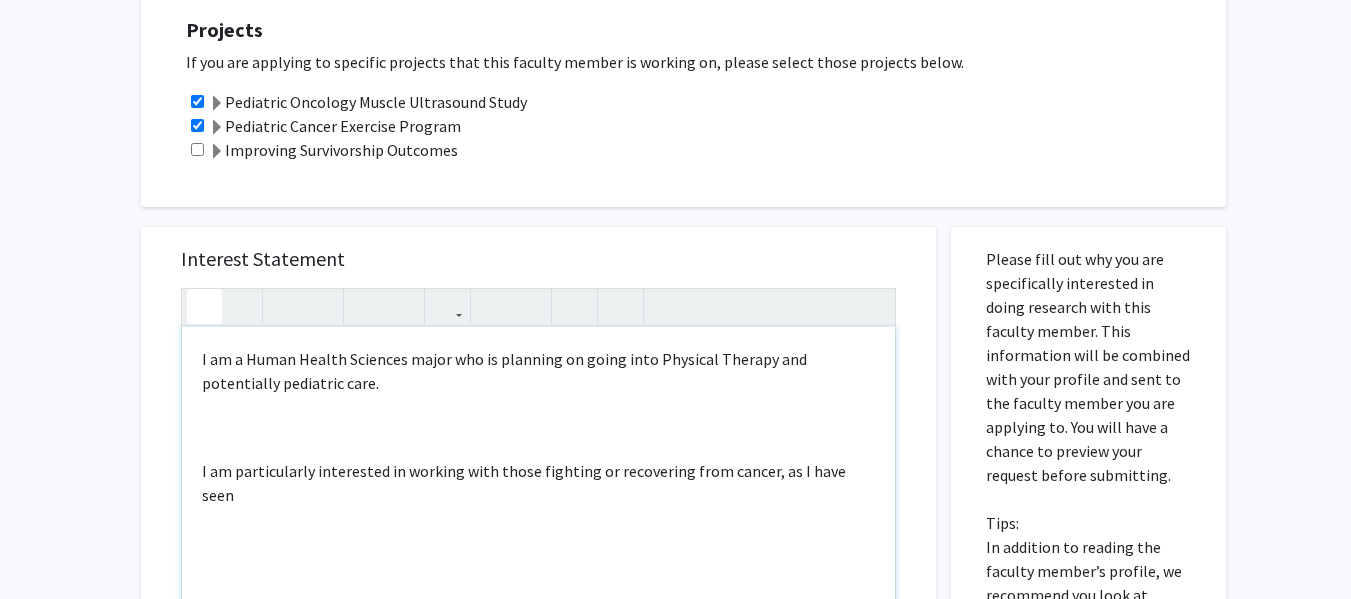 click 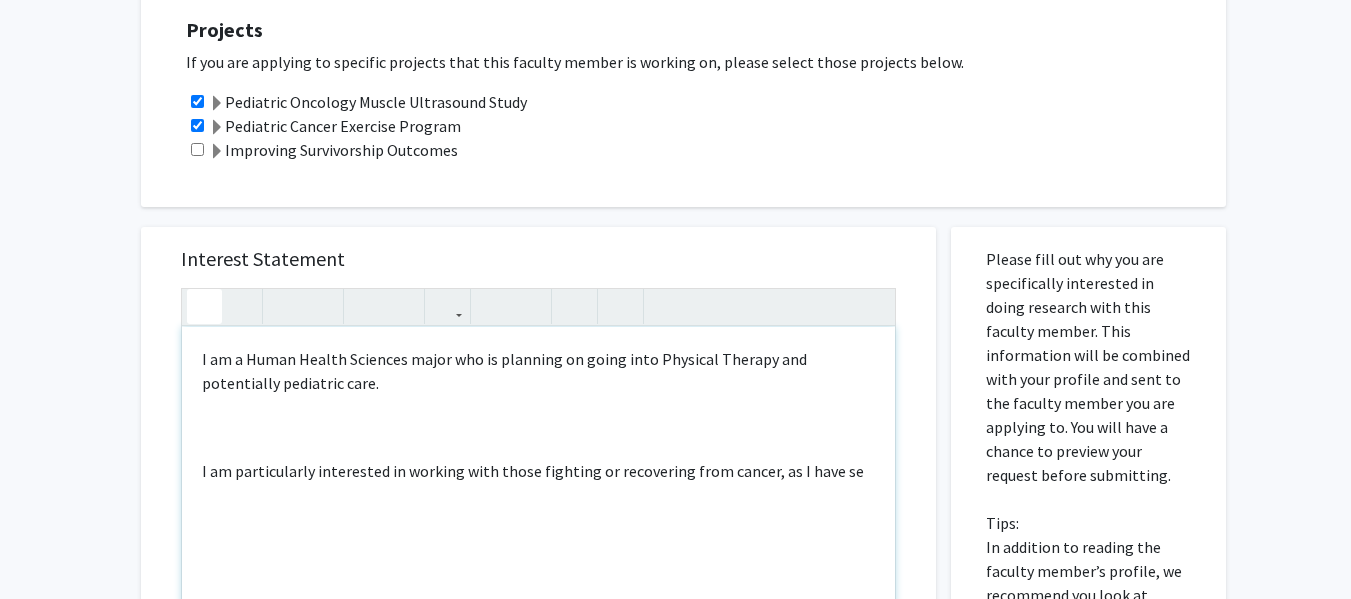 click 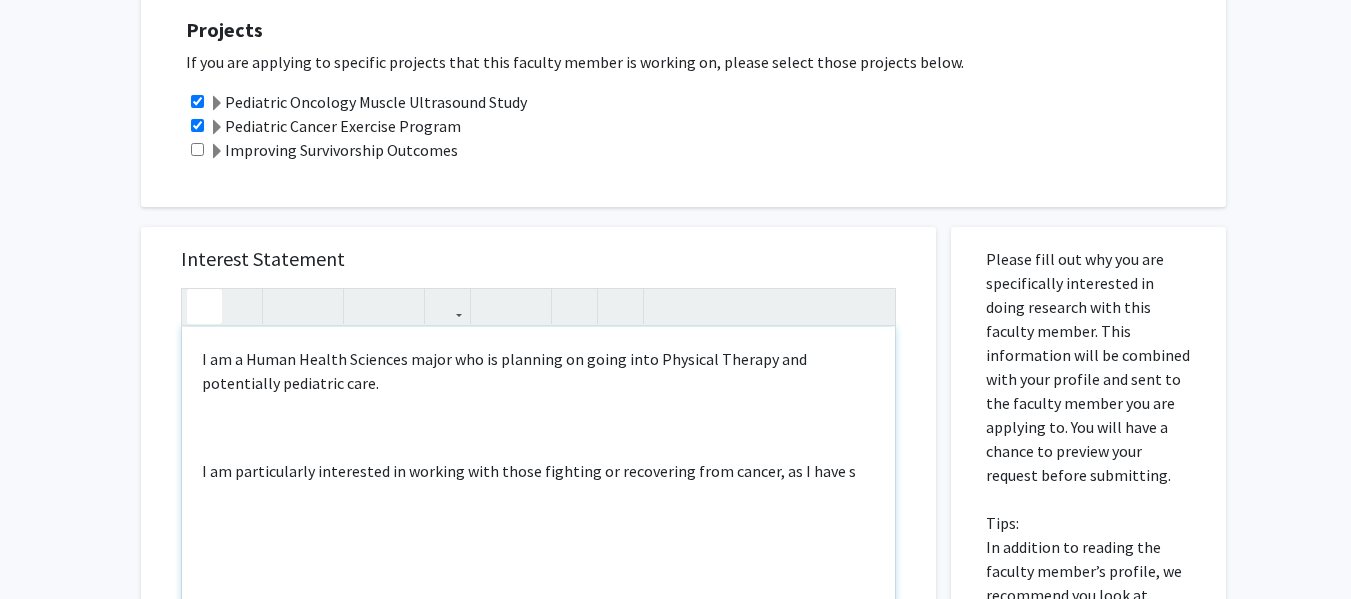 click 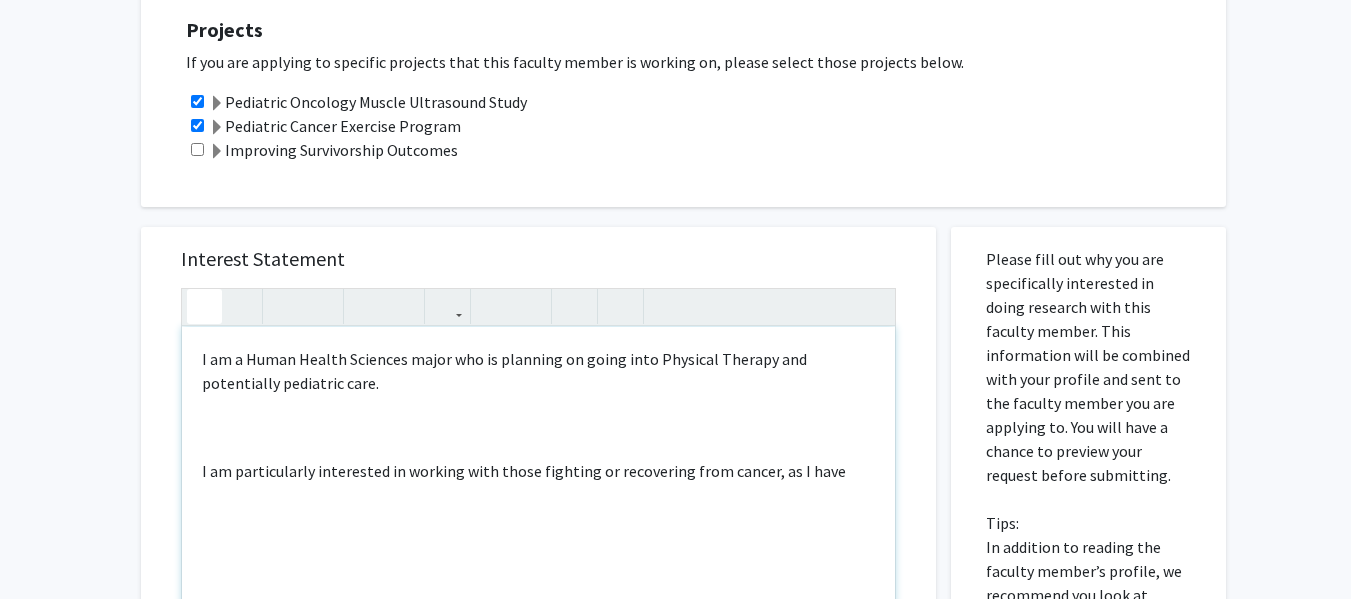 click 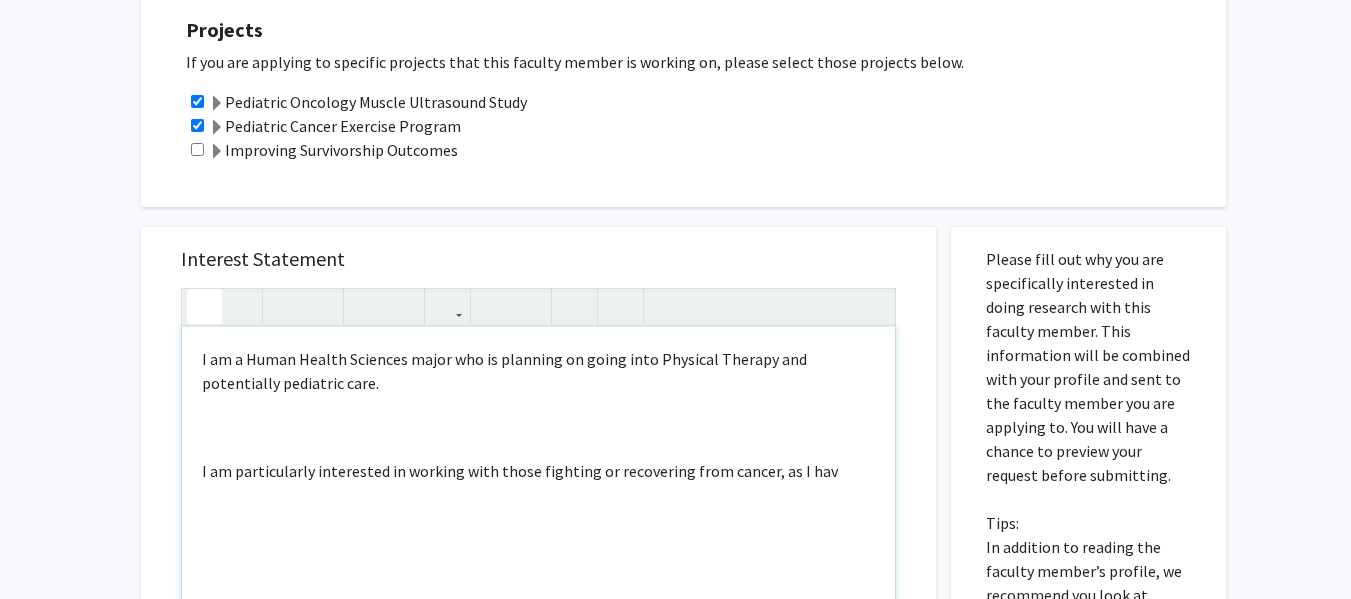 click 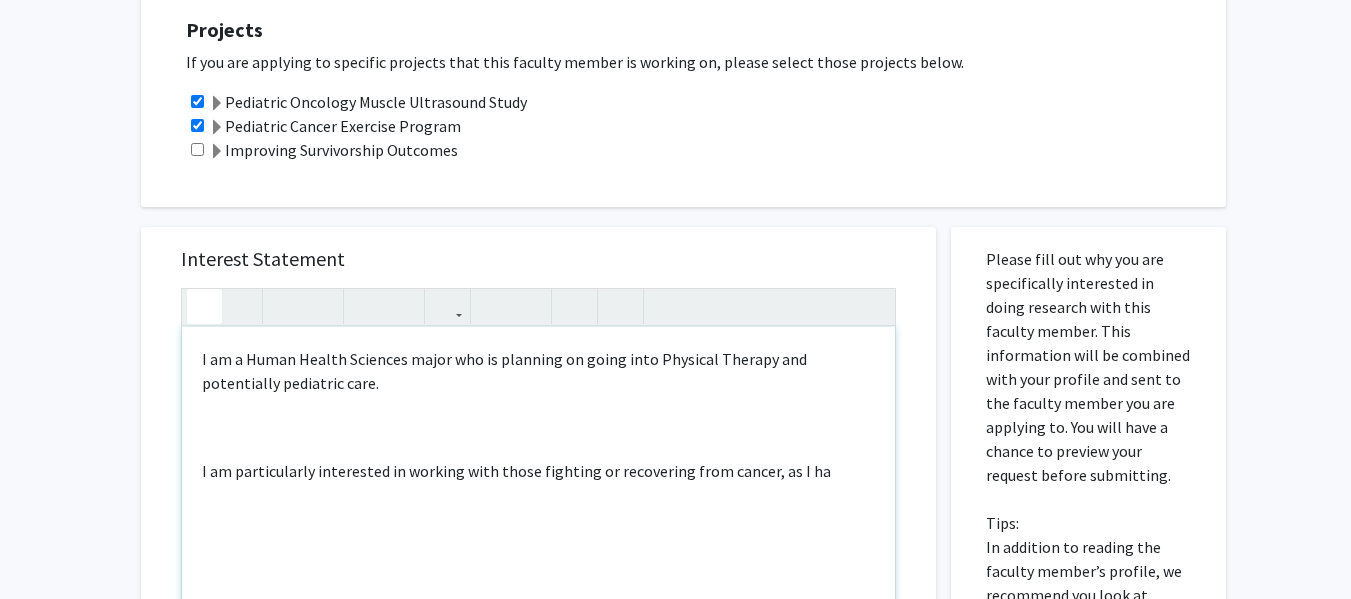 click 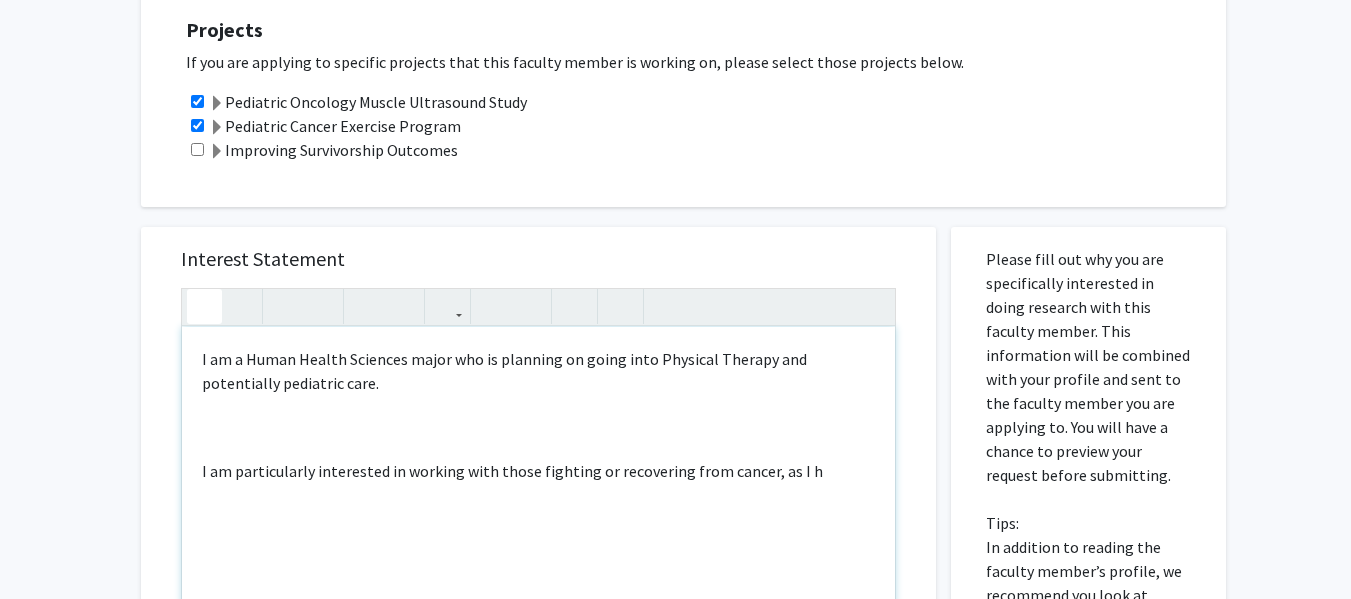 click 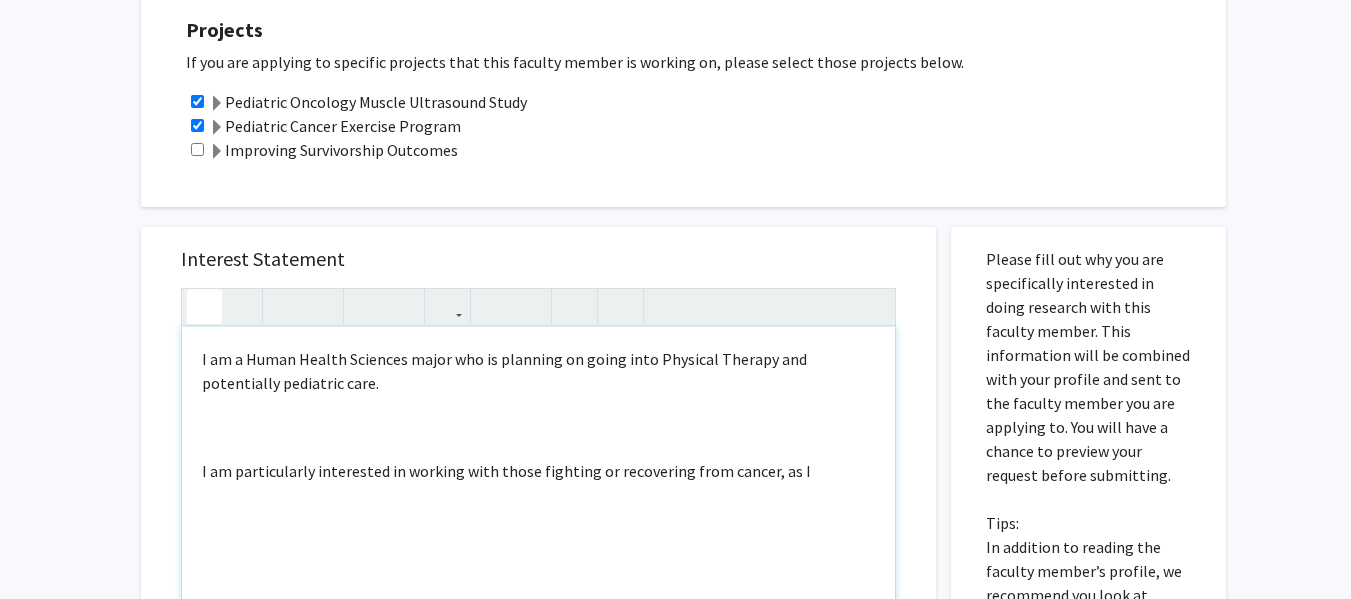 click 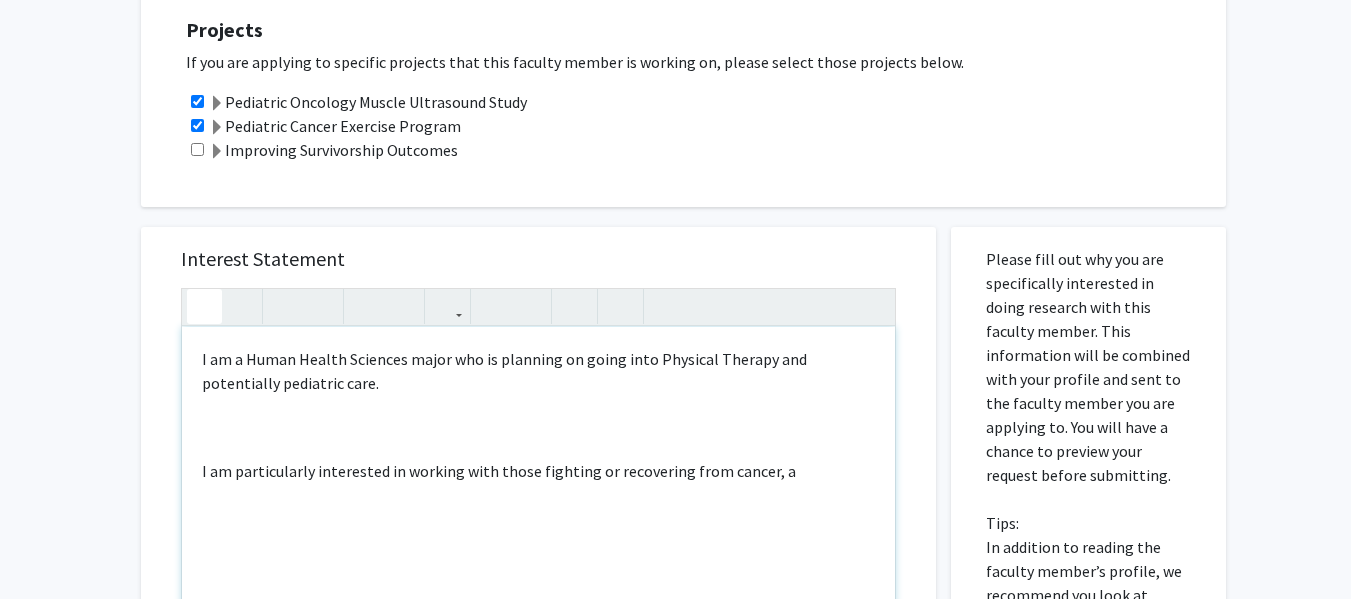 click 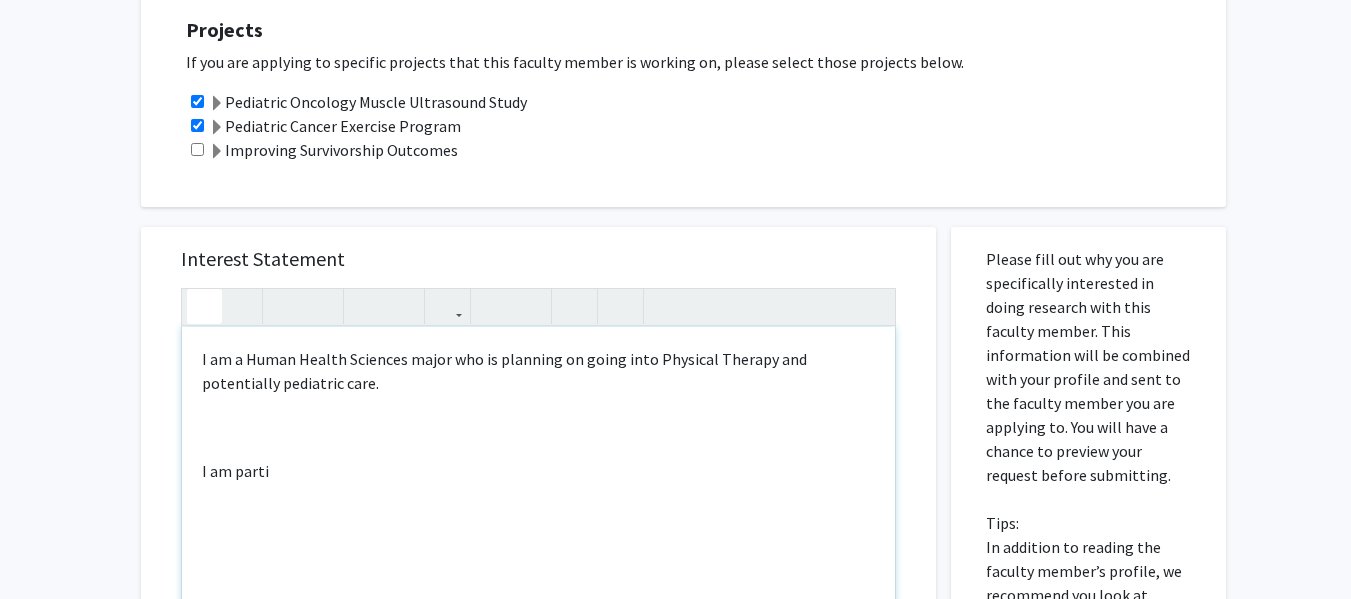click 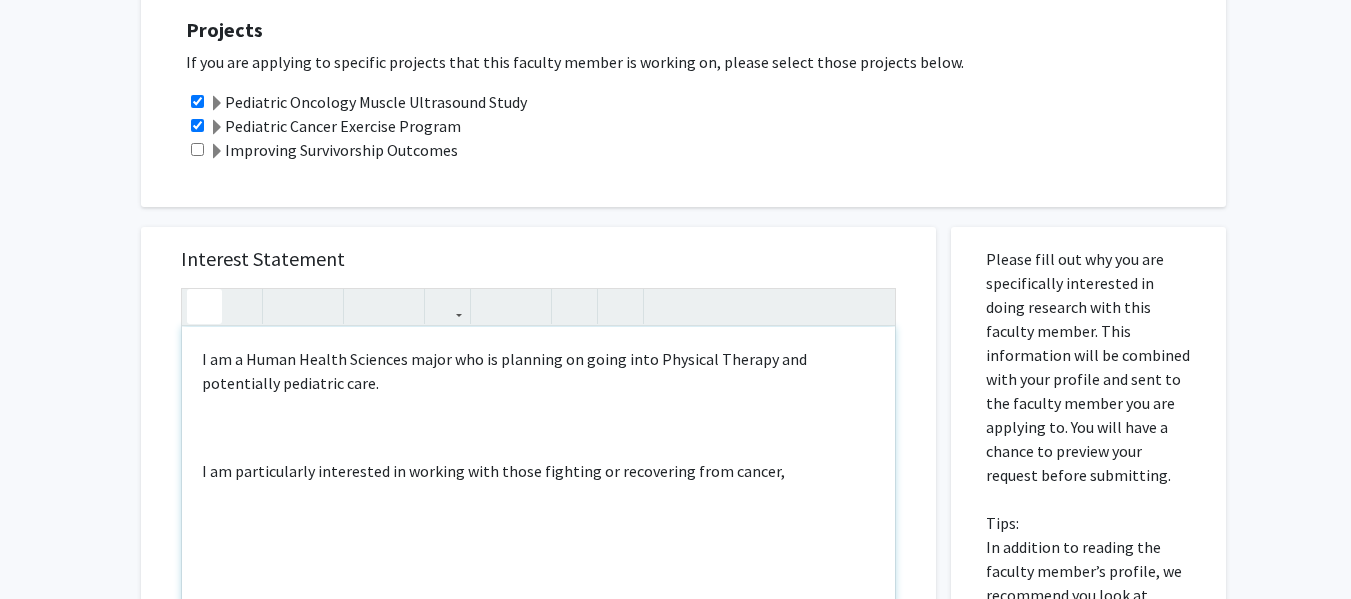 click 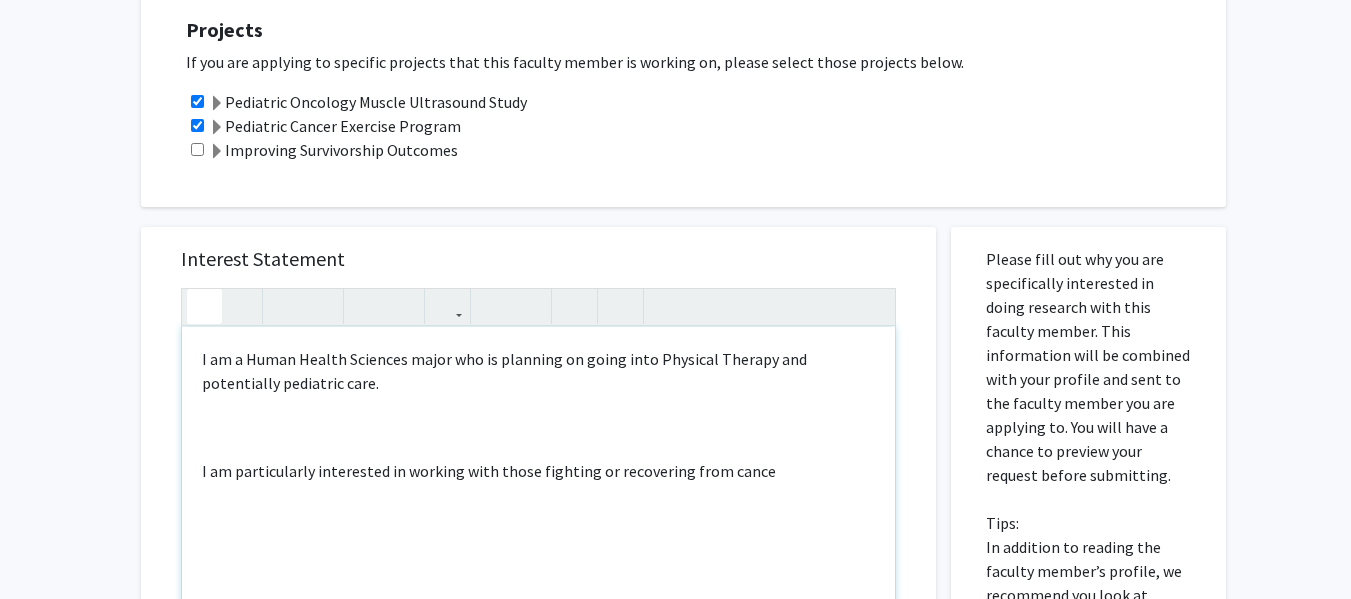 click 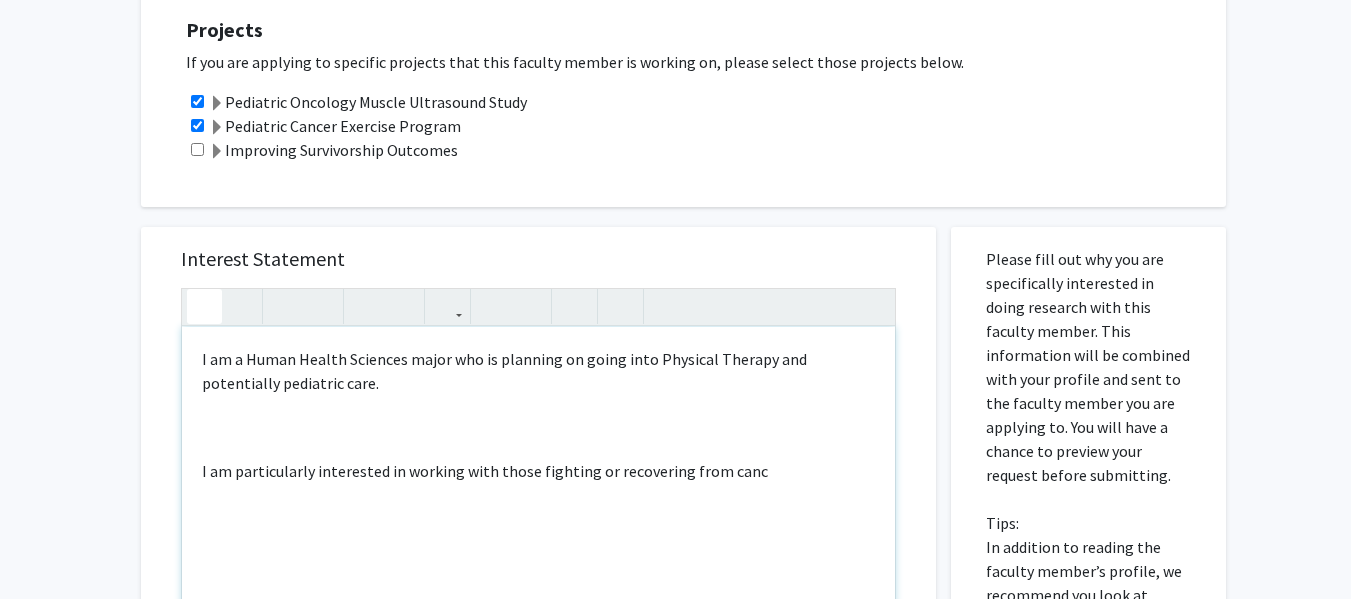 click 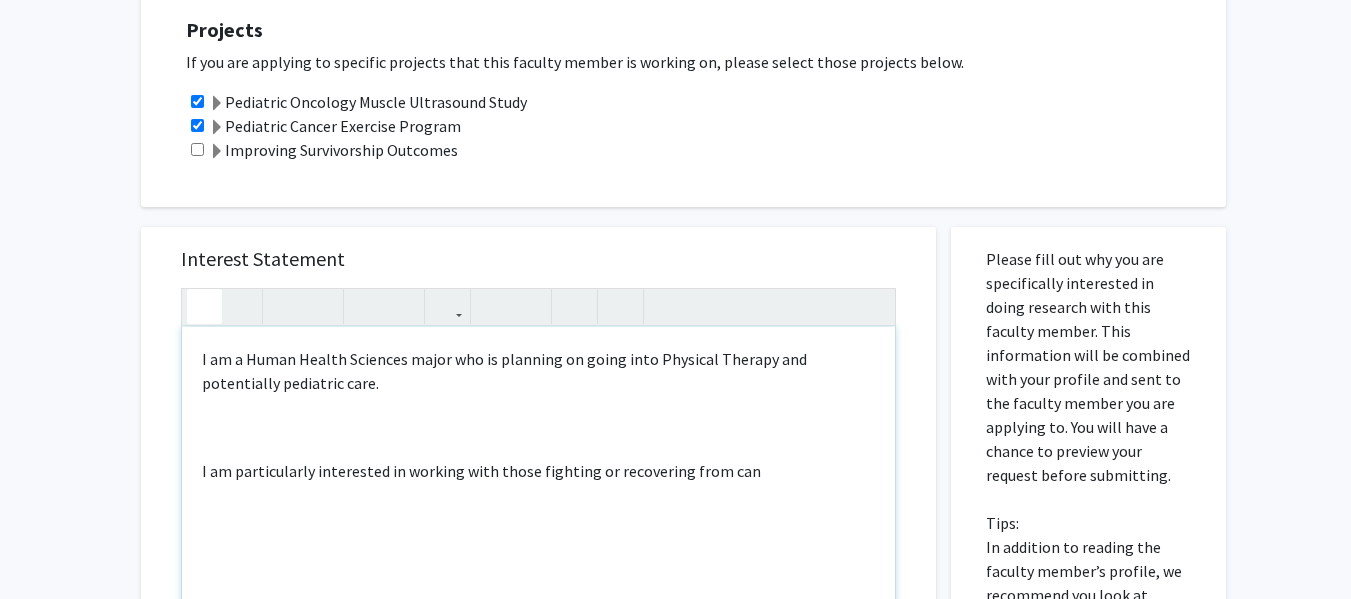 click 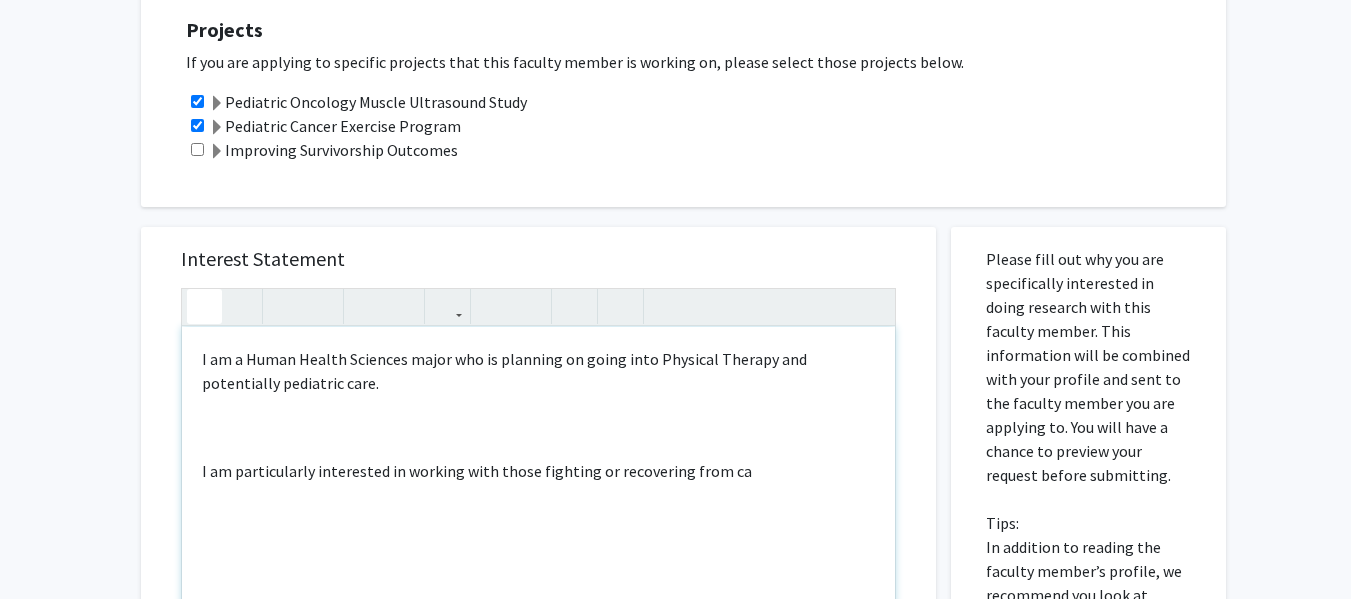 click 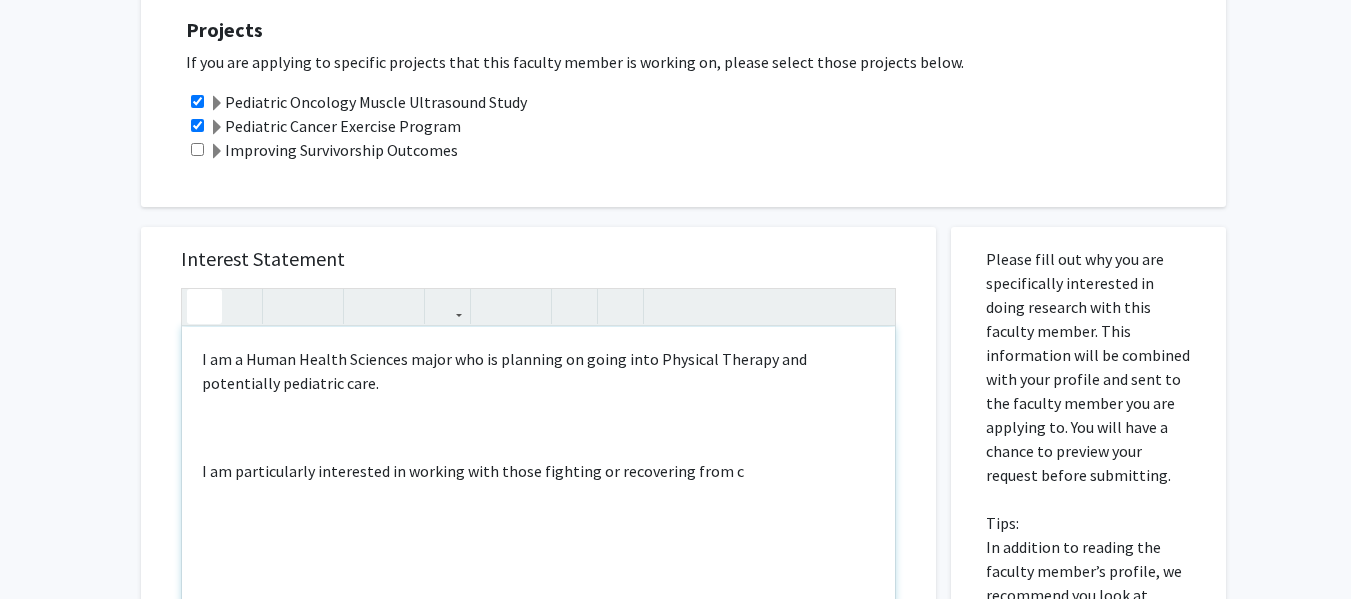 click 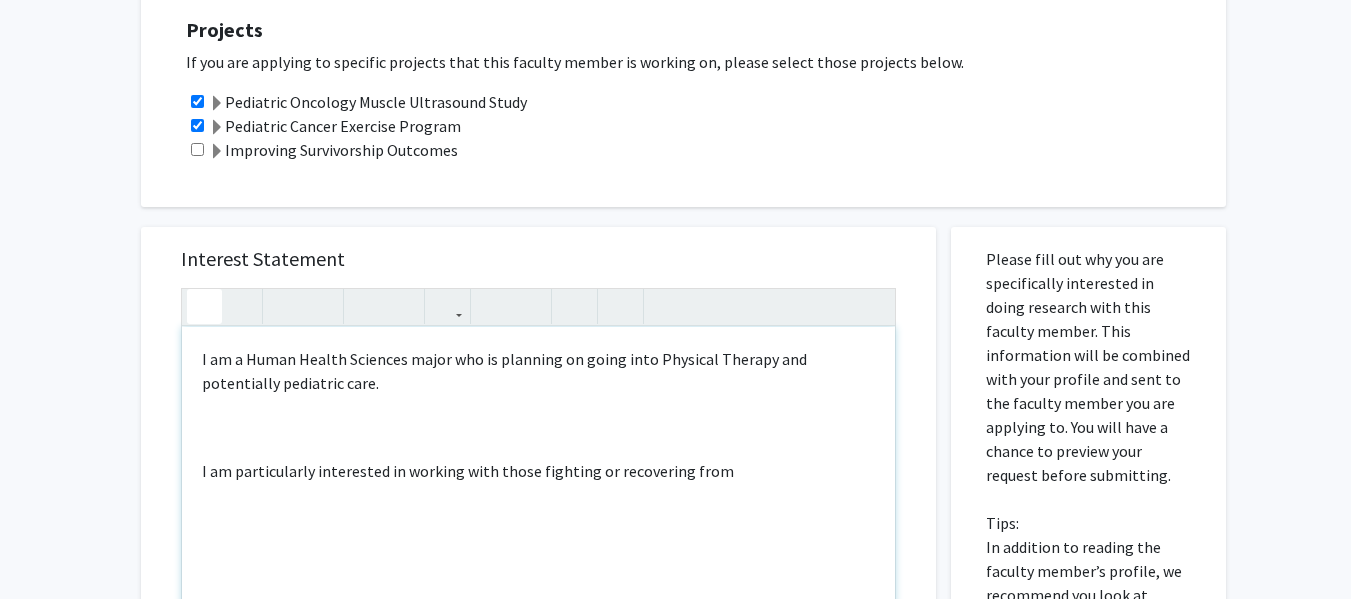 click 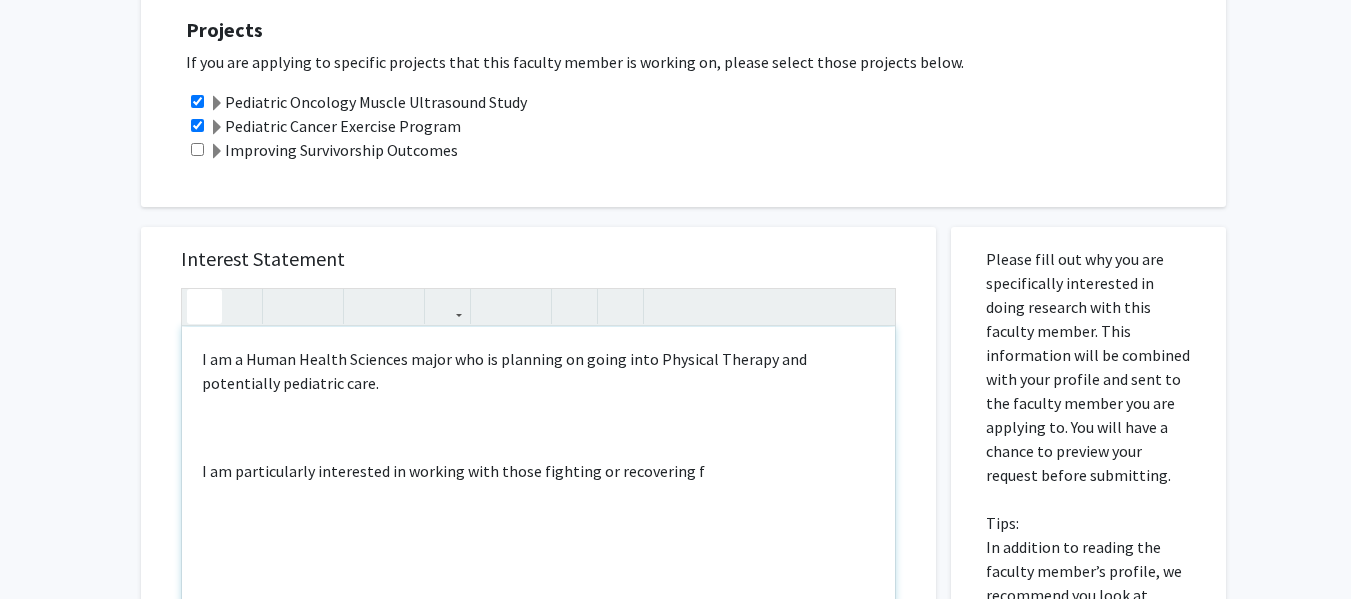 click 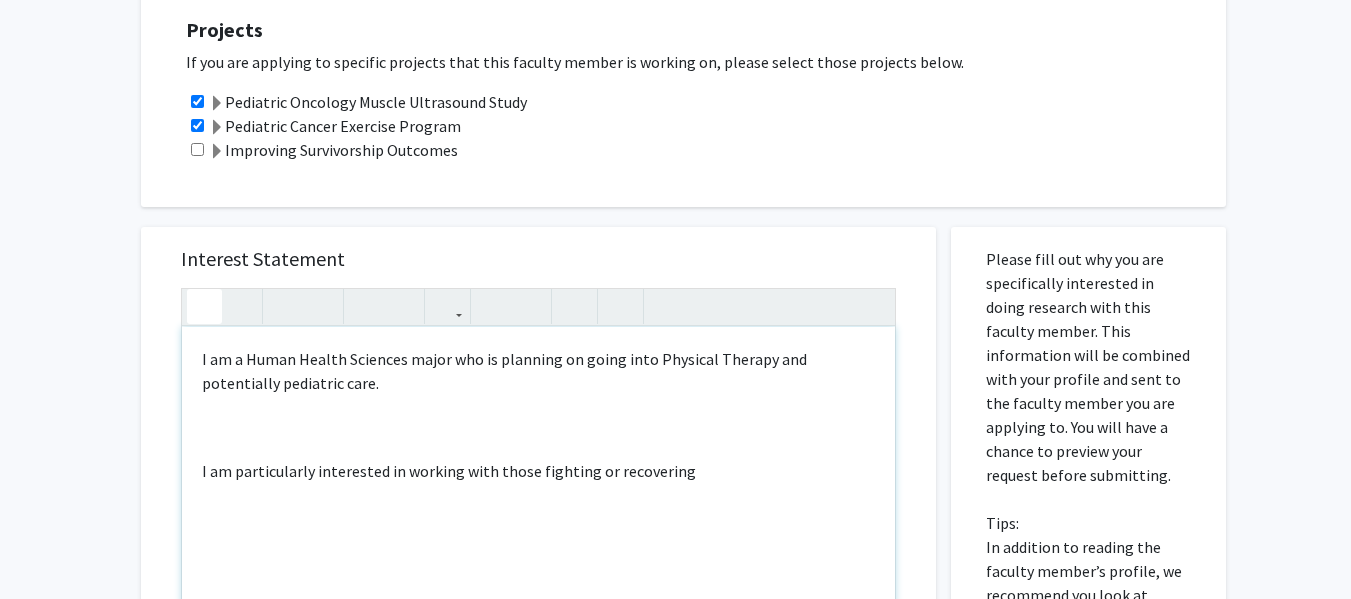 click 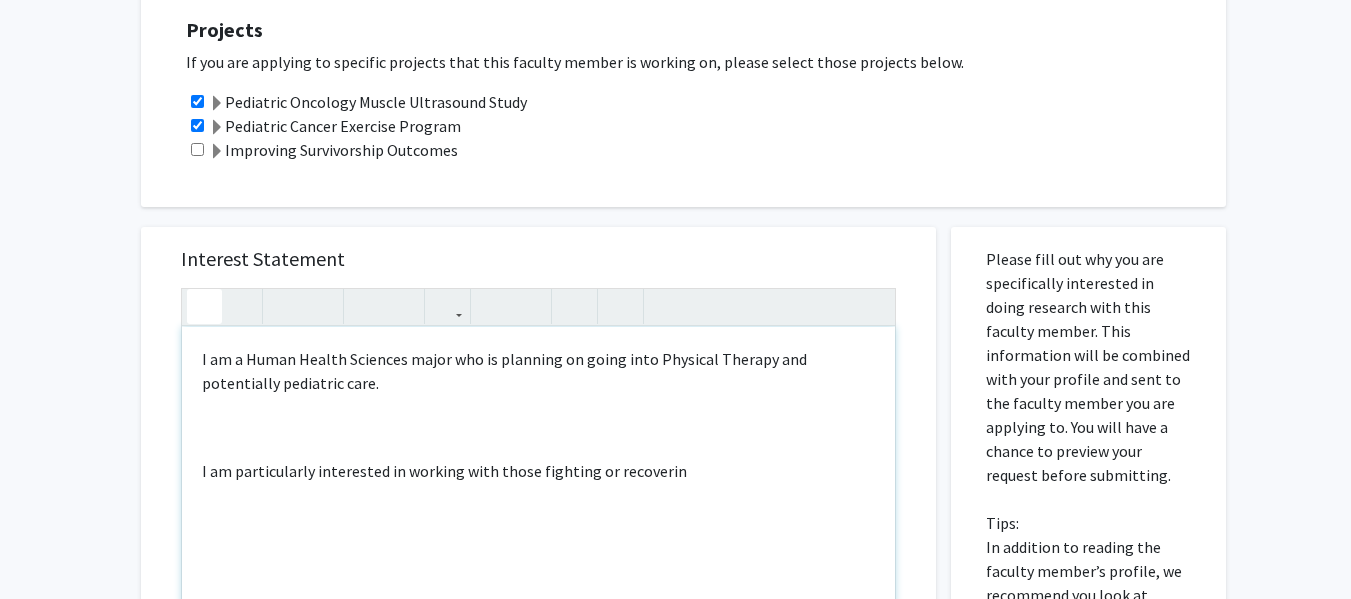 click 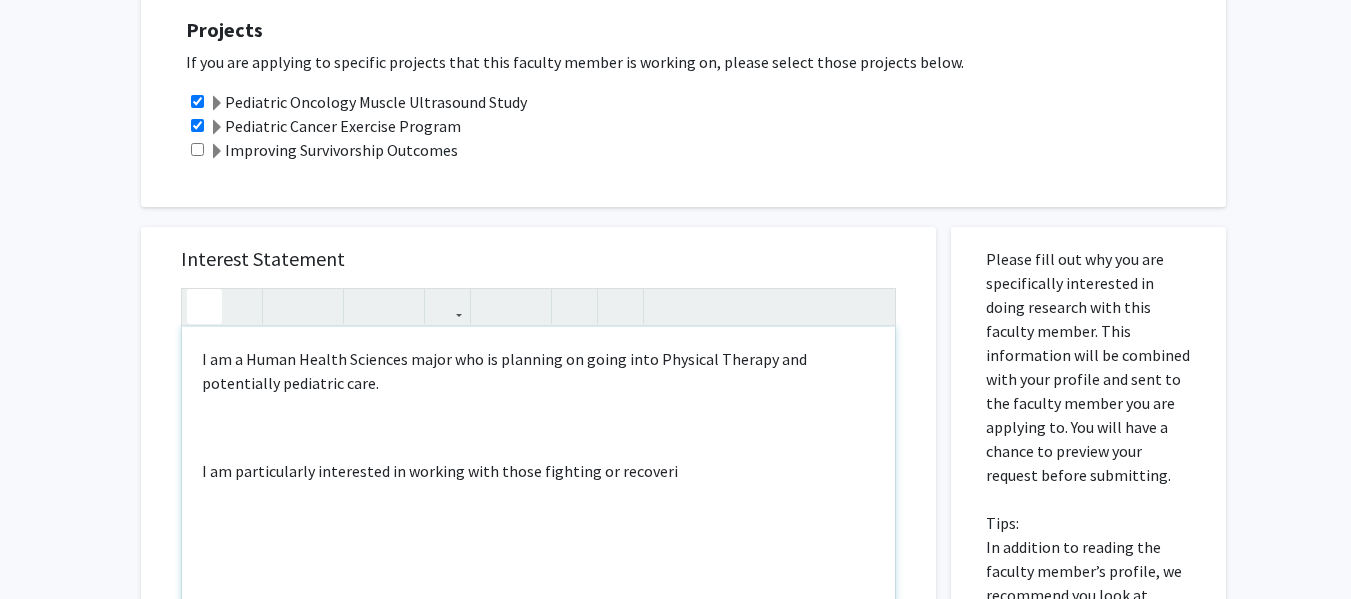 click 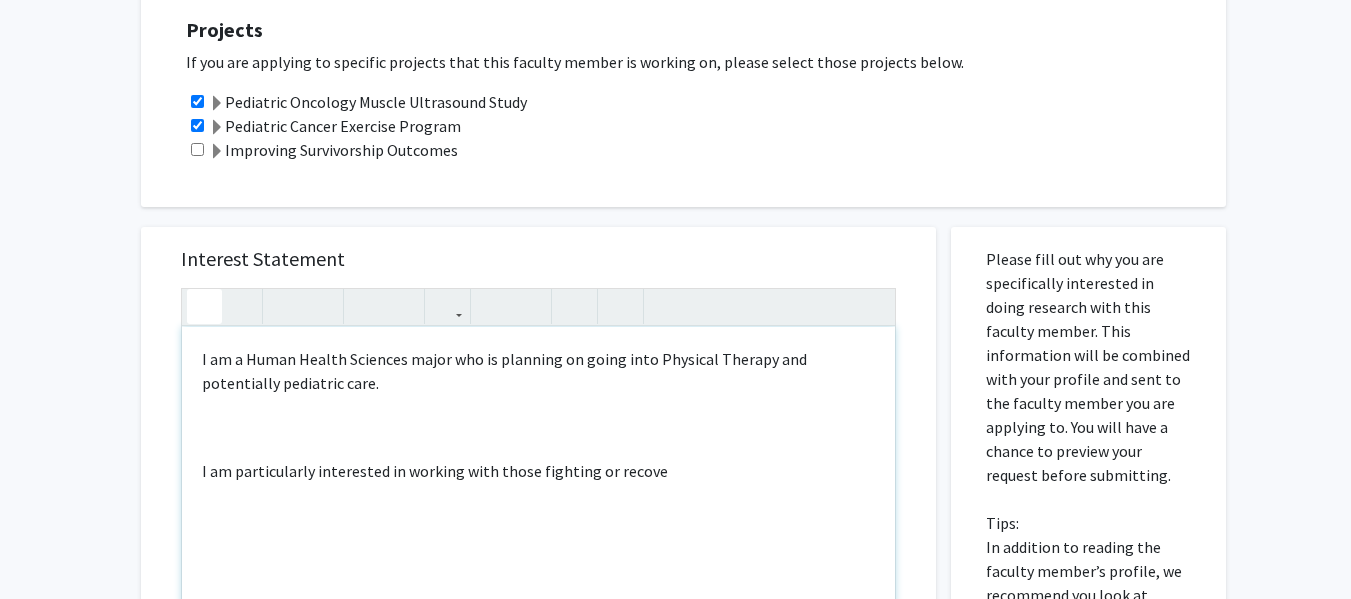 click 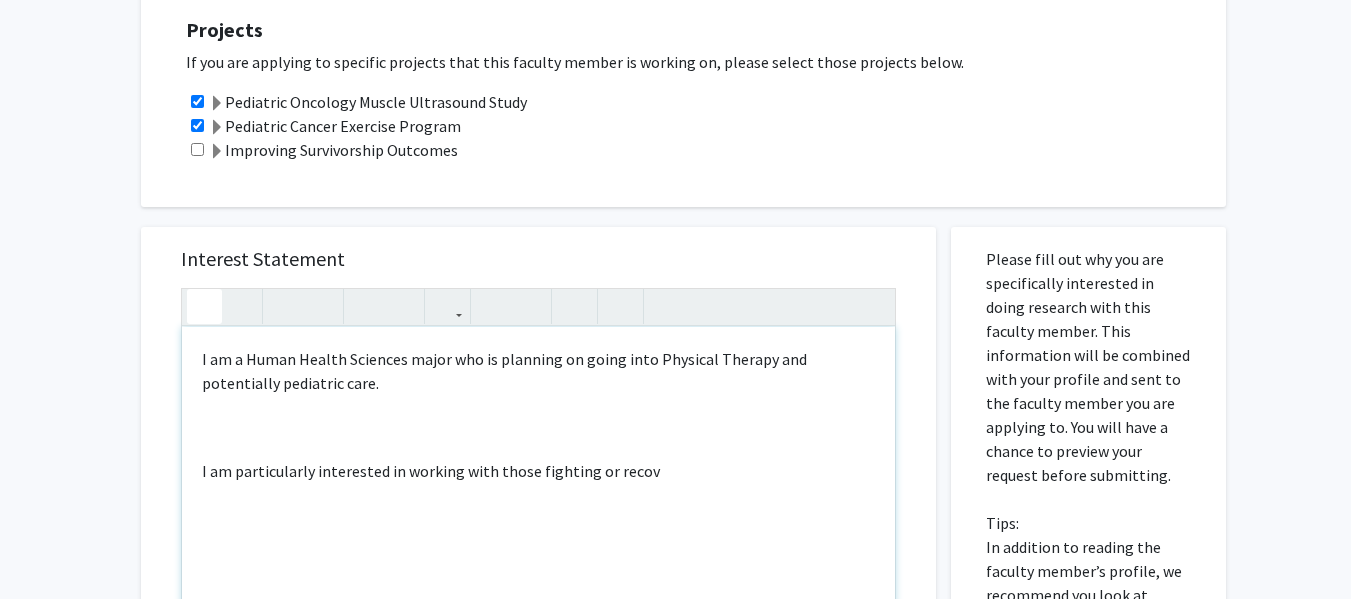 click 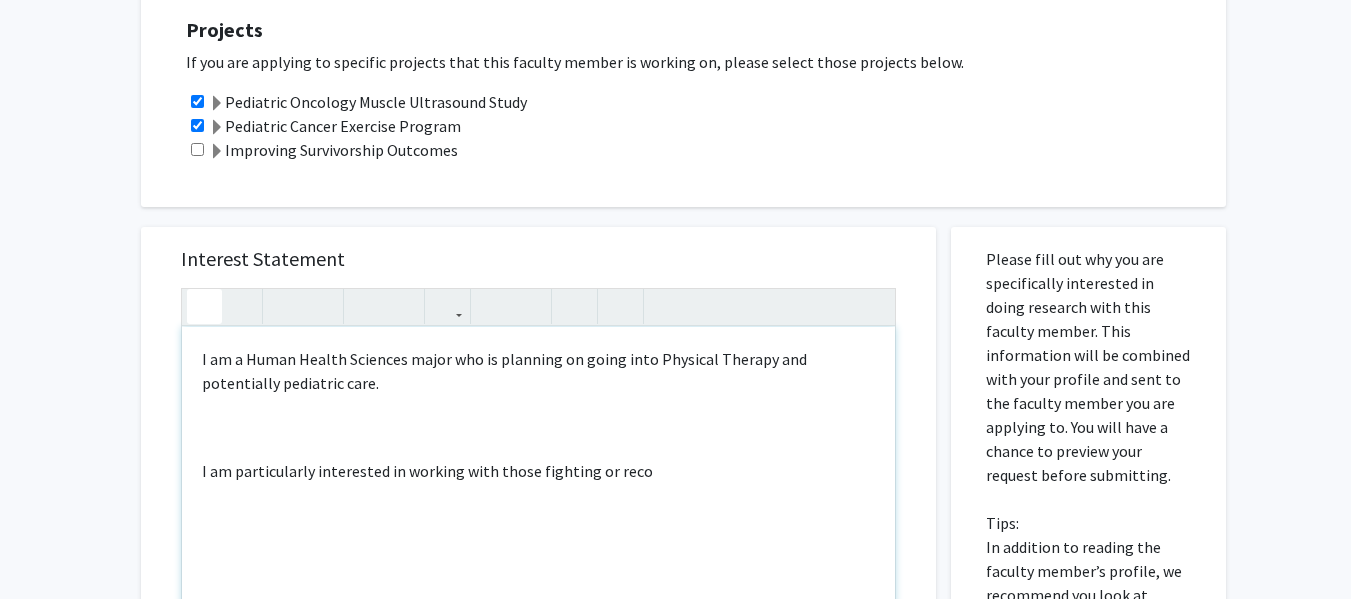 click 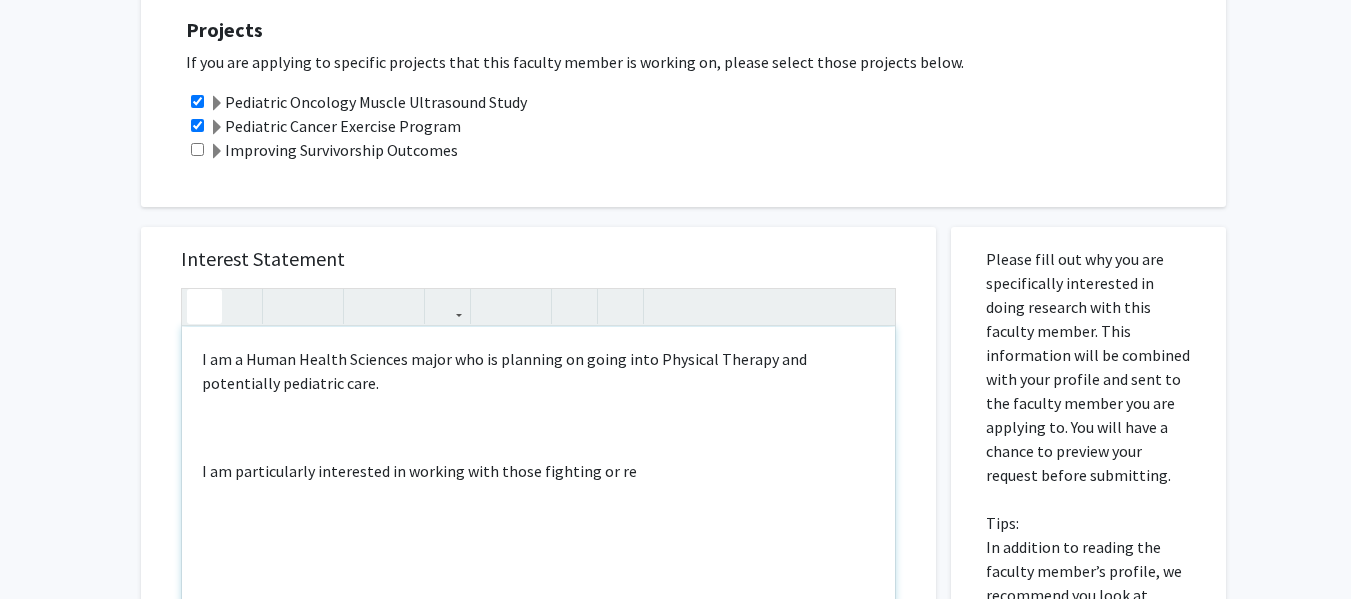 click 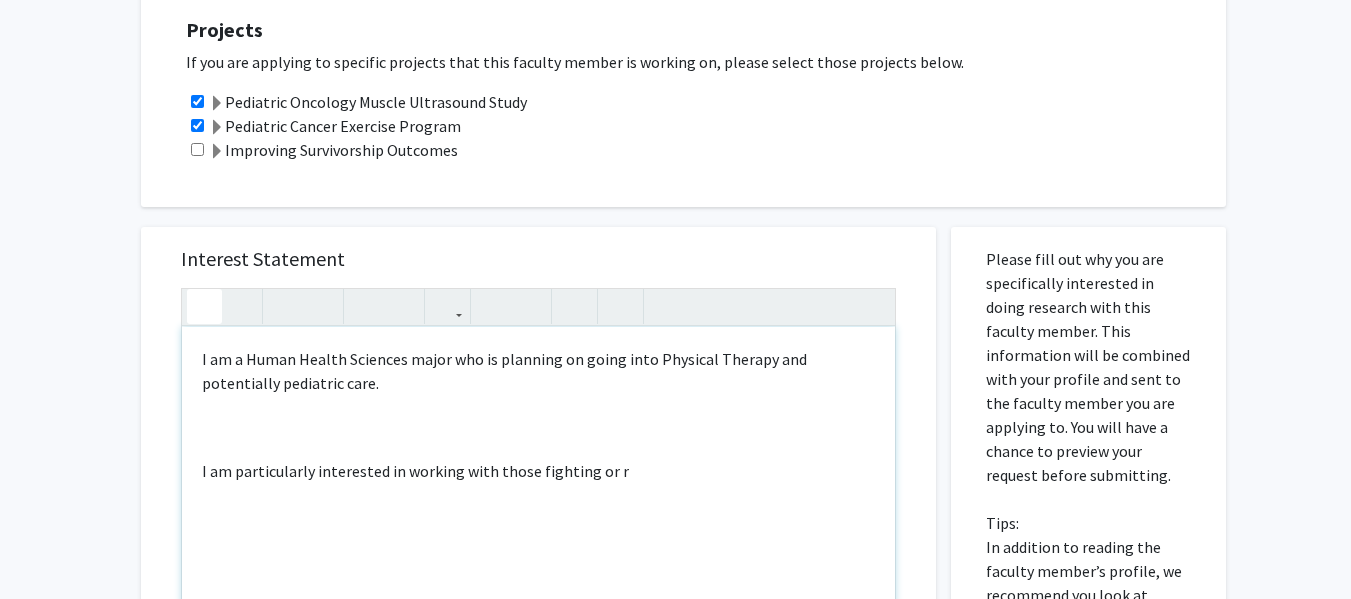 click 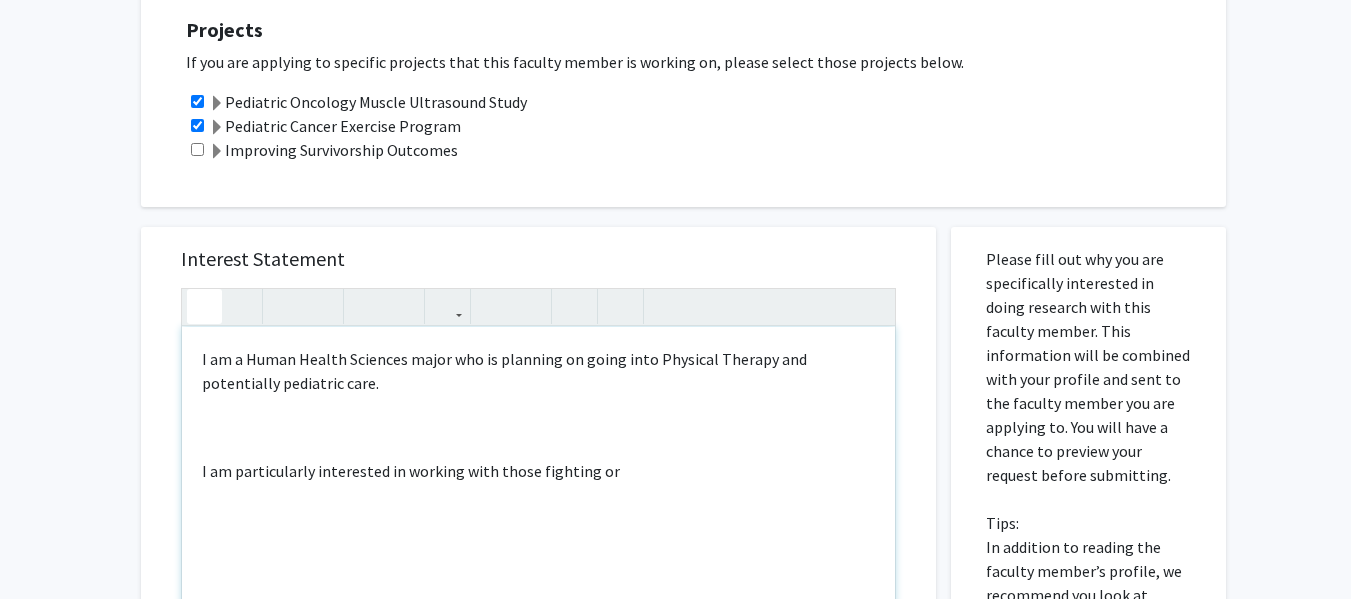 click 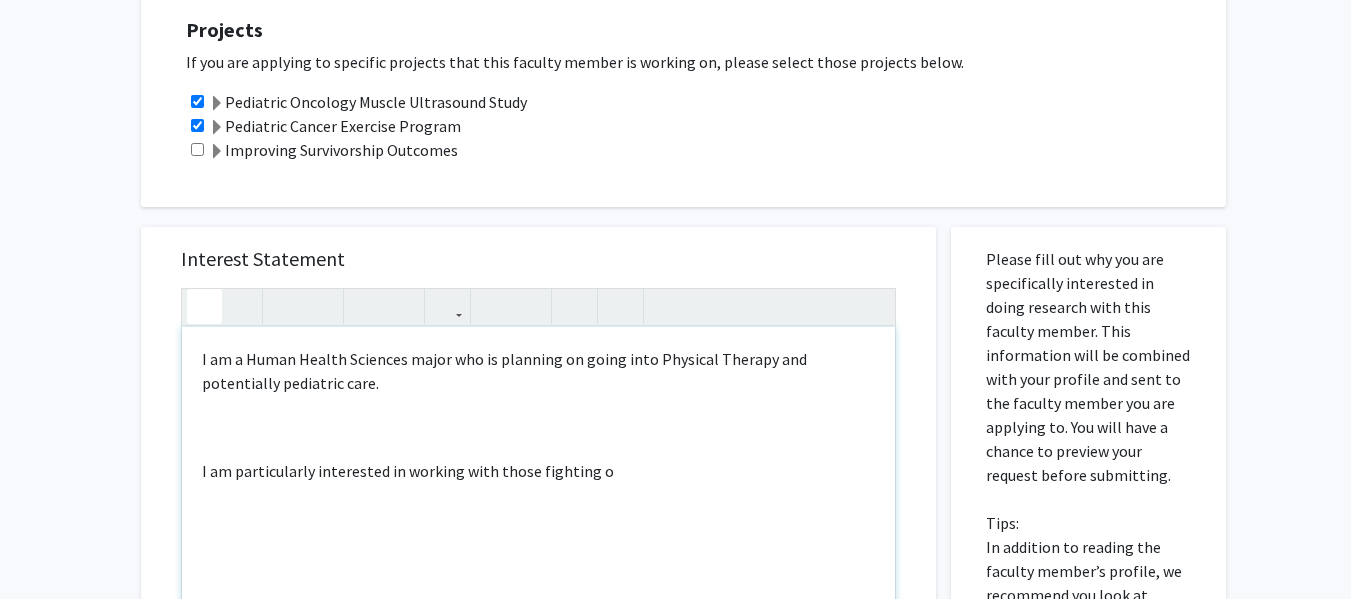 click 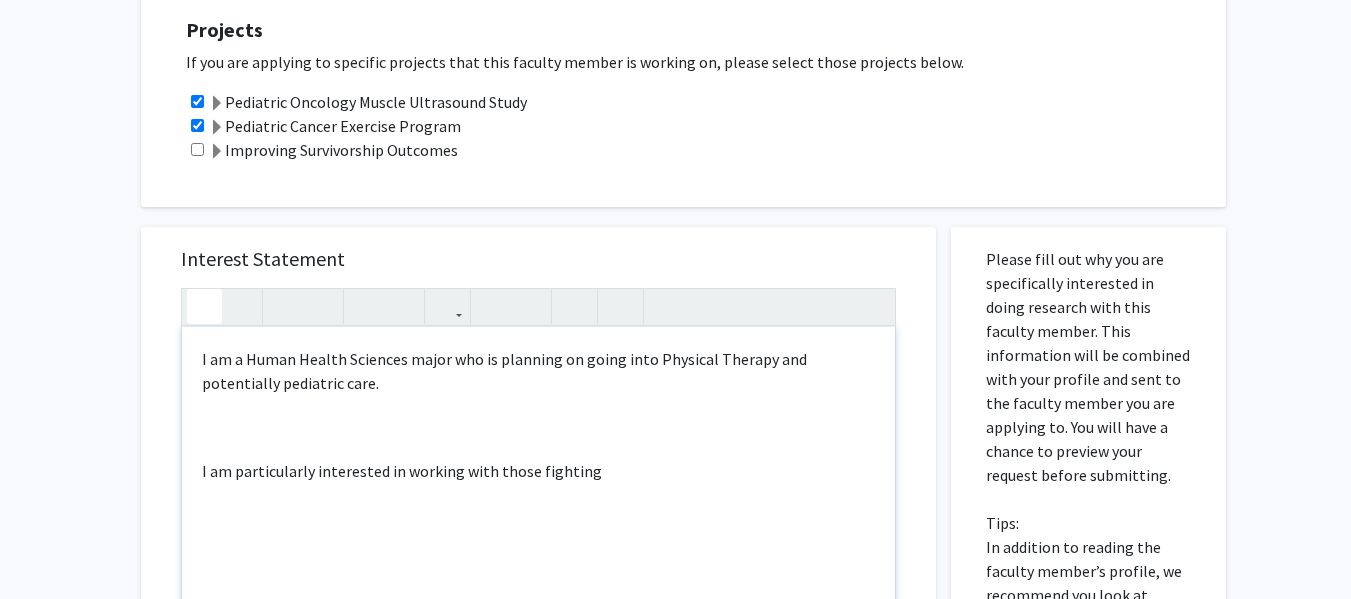 click 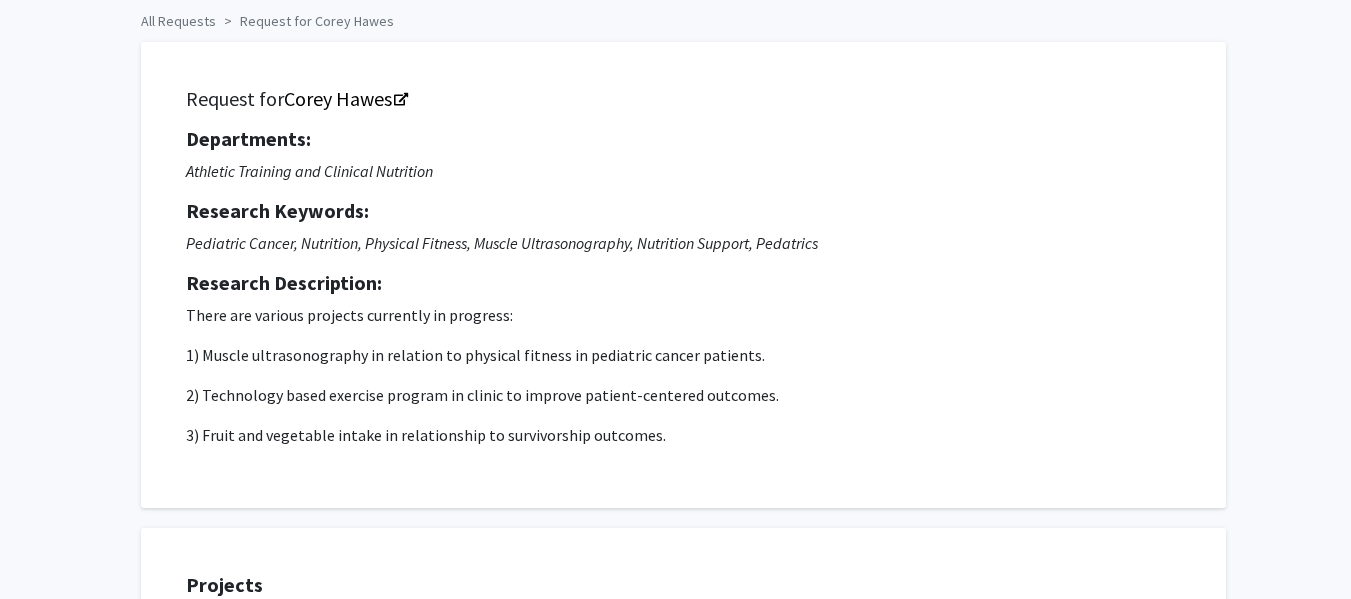 scroll, scrollTop: 0, scrollLeft: 0, axis: both 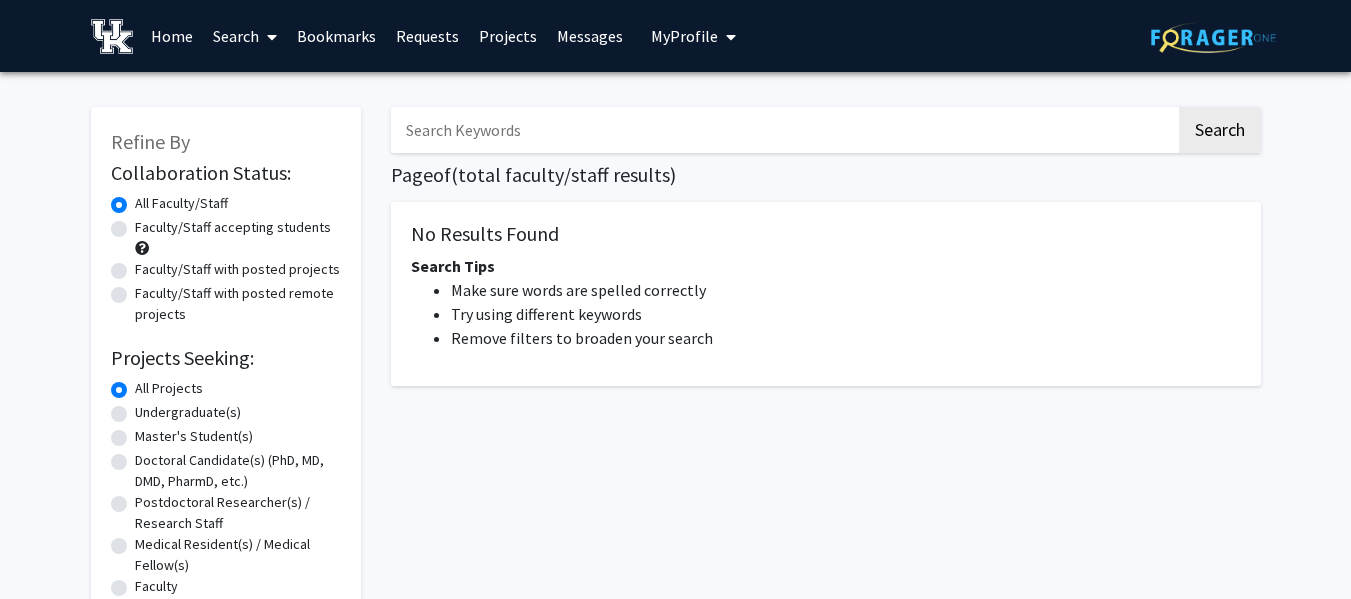 click on "Bookmarks" at bounding box center [336, 36] 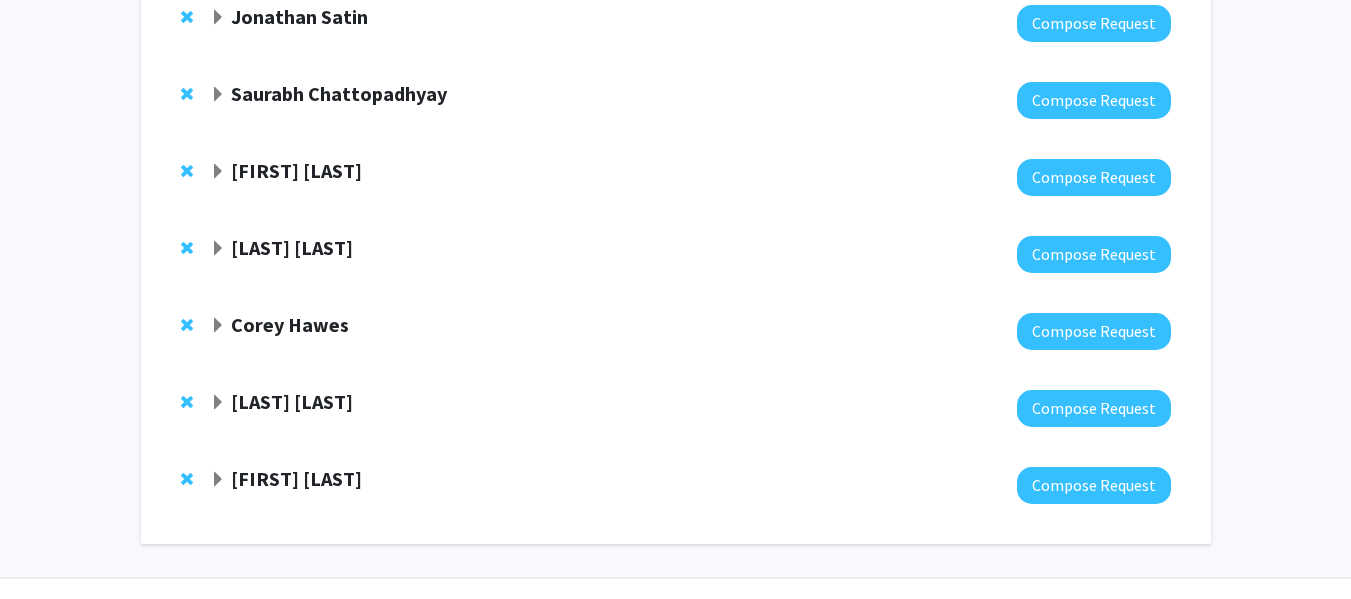 scroll, scrollTop: 469, scrollLeft: 0, axis: vertical 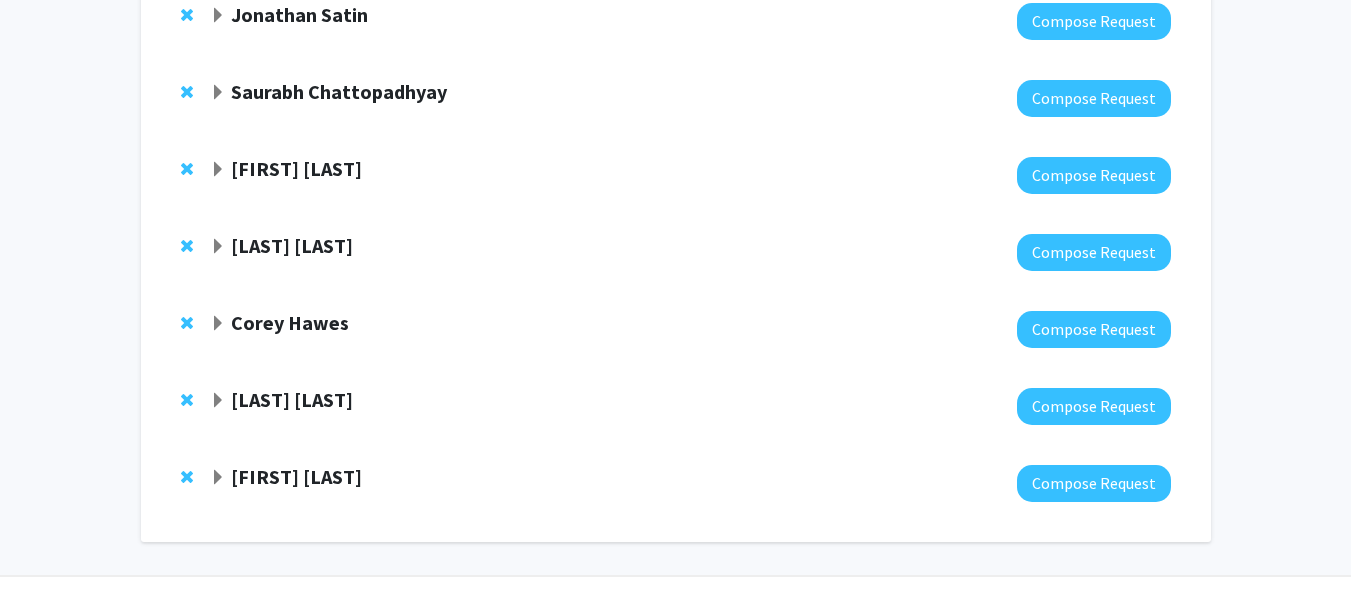 click on "Corey Hawes" 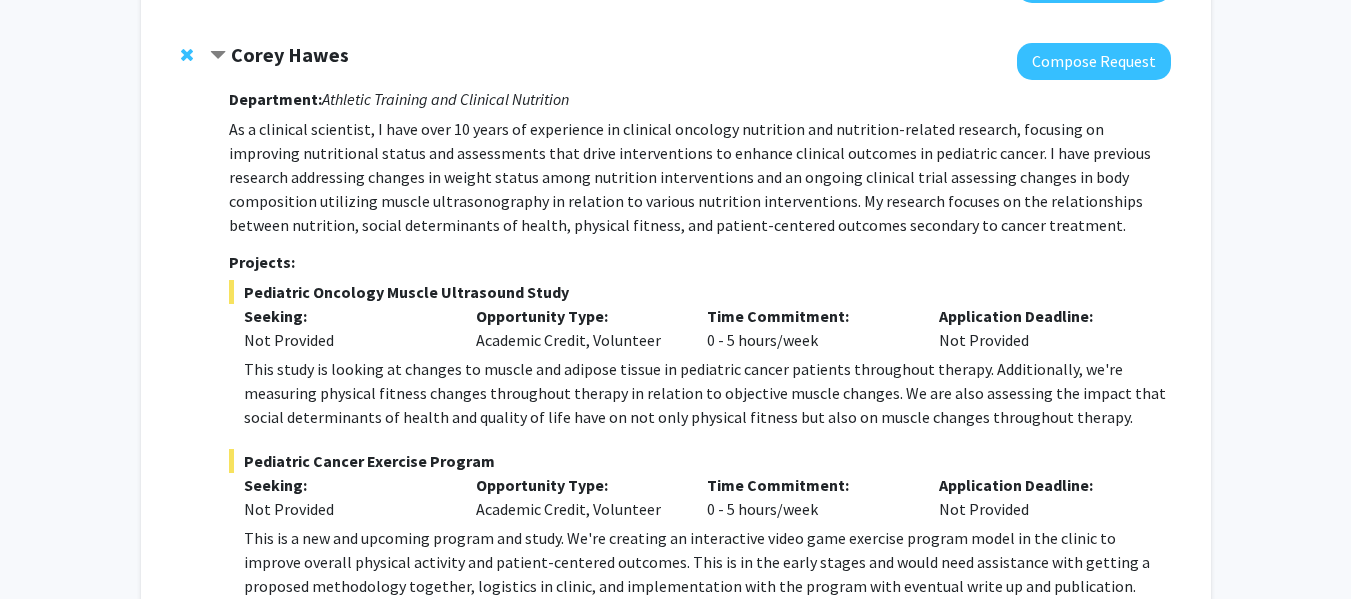 scroll, scrollTop: 738, scrollLeft: 0, axis: vertical 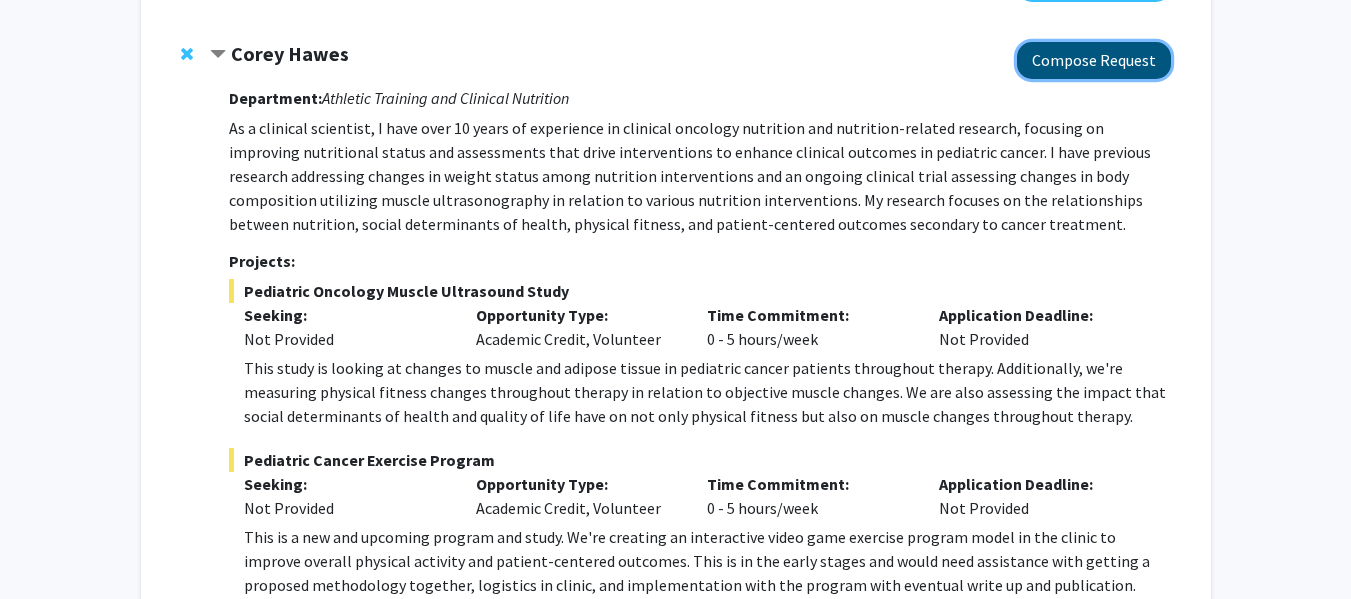 click on "Compose Request" 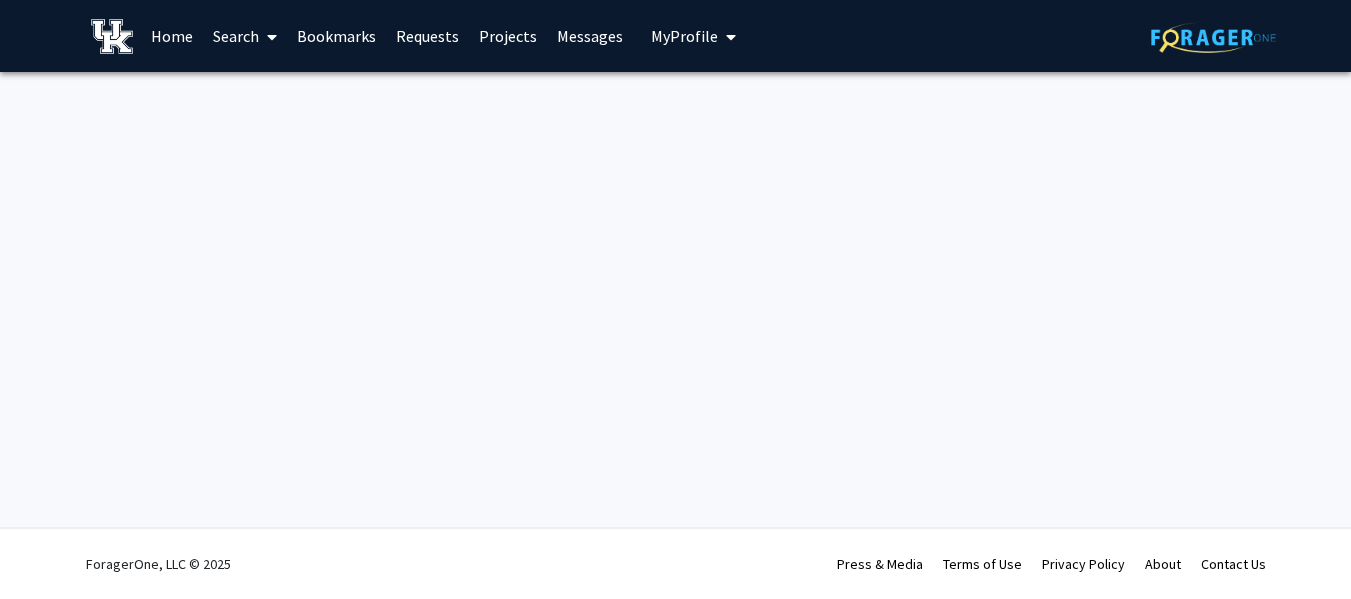 scroll, scrollTop: 0, scrollLeft: 0, axis: both 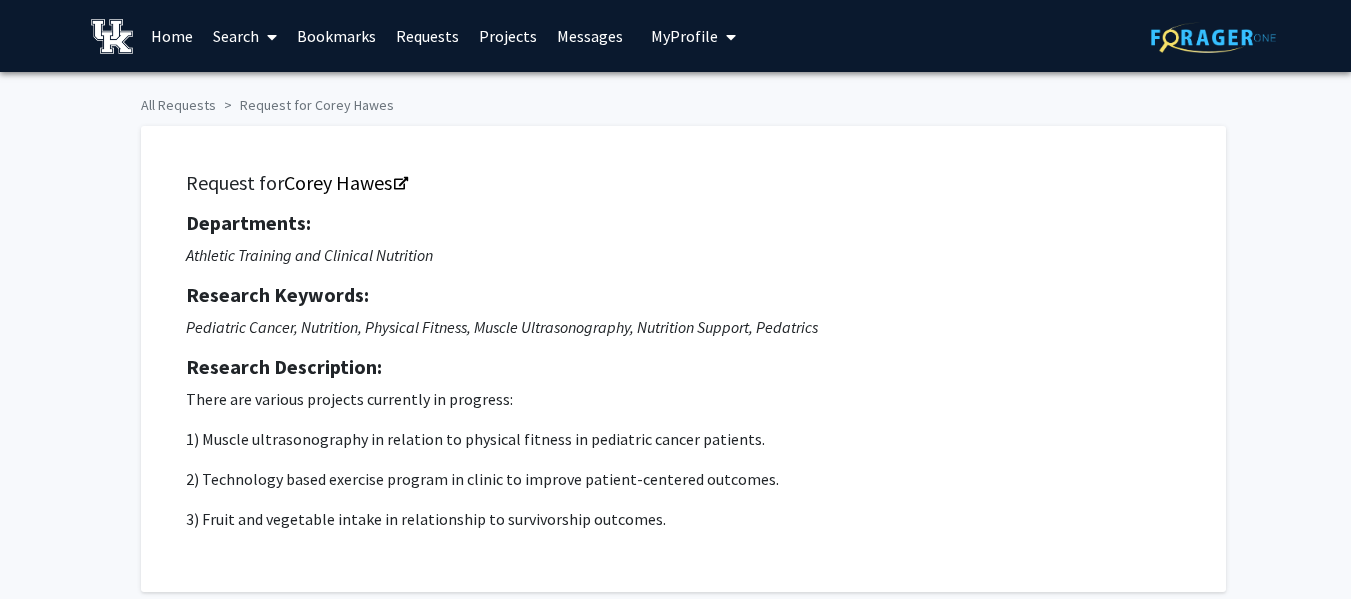 checkbox on "true" 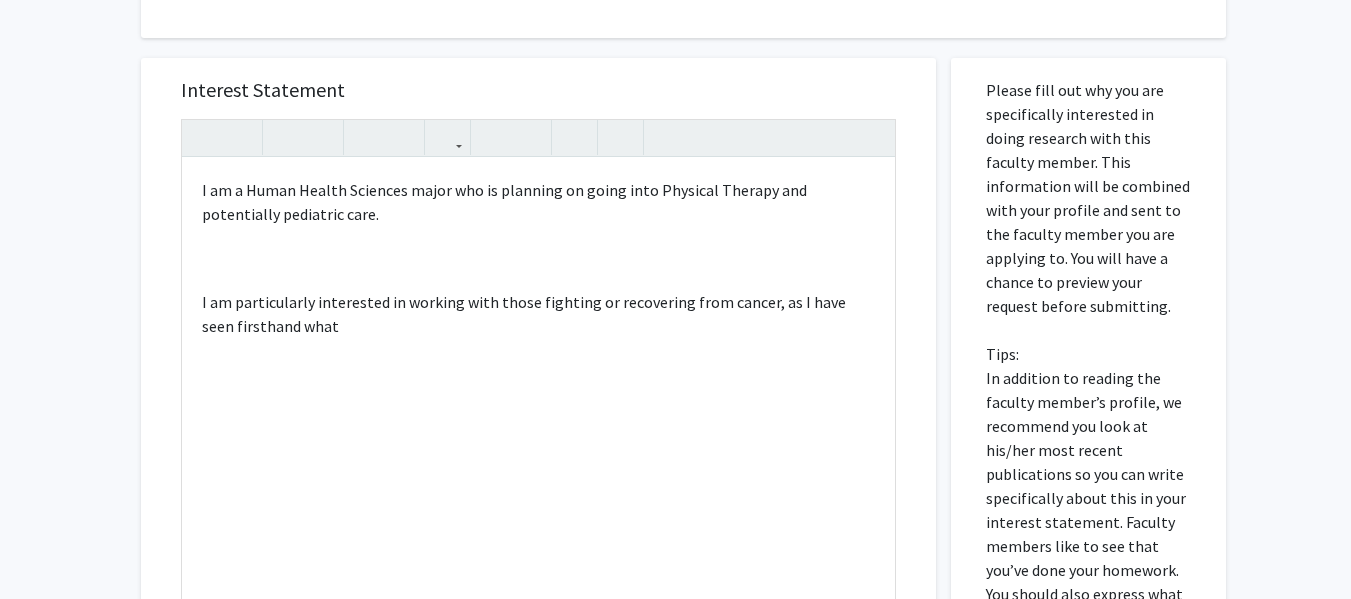 scroll, scrollTop: 0, scrollLeft: 0, axis: both 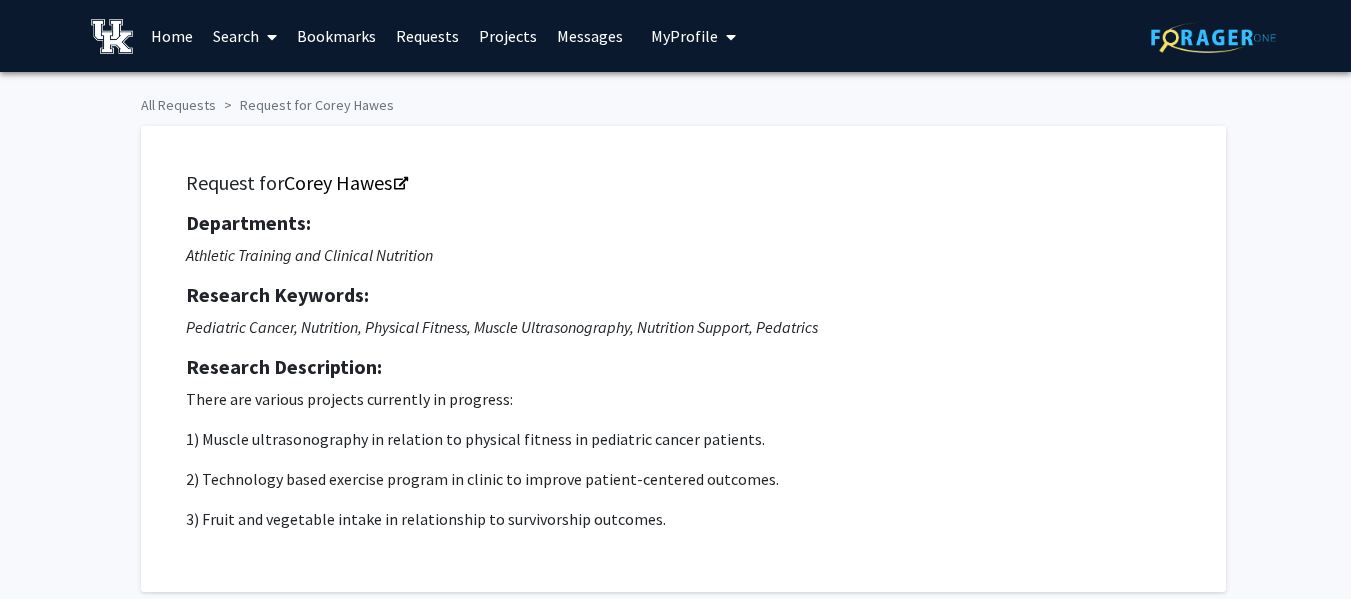 click on "Bookmarks" at bounding box center (336, 36) 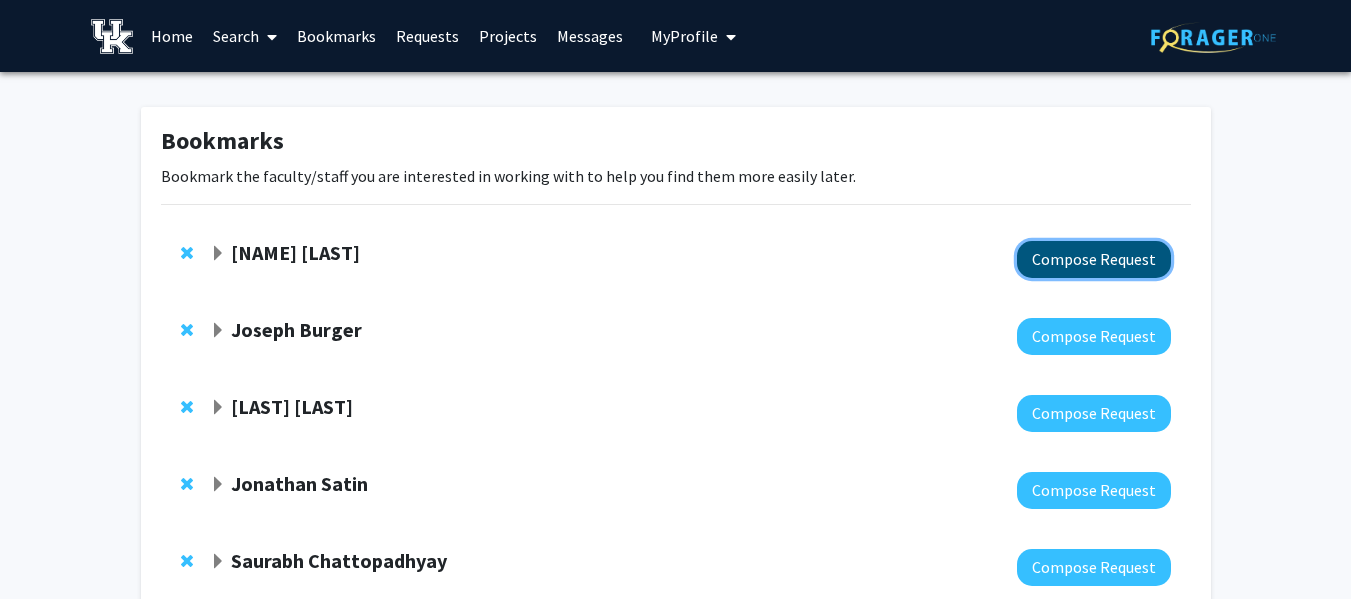 click on "Compose Request" 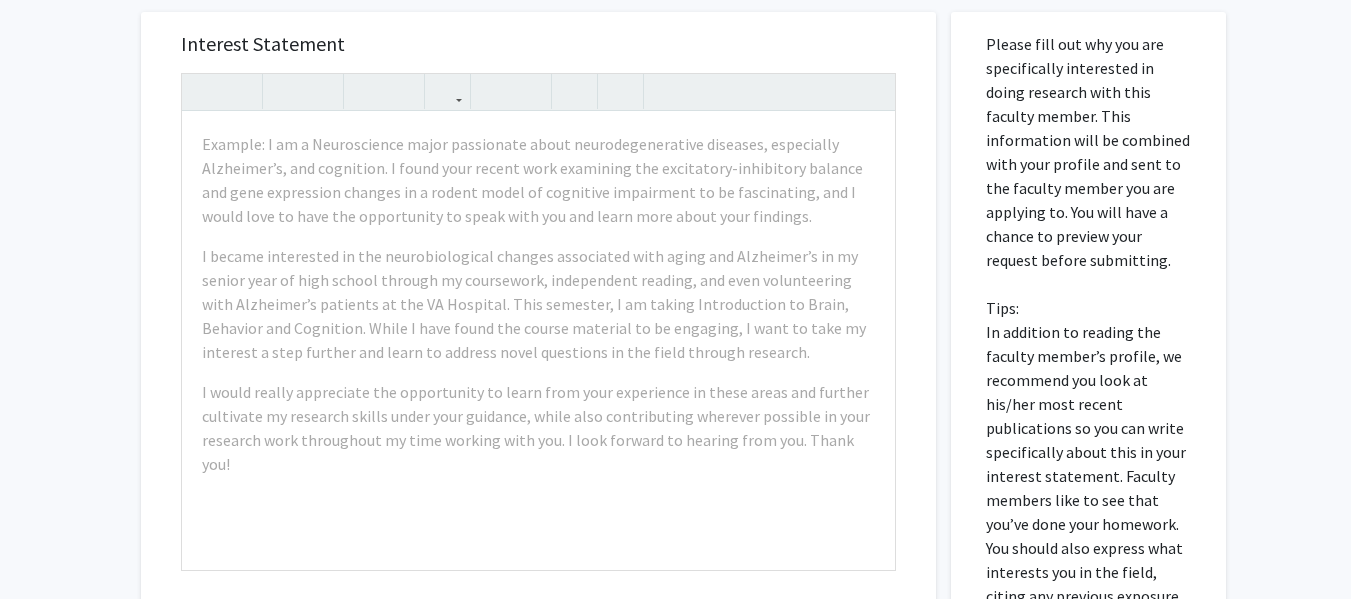 scroll, scrollTop: 639, scrollLeft: 0, axis: vertical 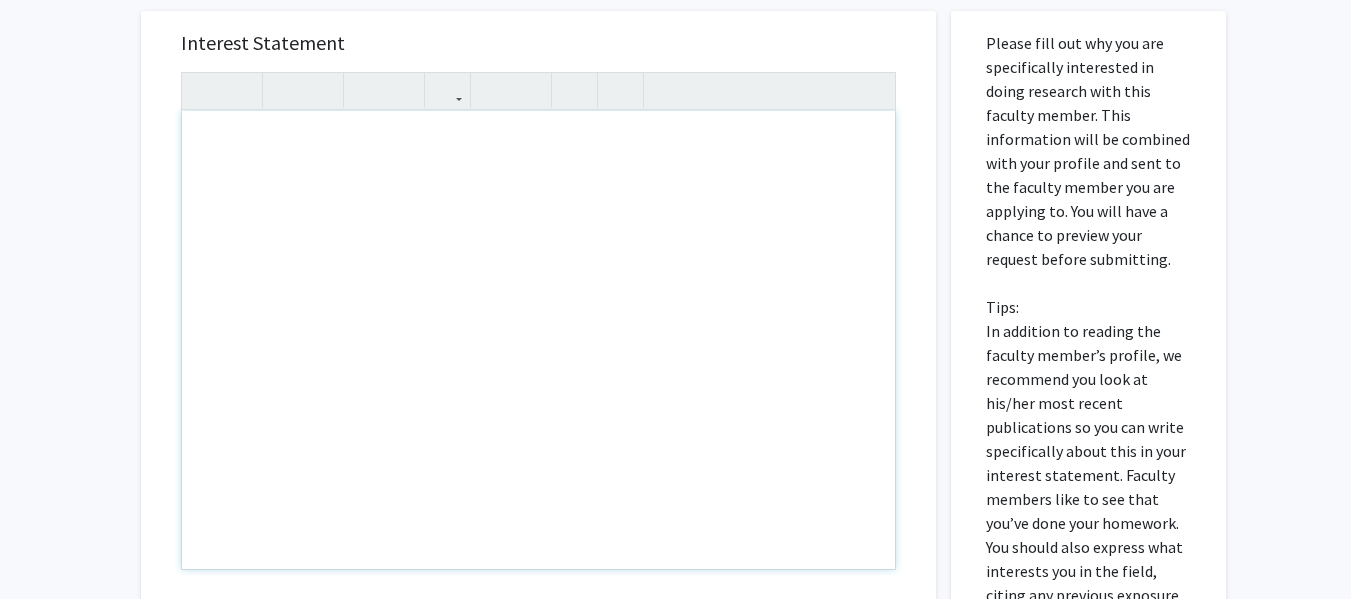 drag, startPoint x: 203, startPoint y: 136, endPoint x: 273, endPoint y: 188, distance: 87.20092 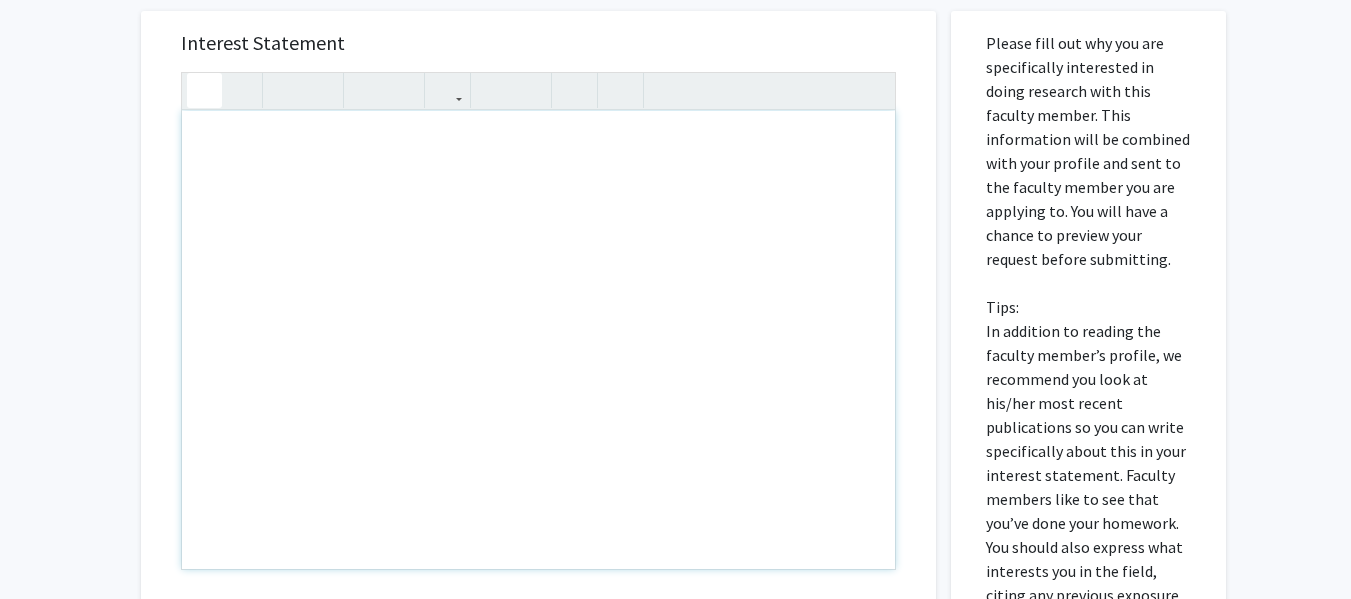 type 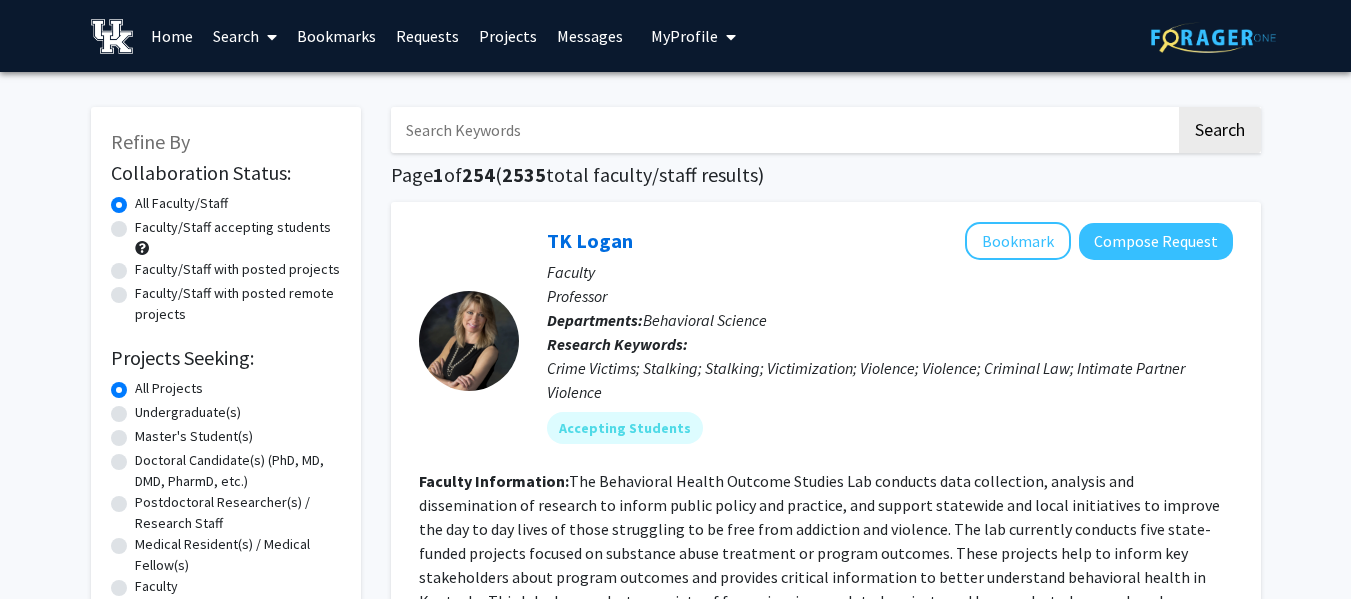 scroll, scrollTop: 0, scrollLeft: 0, axis: both 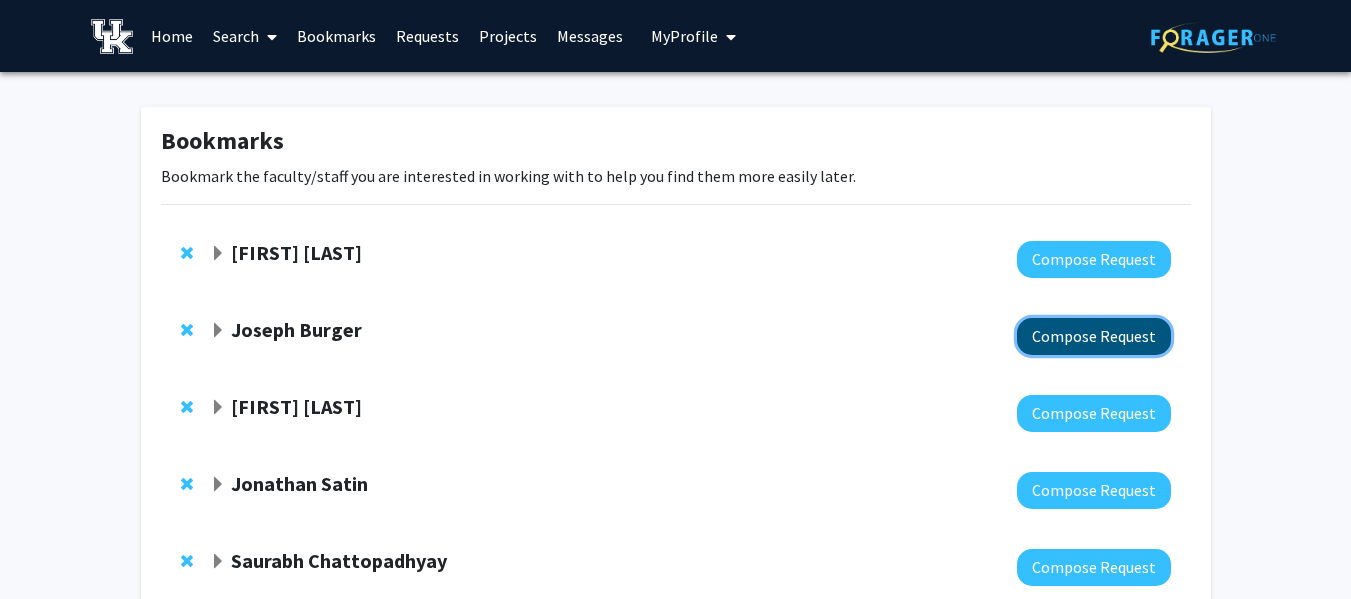 click on "Compose Request" 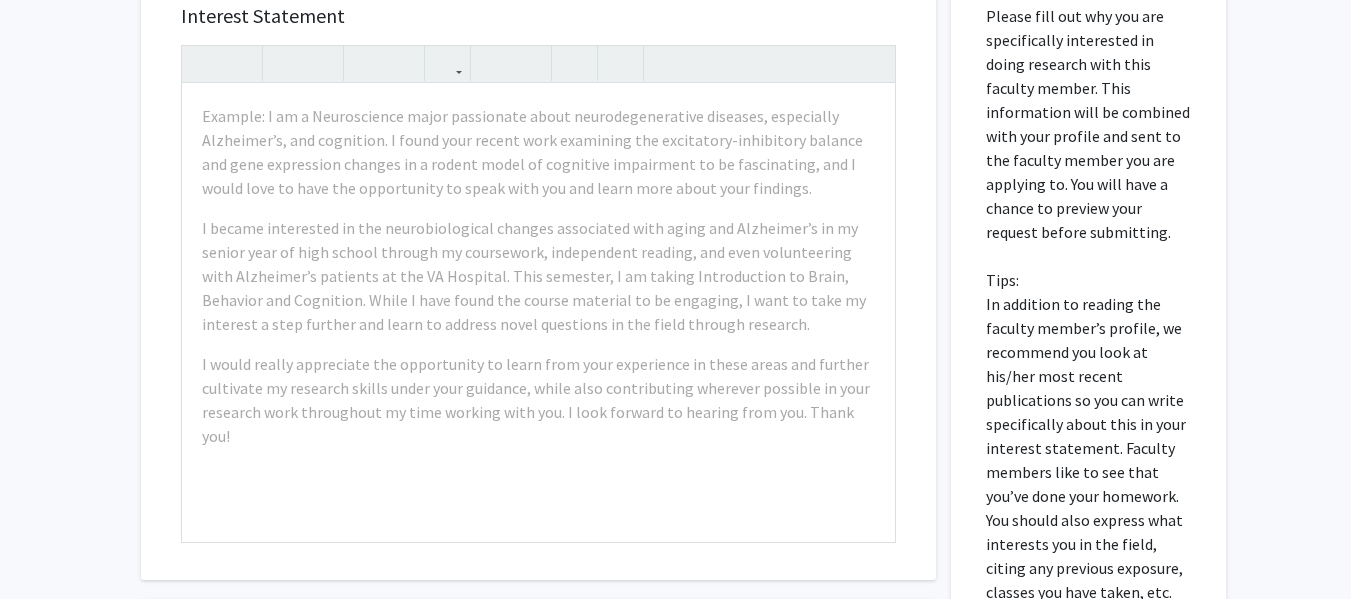 scroll, scrollTop: 779, scrollLeft: 0, axis: vertical 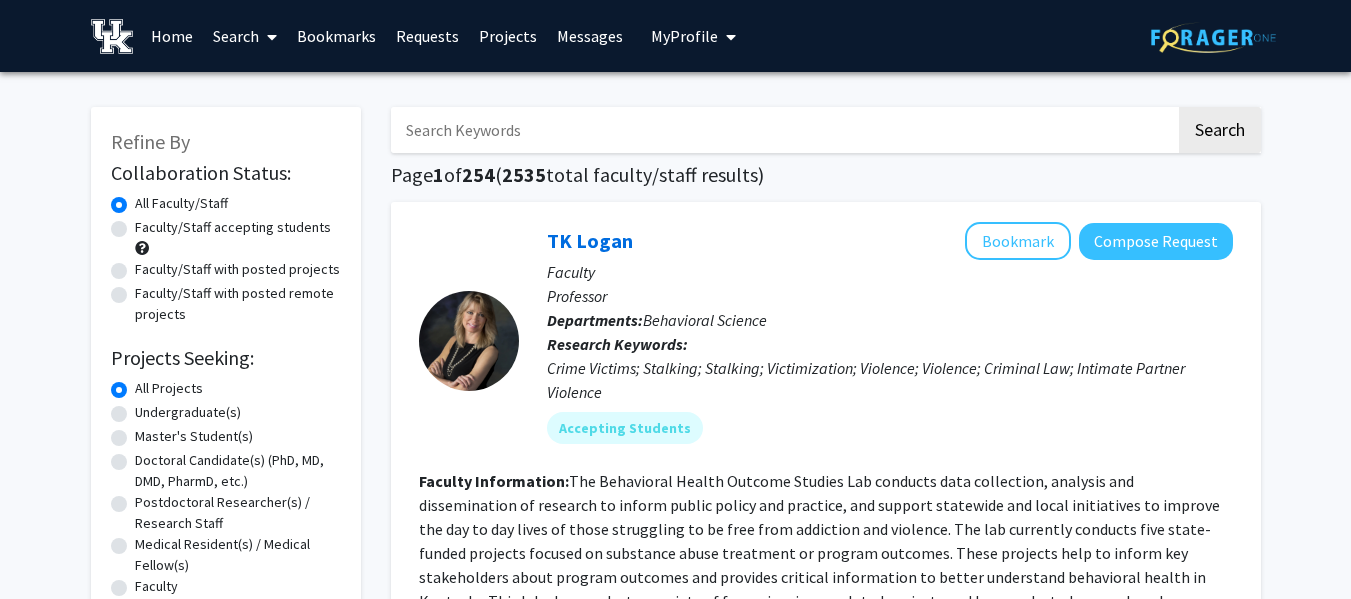 click on "Search" at bounding box center [245, 36] 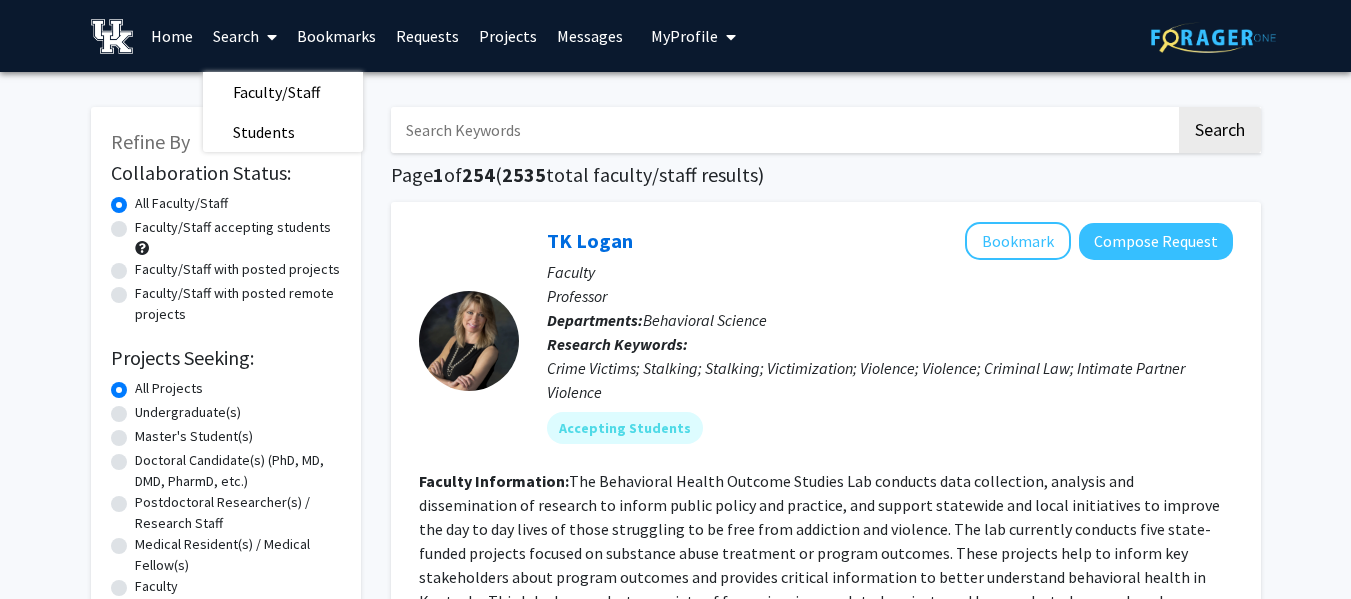 click on "Bookmarks" at bounding box center [336, 36] 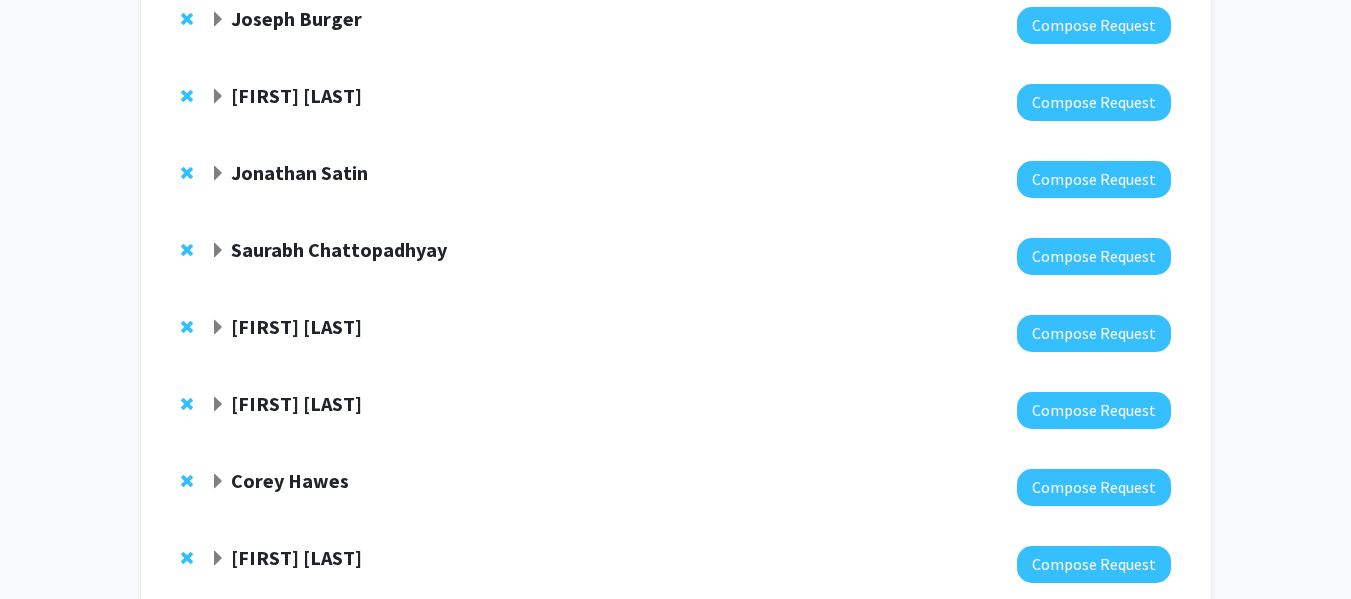 scroll, scrollTop: 300, scrollLeft: 0, axis: vertical 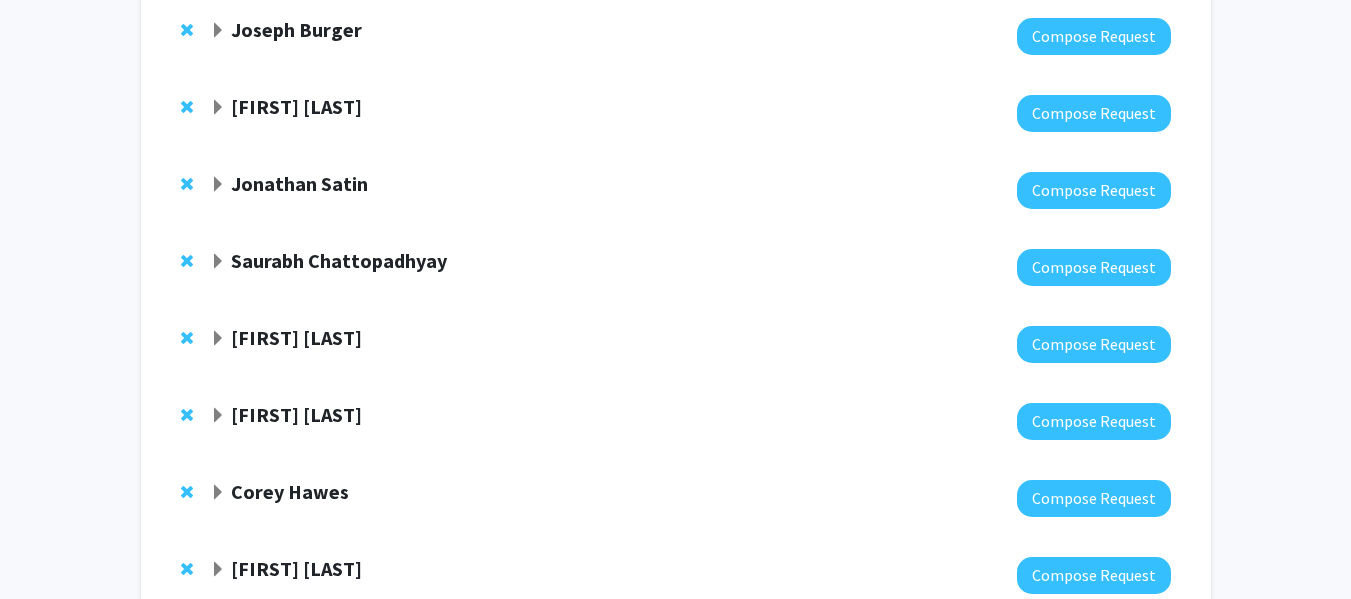 click on "Corey Hawes" 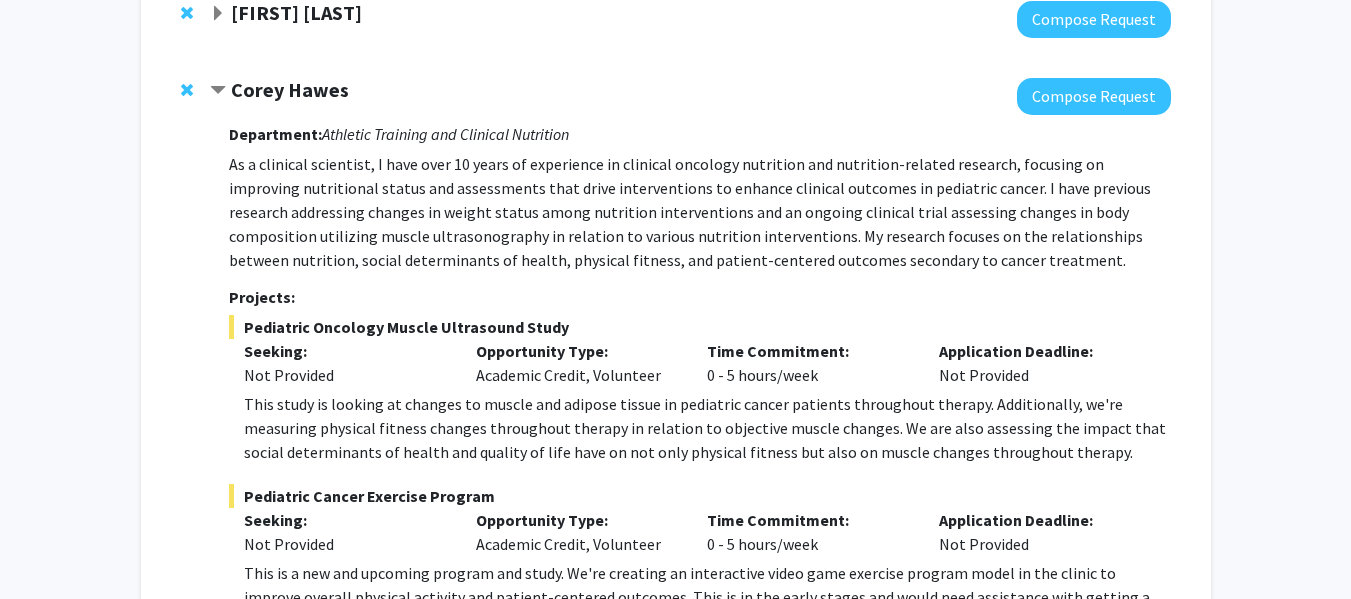scroll, scrollTop: 701, scrollLeft: 0, axis: vertical 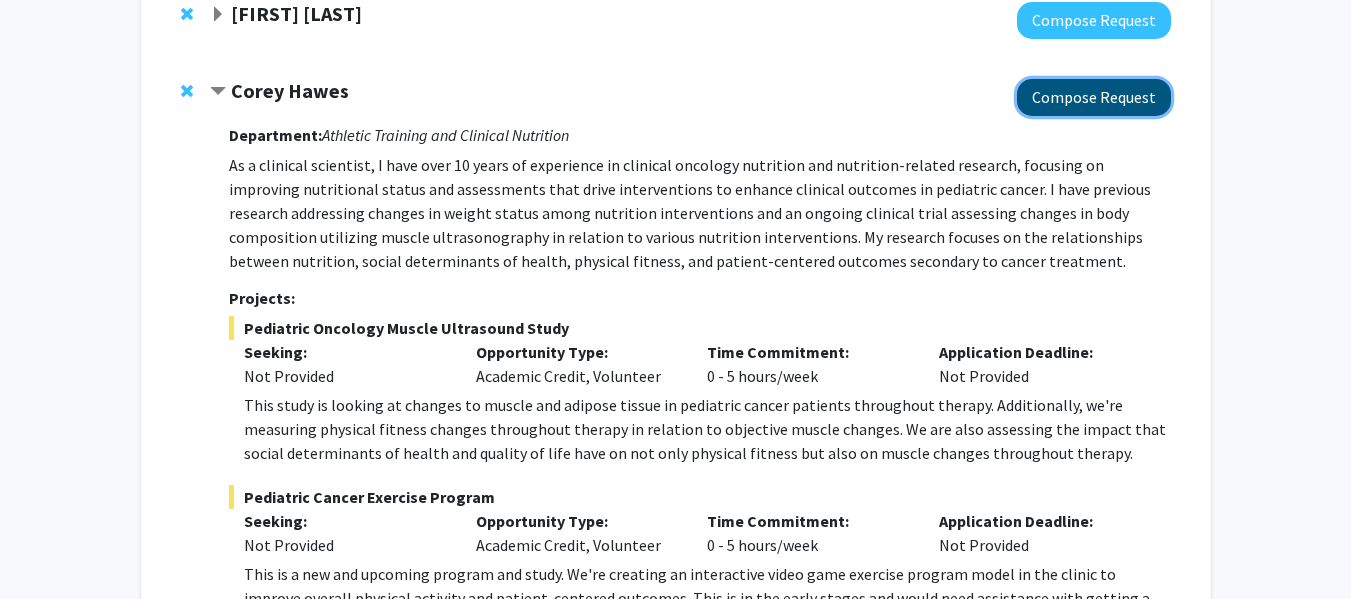 click on "Compose Request" 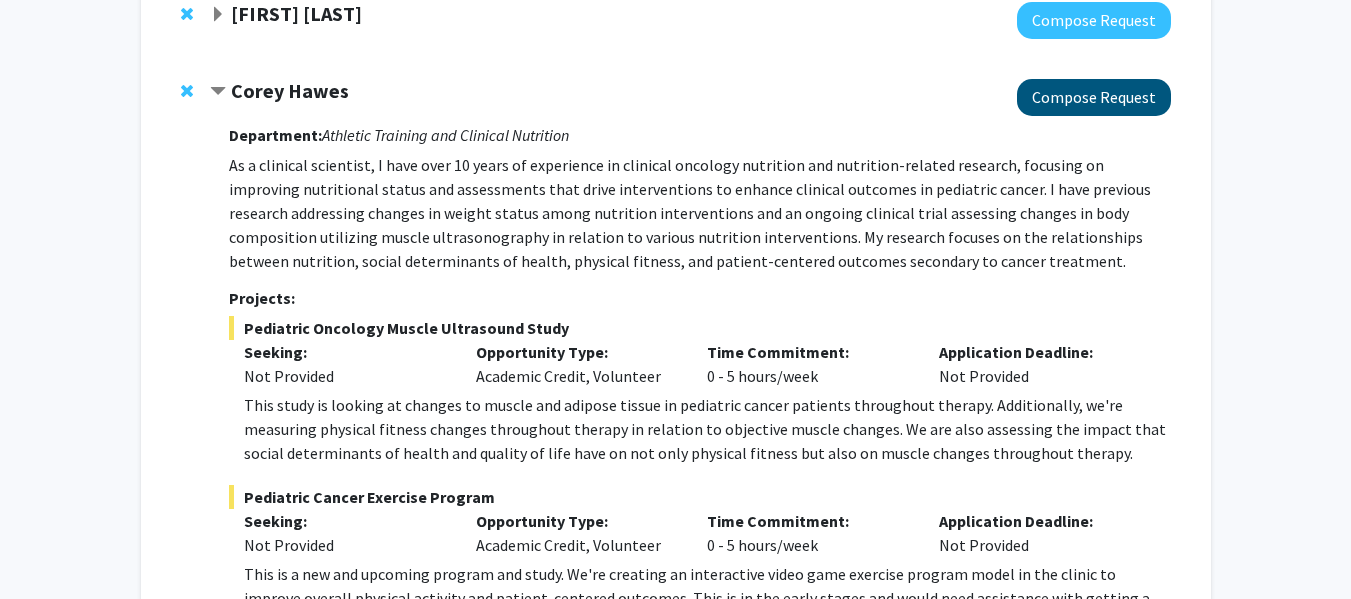 scroll, scrollTop: 0, scrollLeft: 0, axis: both 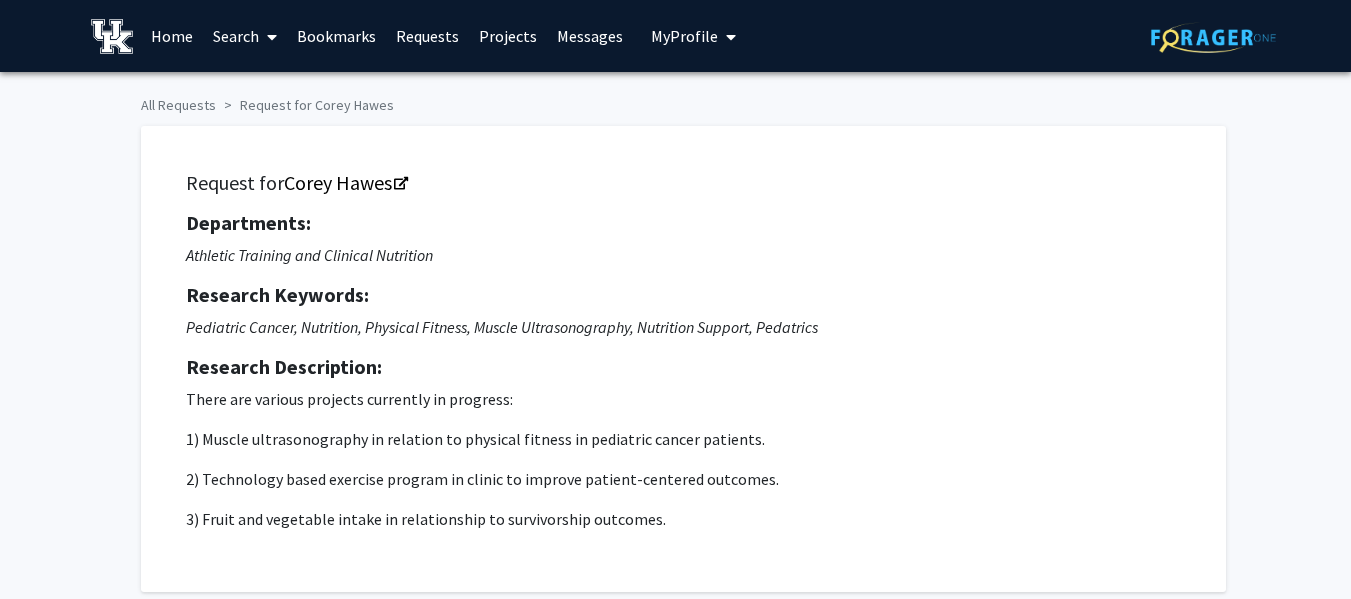 checkbox on "true" 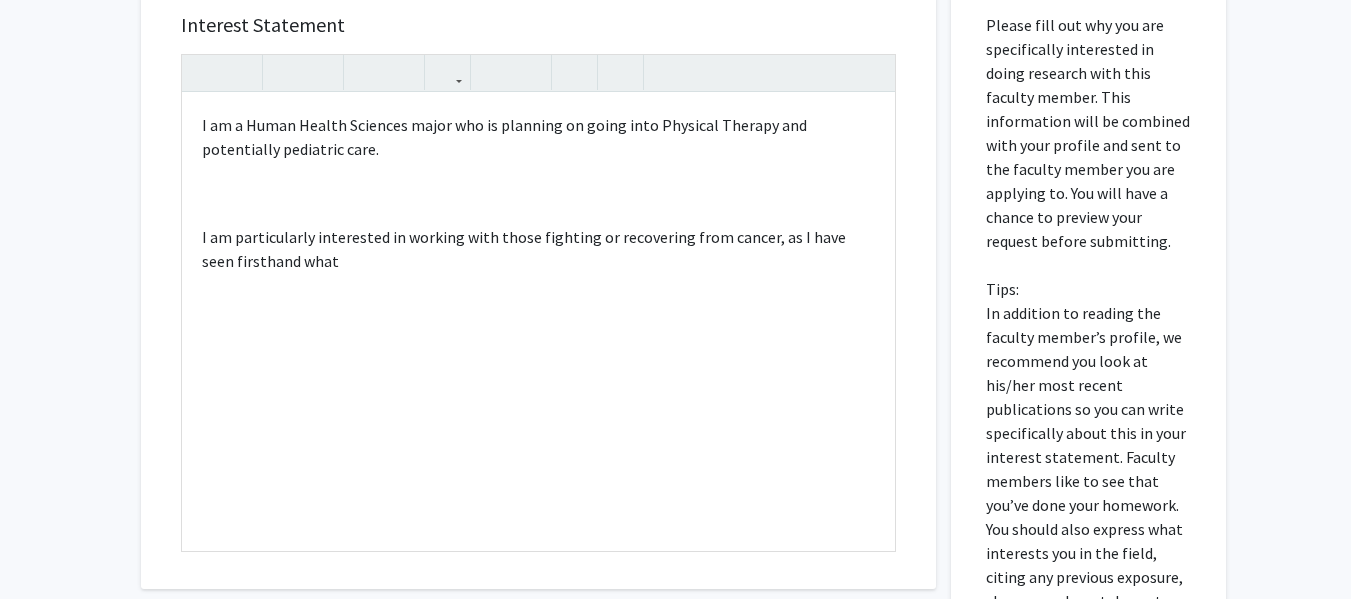 scroll, scrollTop: 874, scrollLeft: 0, axis: vertical 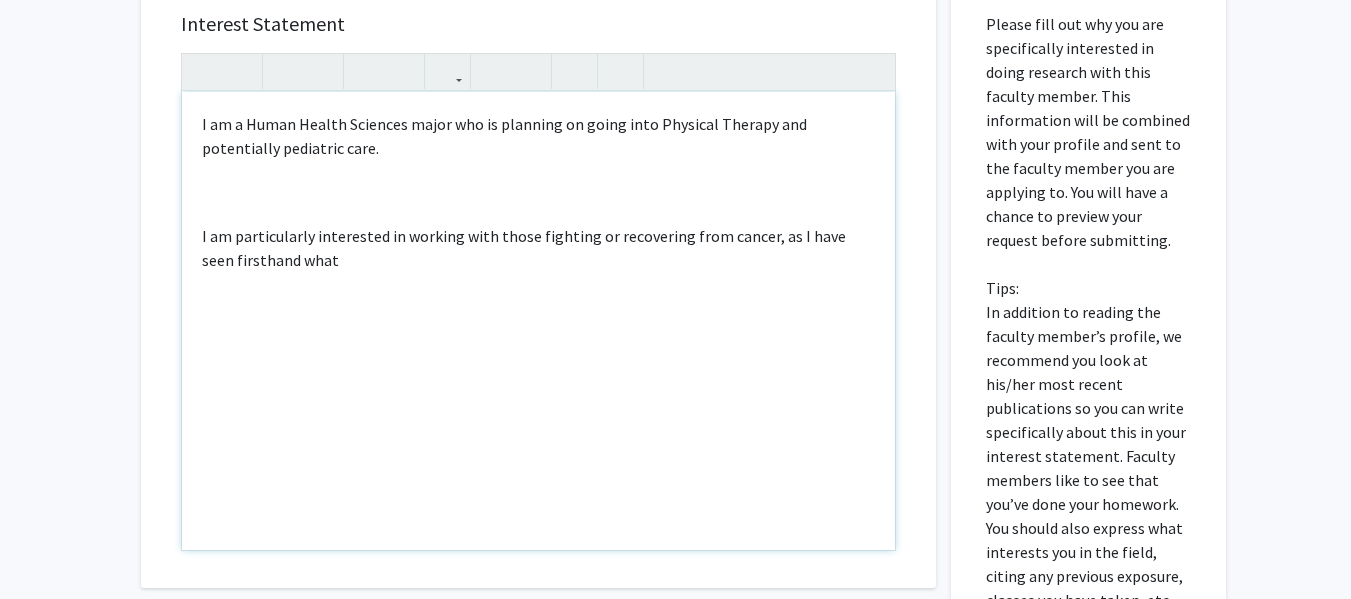 drag, startPoint x: 197, startPoint y: 112, endPoint x: 350, endPoint y: 162, distance: 160.96272 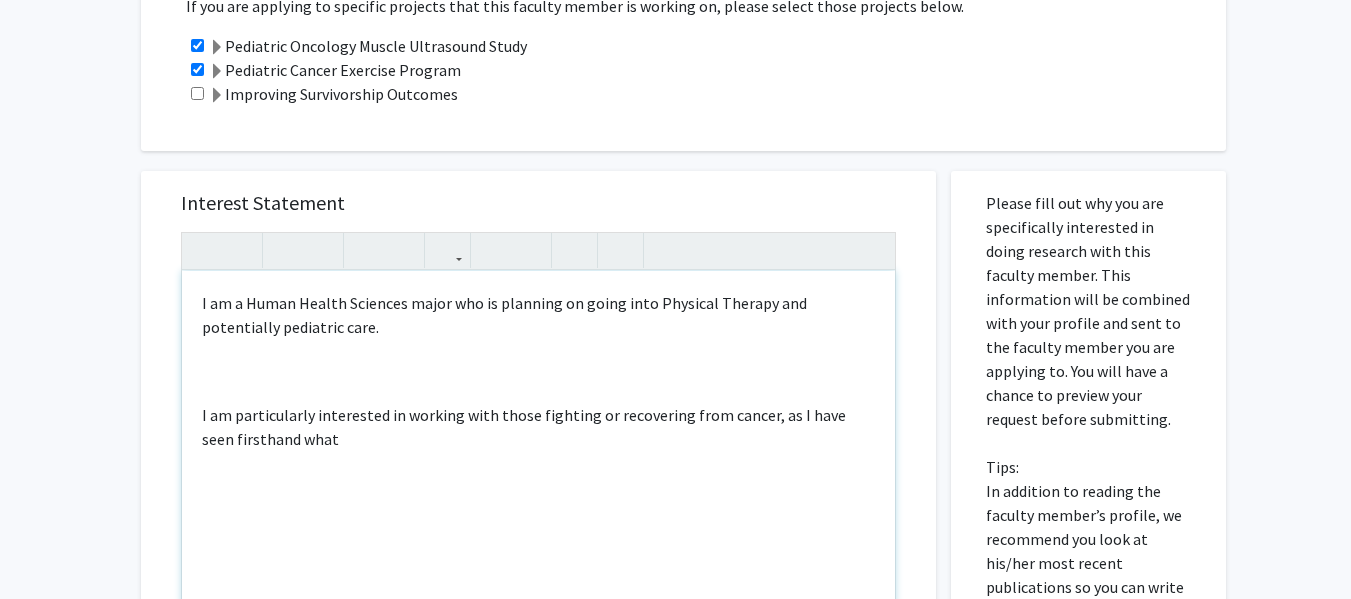 scroll, scrollTop: 694, scrollLeft: 0, axis: vertical 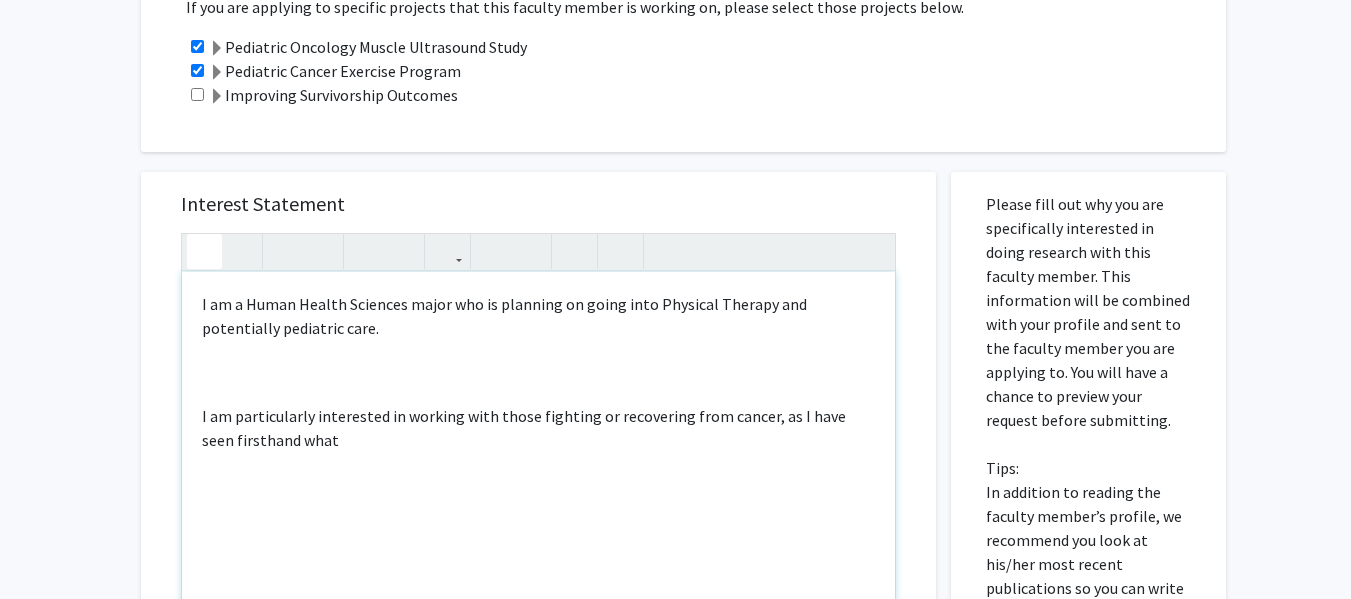 paste 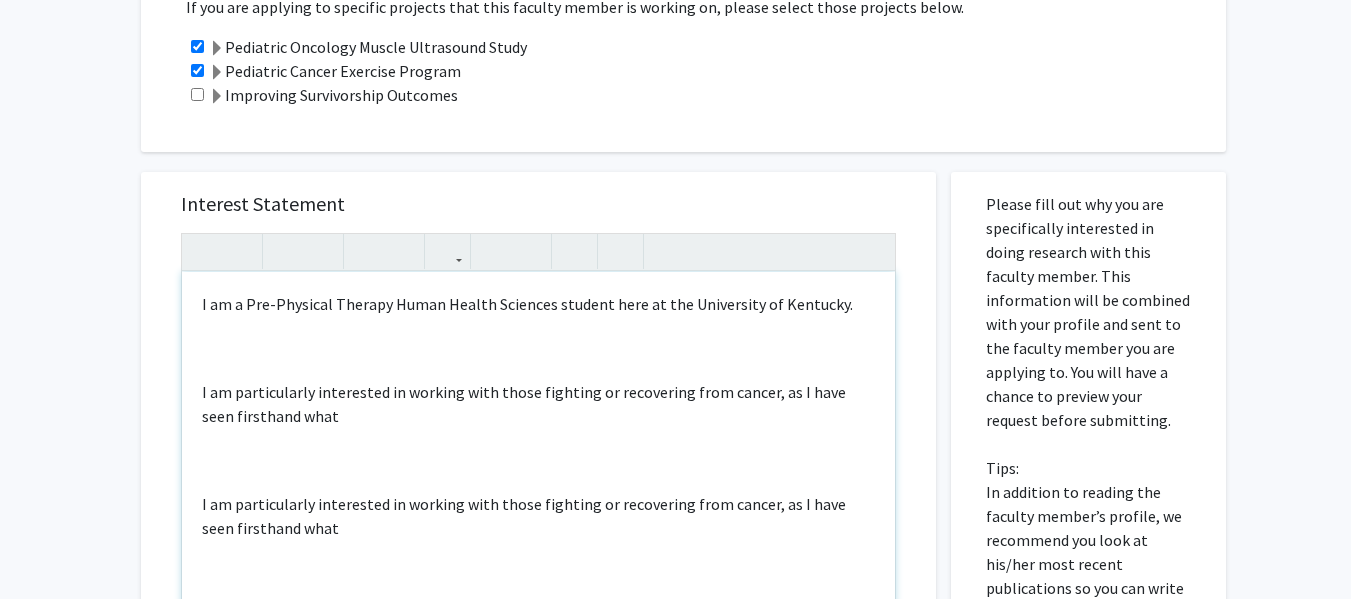 drag, startPoint x: 193, startPoint y: 495, endPoint x: 324, endPoint y: 529, distance: 135.34032 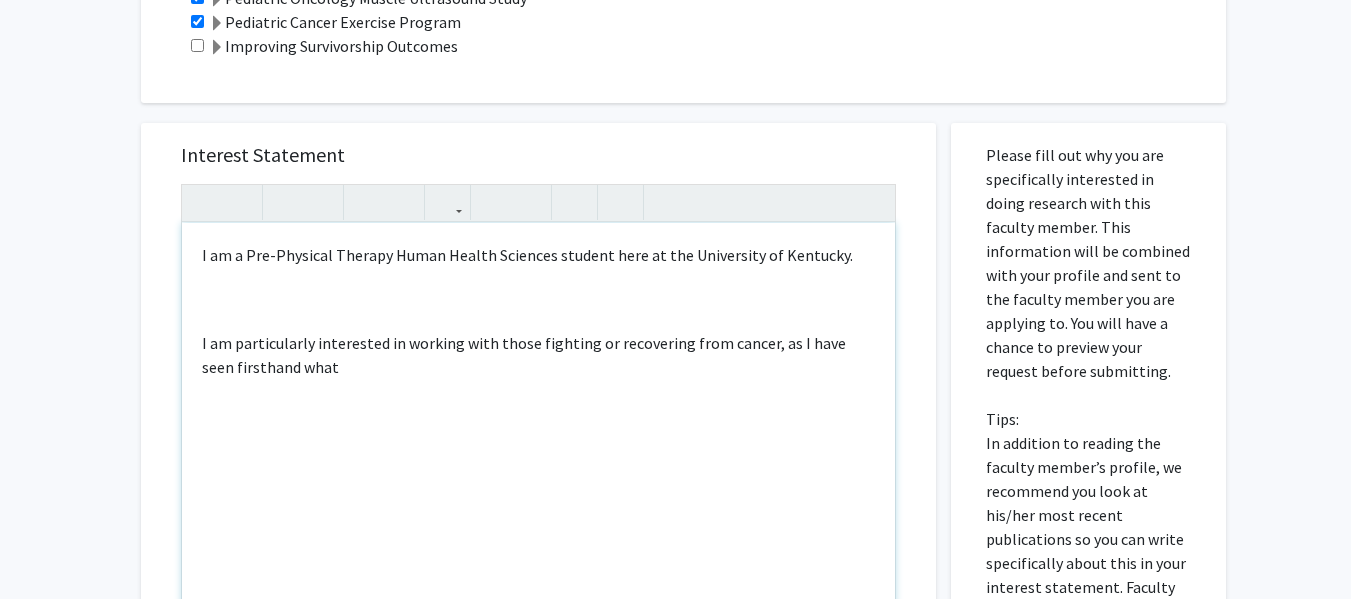 scroll, scrollTop: 744, scrollLeft: 0, axis: vertical 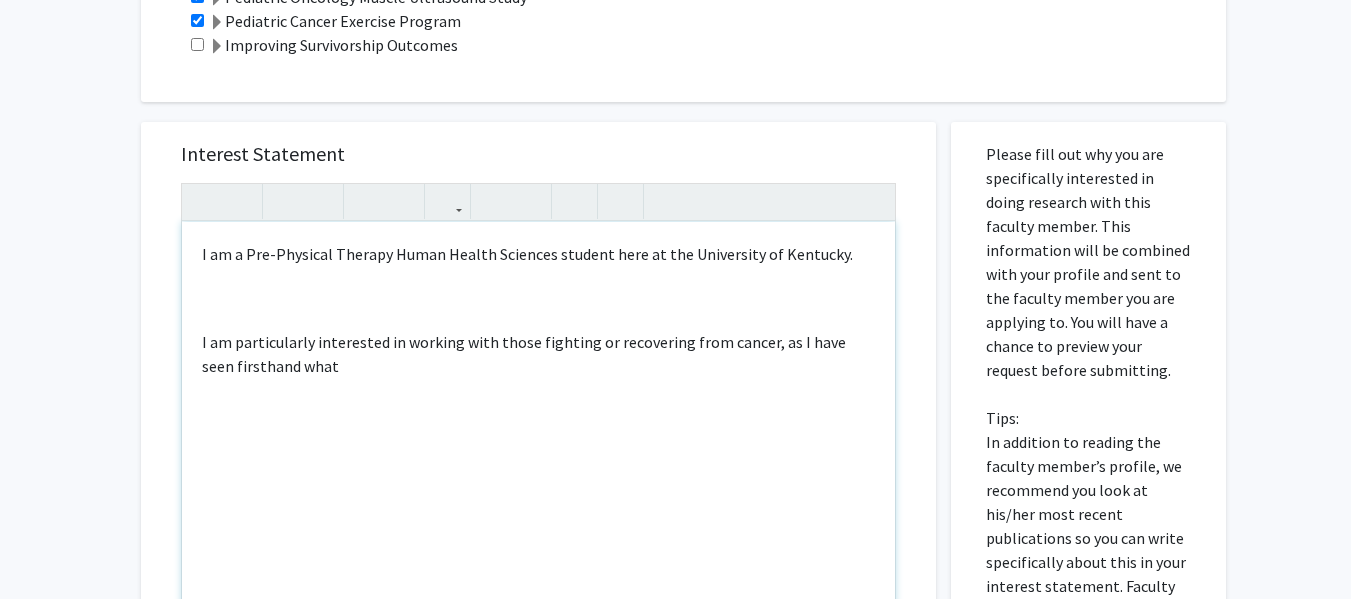 click on "I am a Pre-Physical Therapy Human Health Sciences student here at the University of Kentucky." 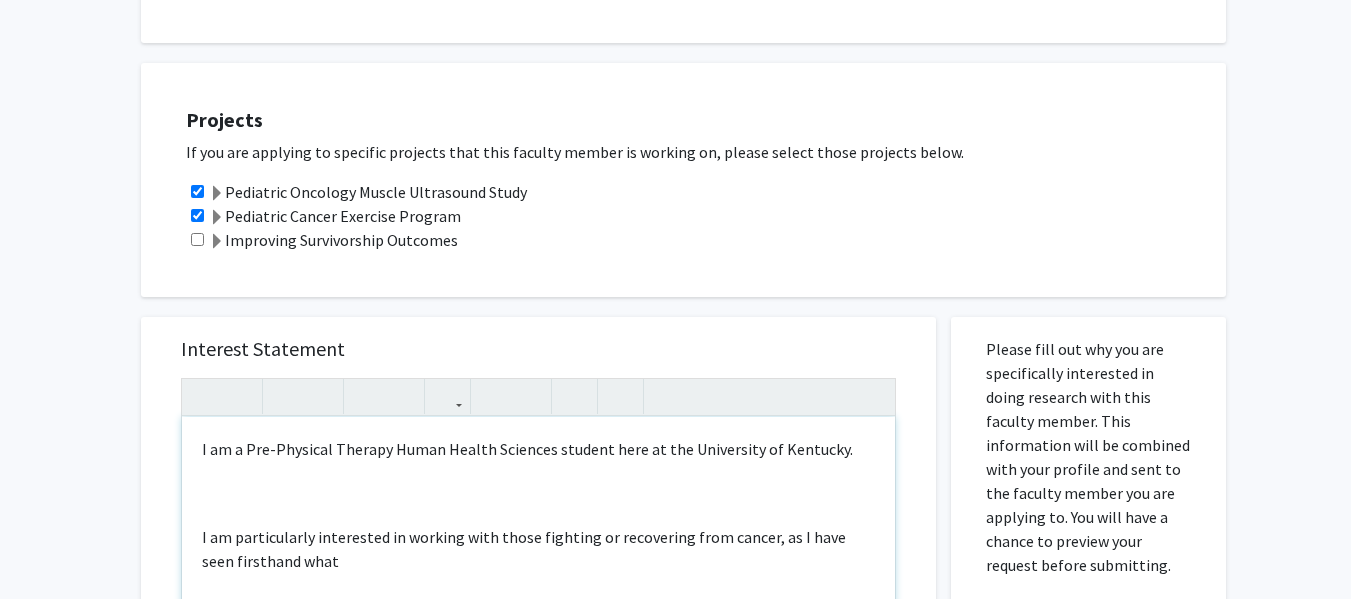 scroll, scrollTop: 0, scrollLeft: 0, axis: both 